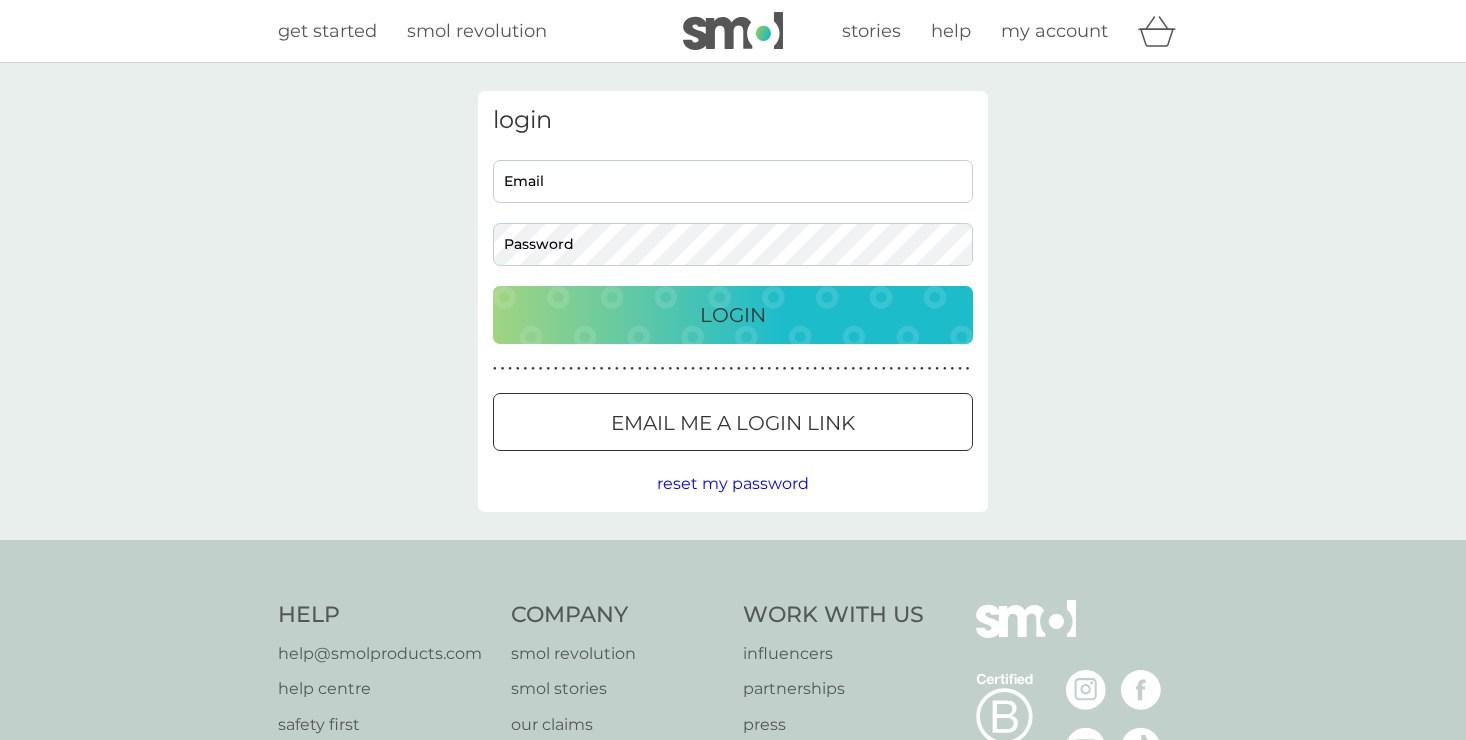 scroll, scrollTop: 0, scrollLeft: 0, axis: both 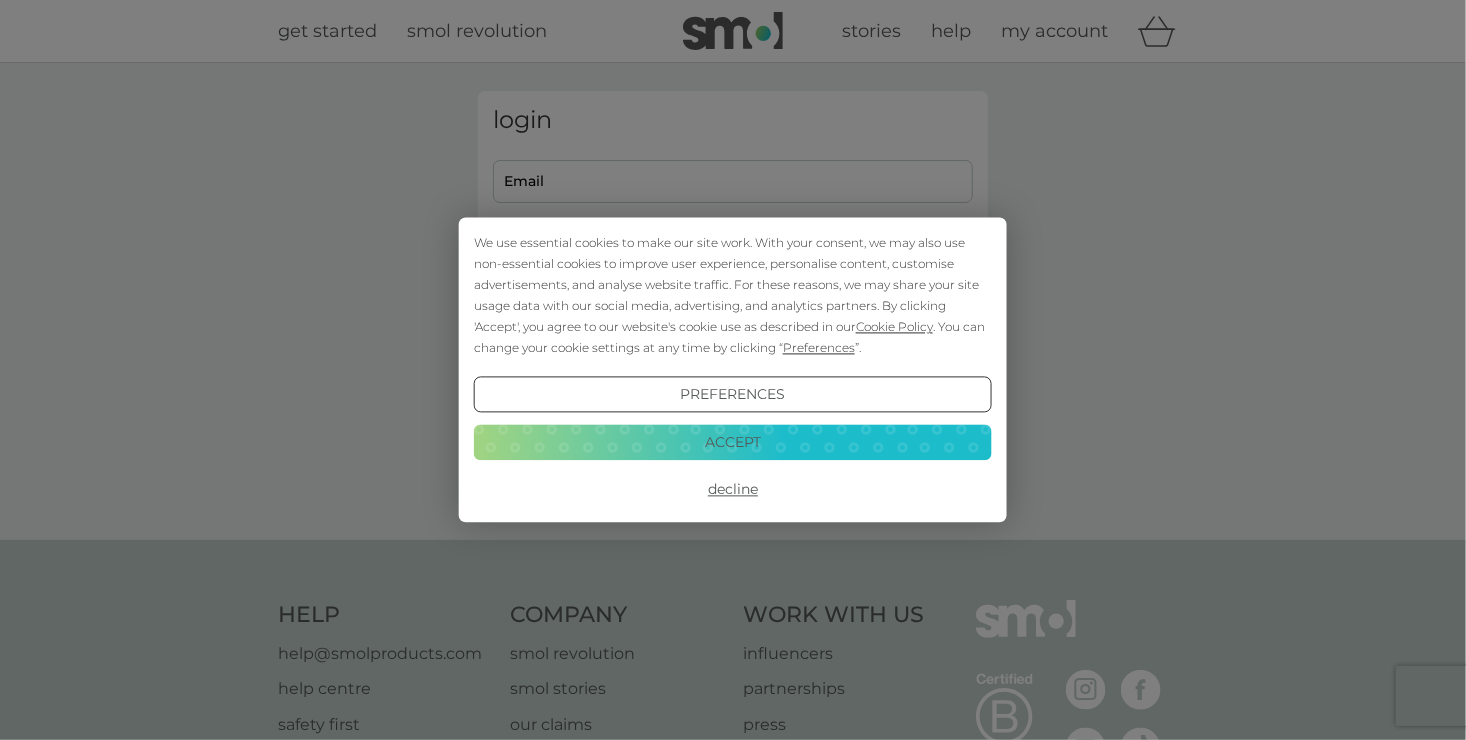 type on "[USERNAME]@example.com" 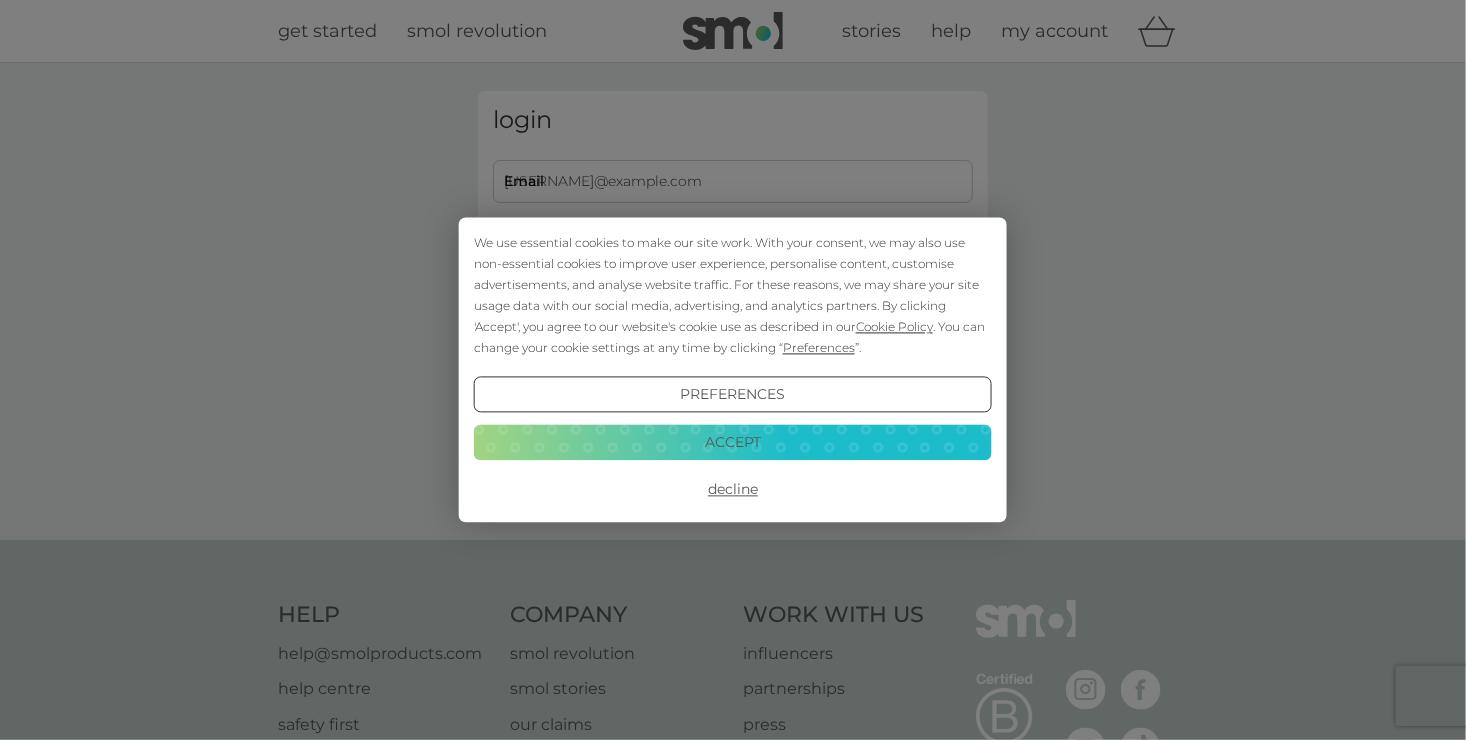 click on "Accept" at bounding box center [733, 442] 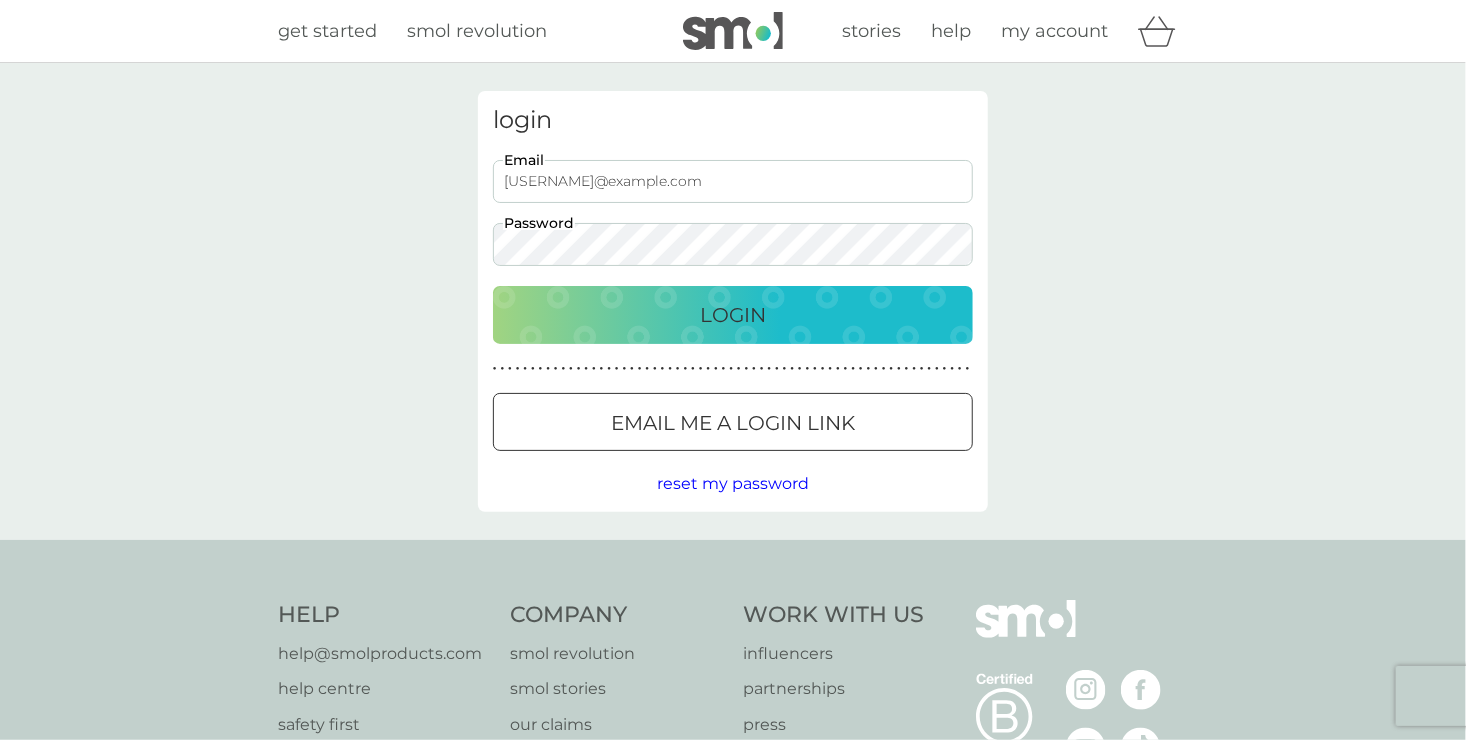 click on "Login" at bounding box center (733, 315) 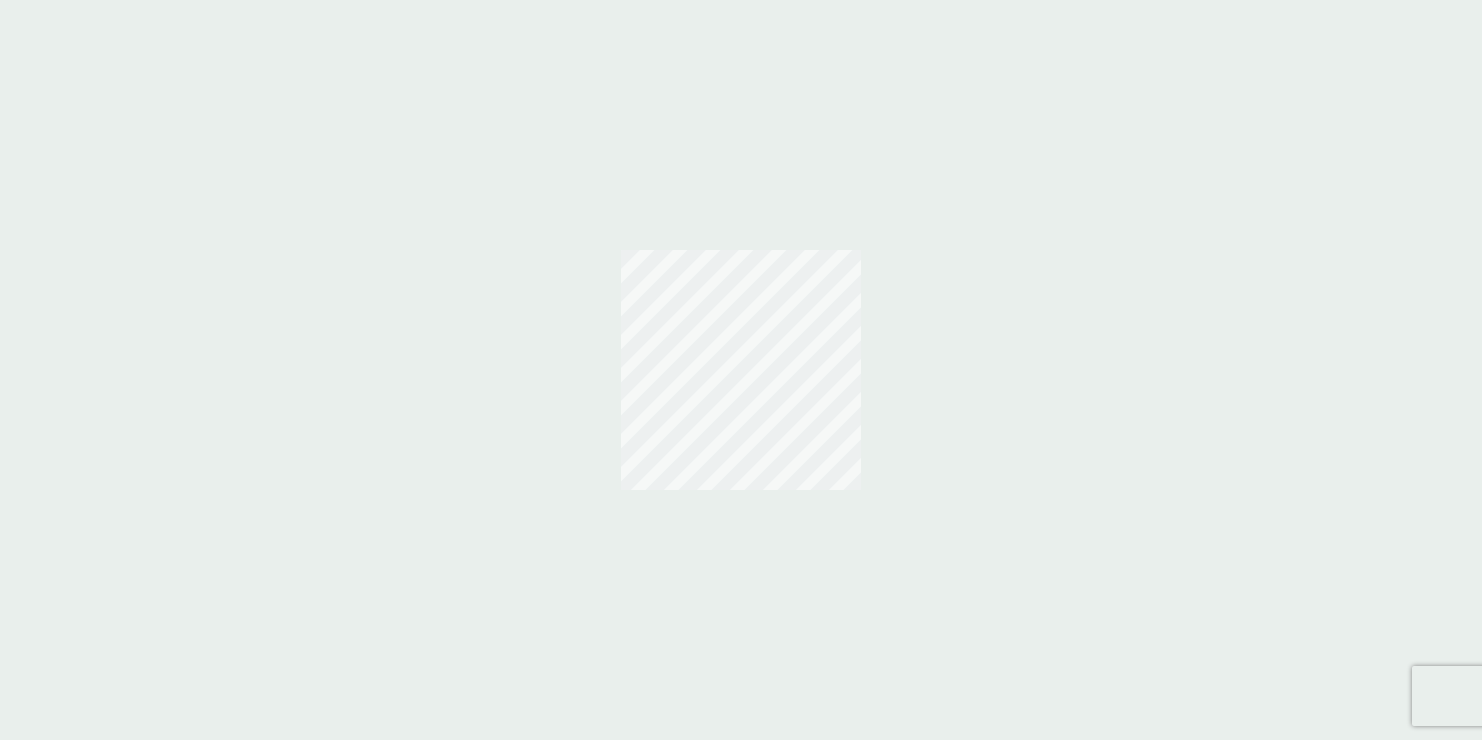 scroll, scrollTop: 0, scrollLeft: 0, axis: both 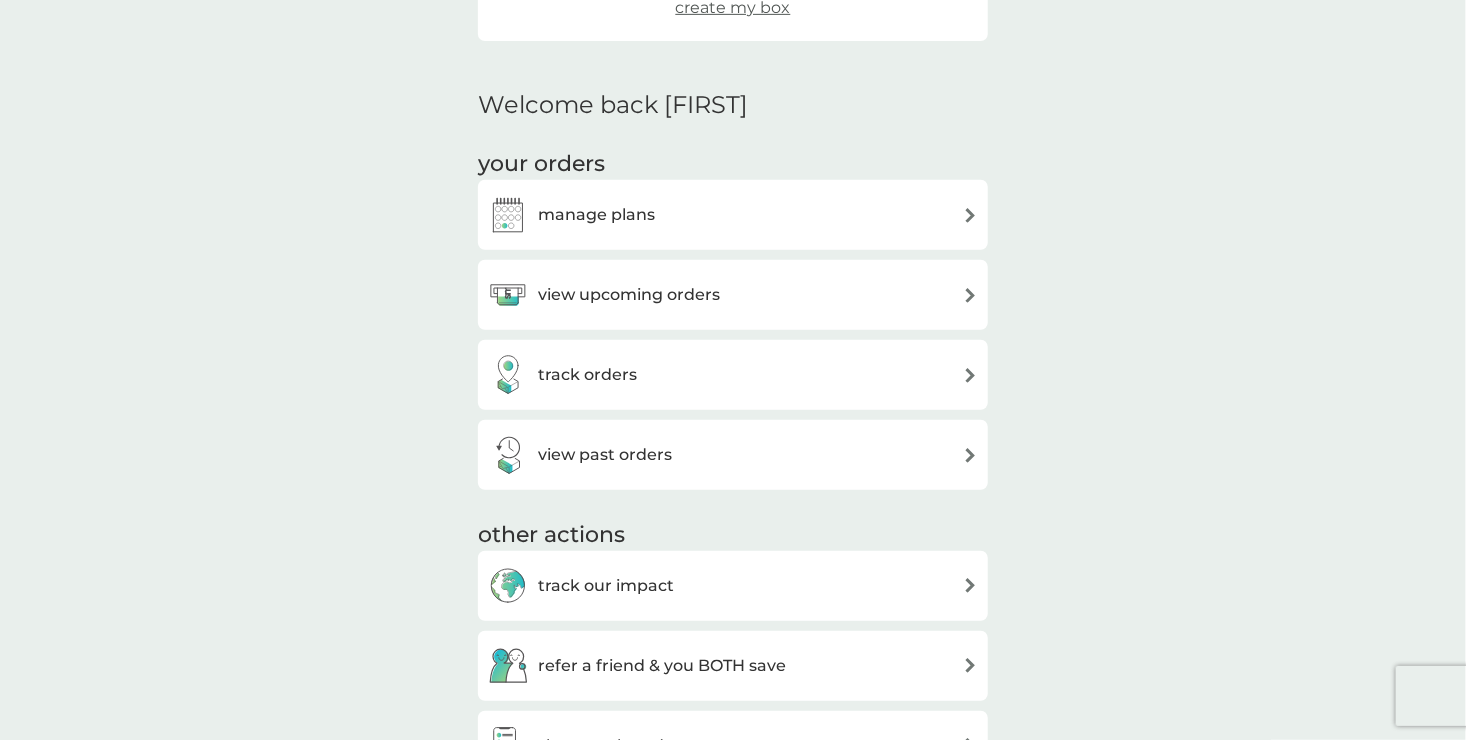click at bounding box center [970, 295] 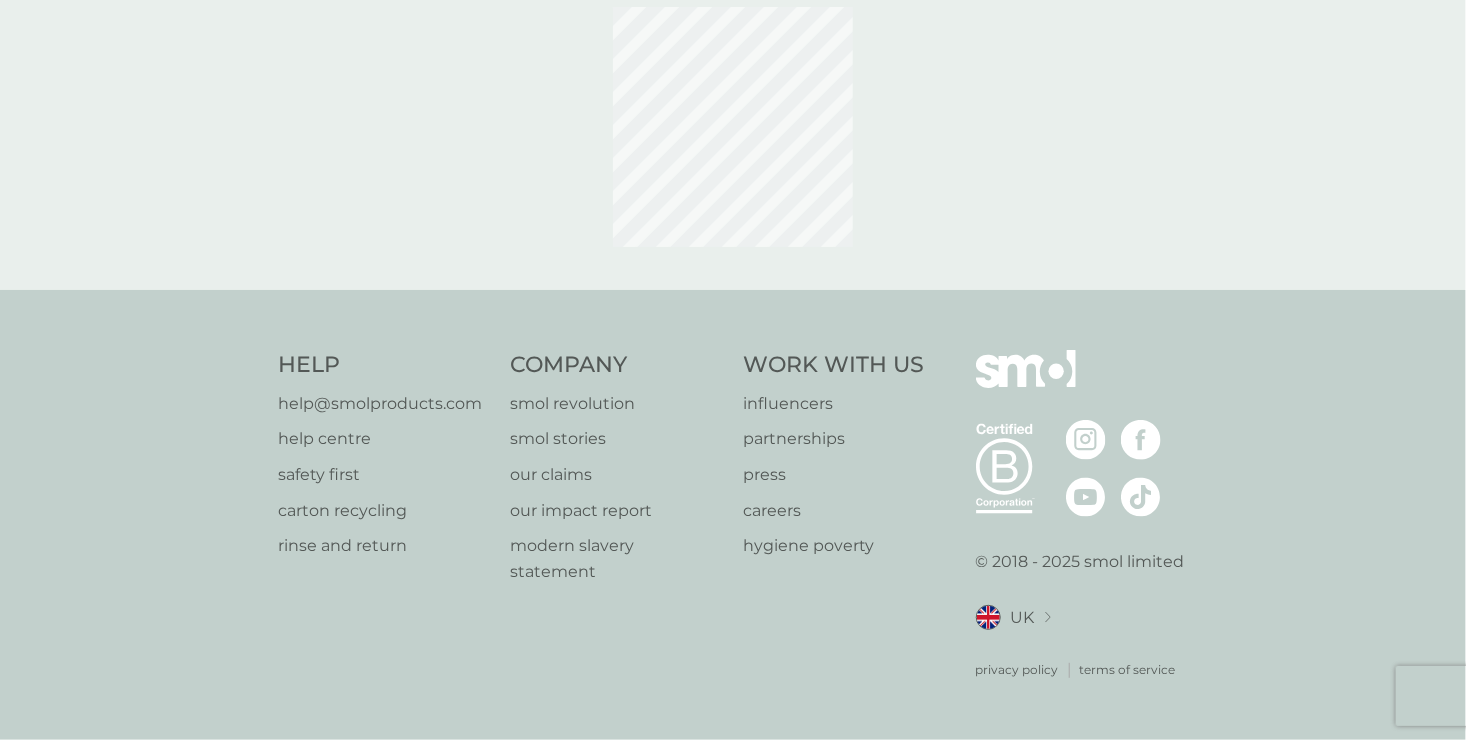 scroll, scrollTop: 0, scrollLeft: 0, axis: both 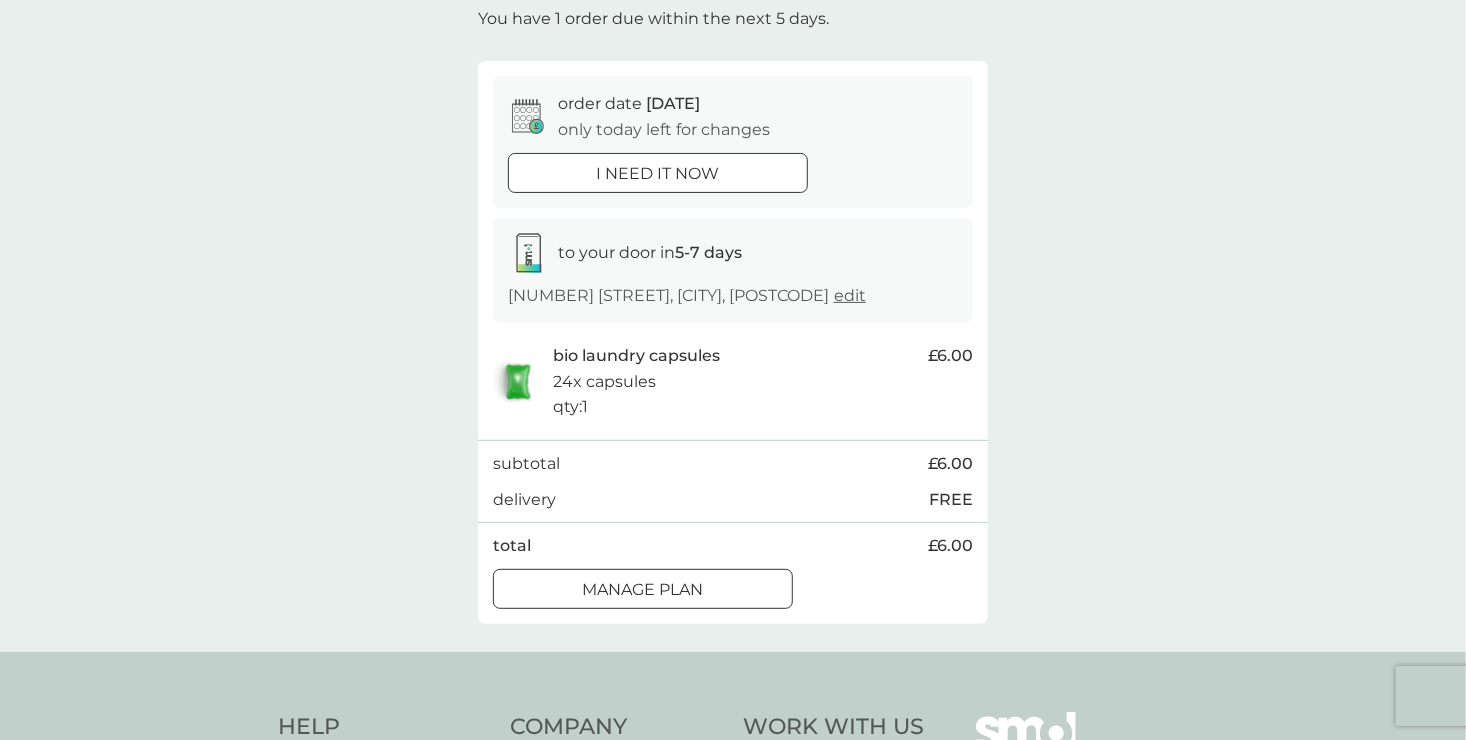 click on "Manage plan" at bounding box center [643, 590] 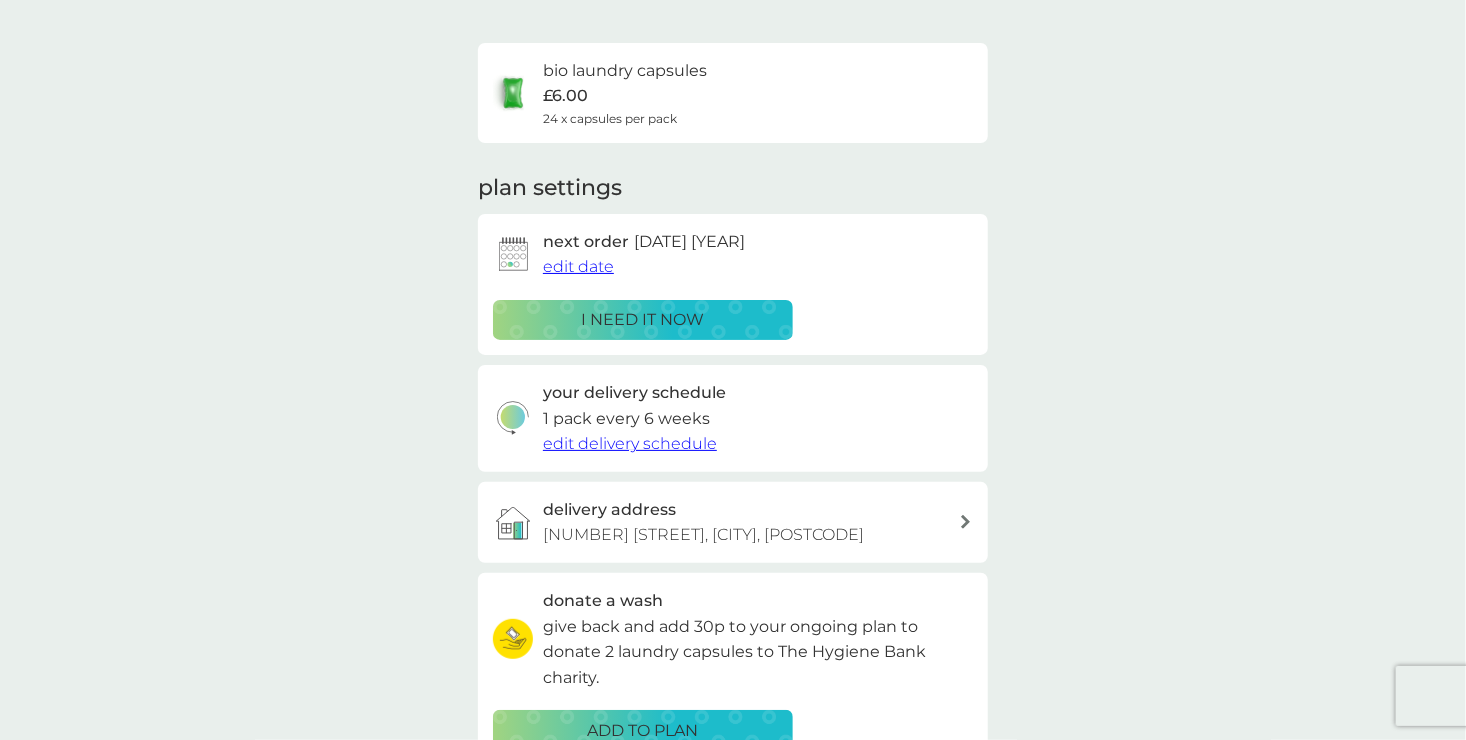 scroll, scrollTop: 0, scrollLeft: 0, axis: both 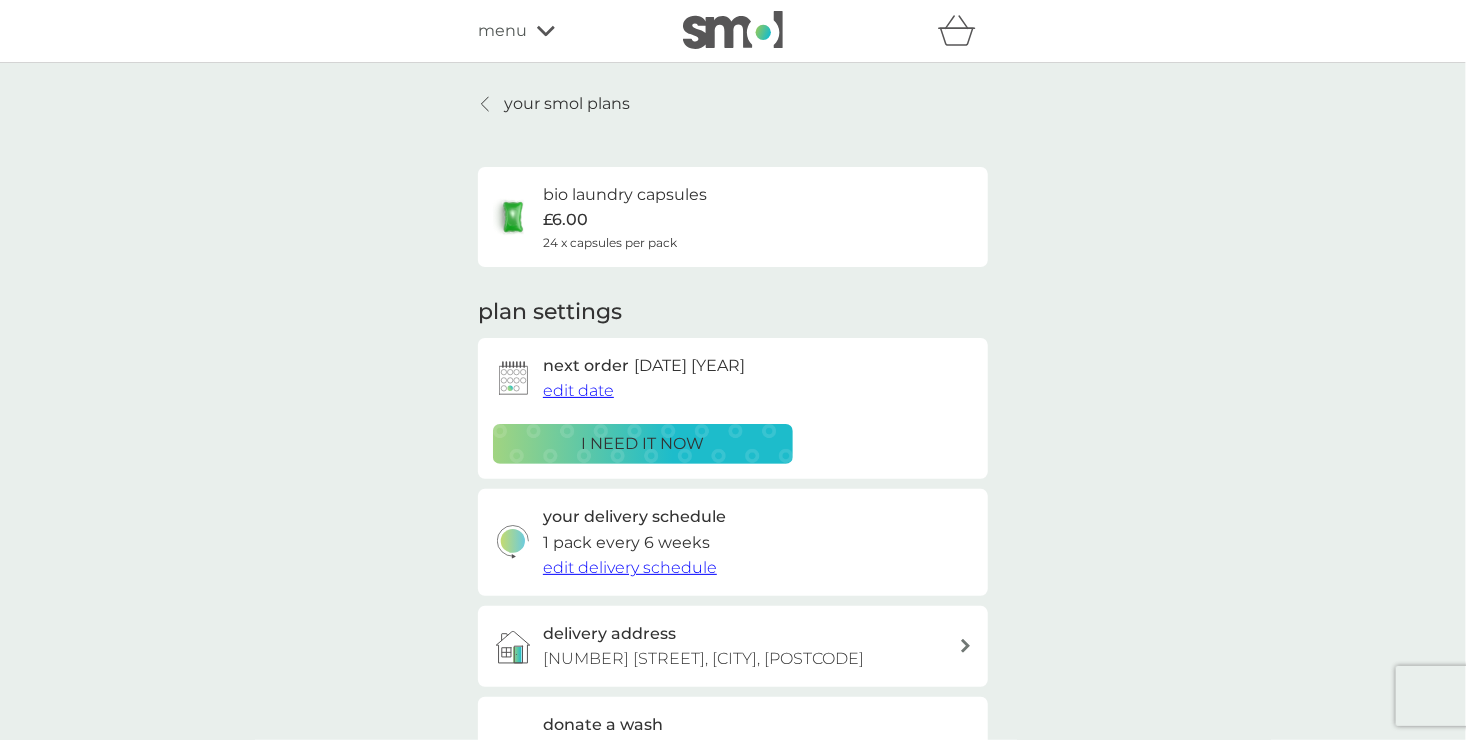 click on "edit delivery schedule" at bounding box center (630, 567) 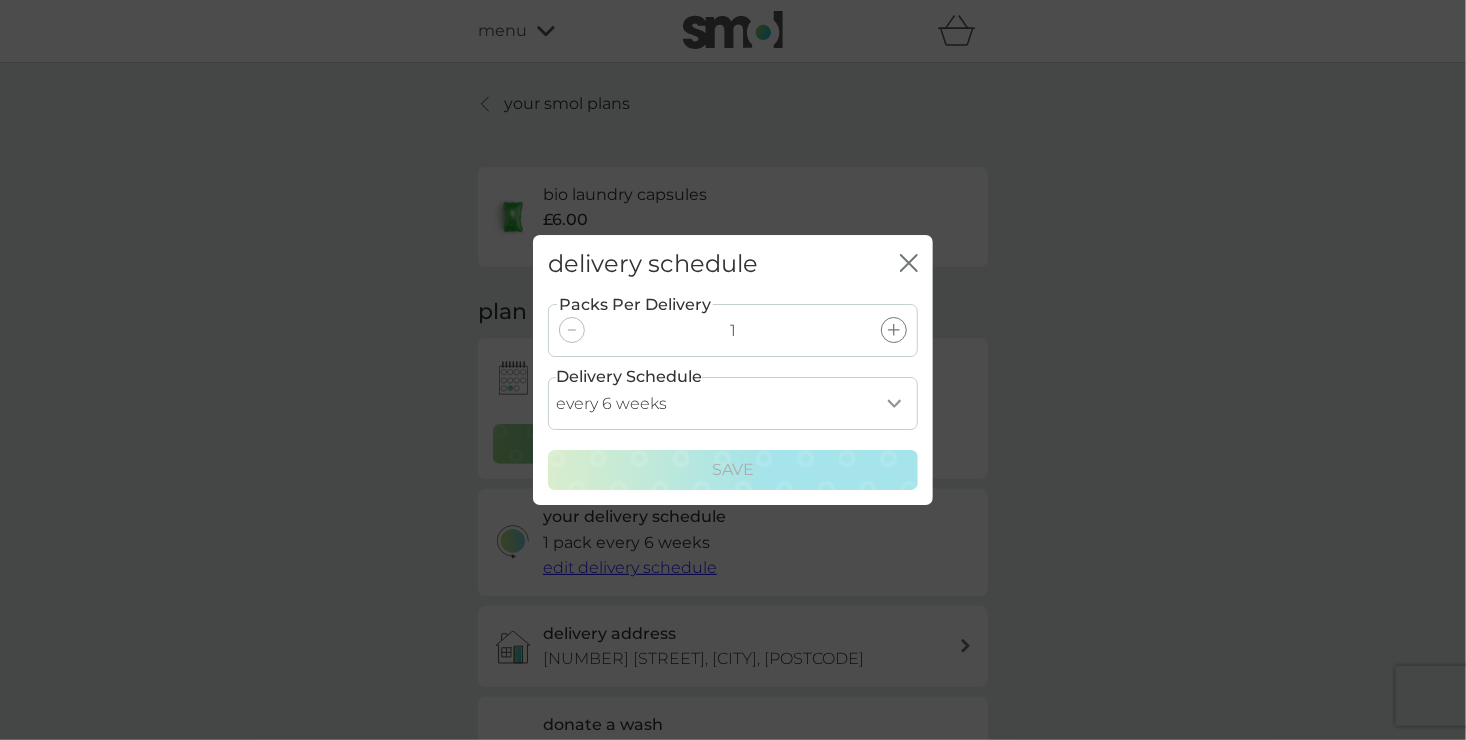 click on "every 1 week every 2 weeks every 3 weeks every 4 weeks every 5 weeks every 6 weeks every 7 weeks every 8 weeks every 9 weeks every 10 weeks every 11 weeks every 12 weeks every 13 weeks every 14 weeks every 15 weeks every 16 weeks every 17 weeks" at bounding box center [733, 403] 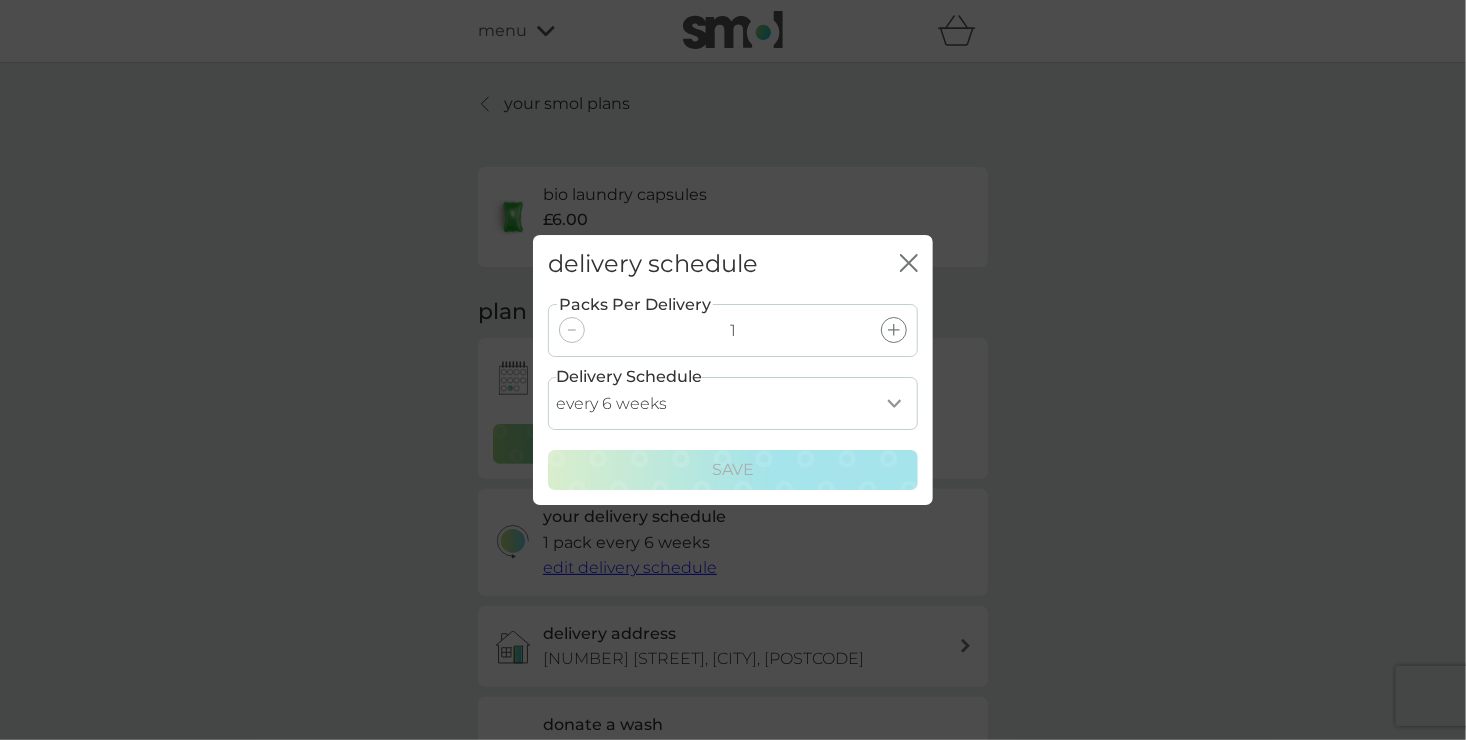 select on "56" 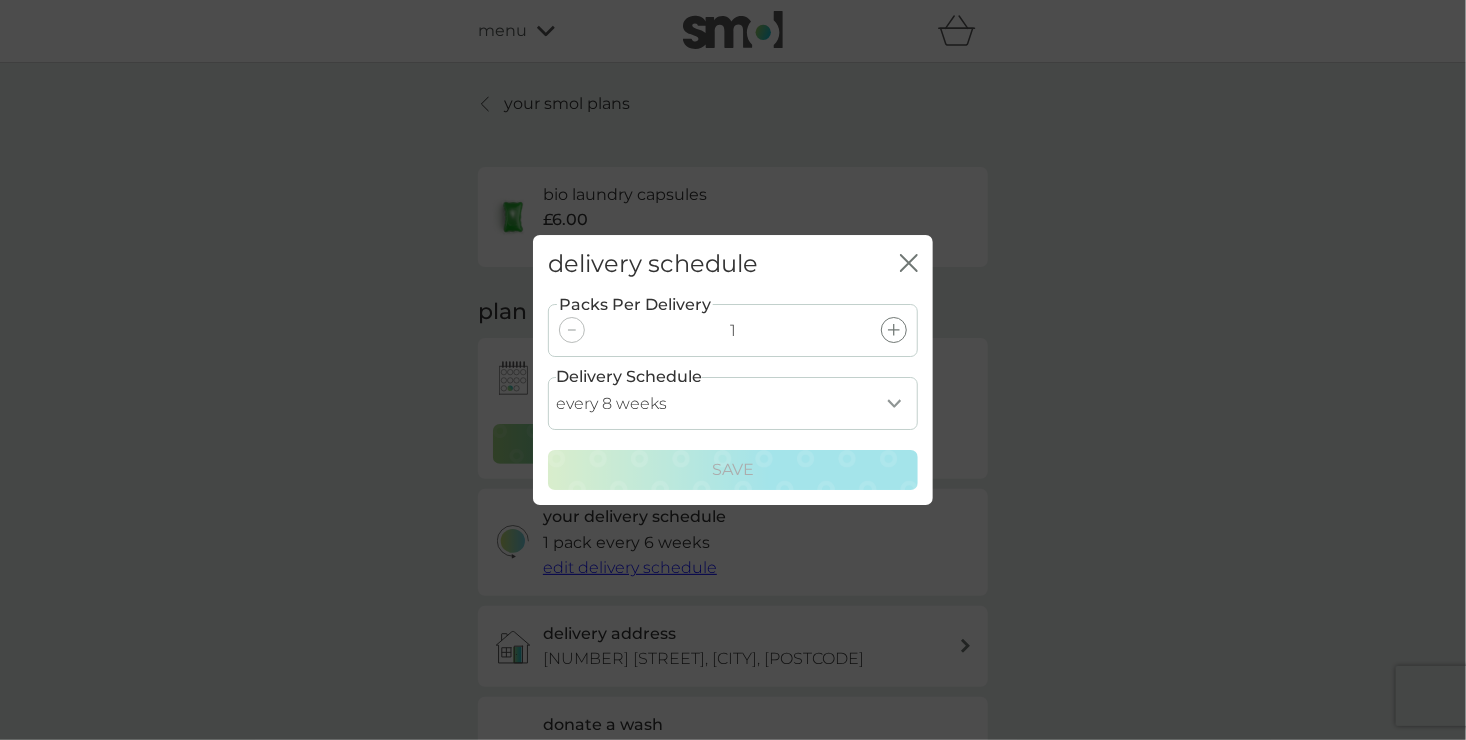click on "every 1 week every 2 weeks every 3 weeks every 4 weeks every 5 weeks every 6 weeks every 7 weeks every 8 weeks every 9 weeks every 10 weeks every 11 weeks every 12 weeks every 13 weeks every 14 weeks every 15 weeks every 16 weeks every 17 weeks" at bounding box center (733, 403) 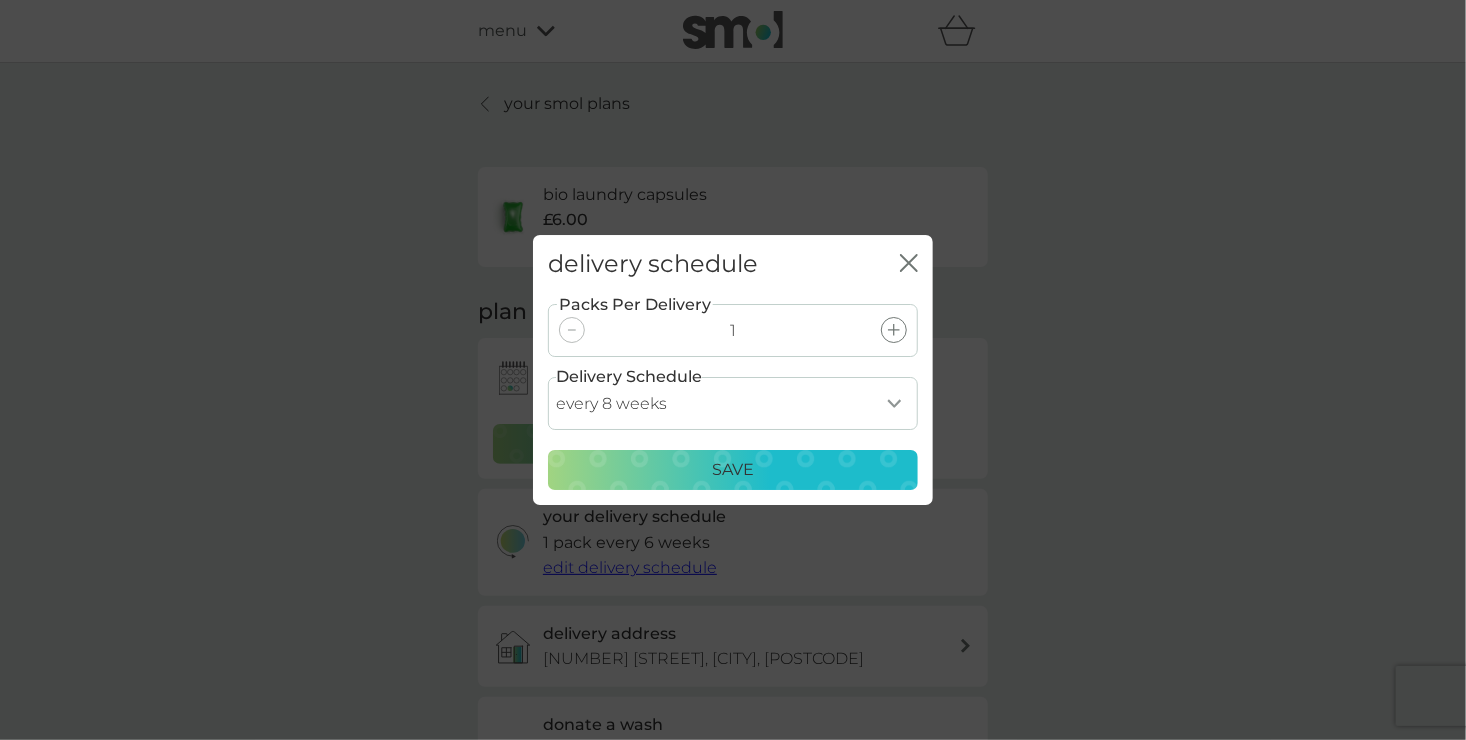 click on "Save" at bounding box center (733, 470) 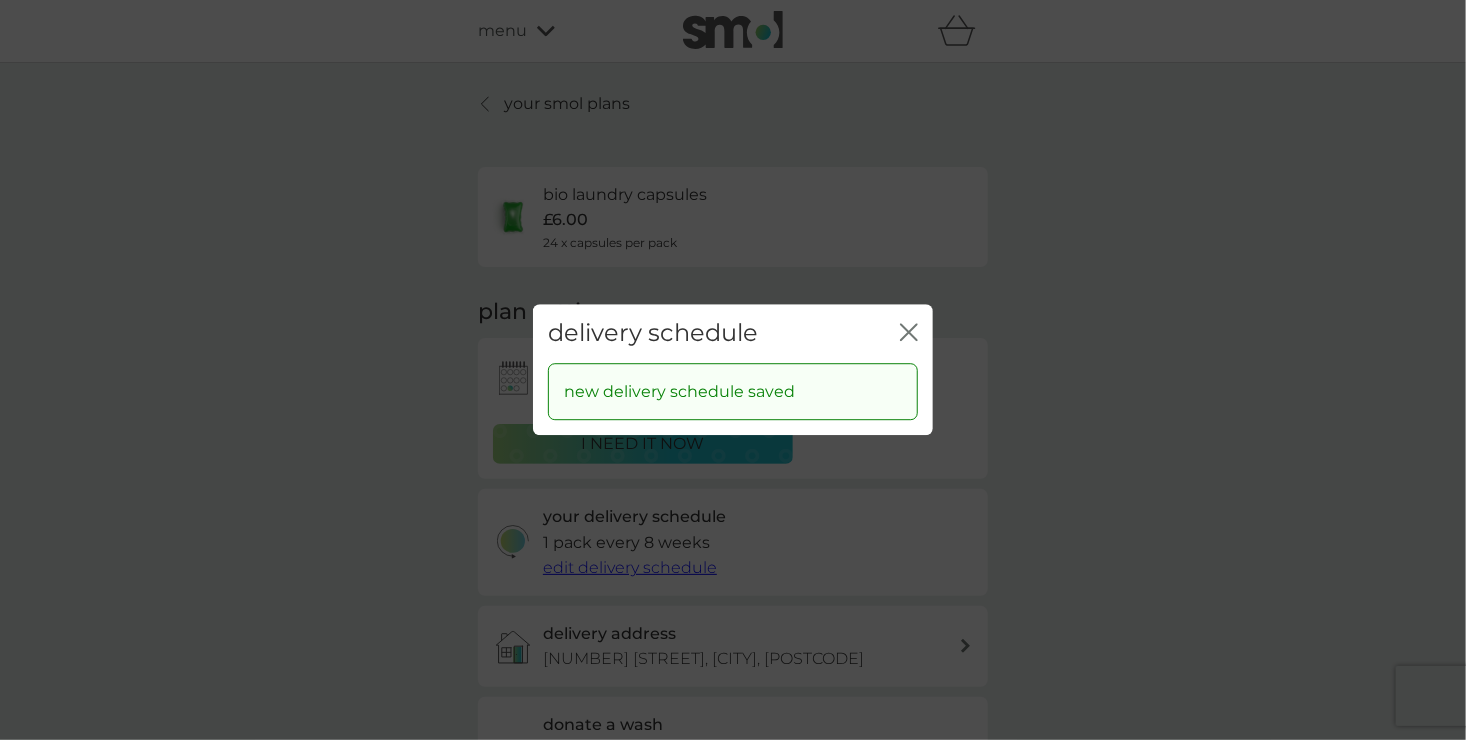 click 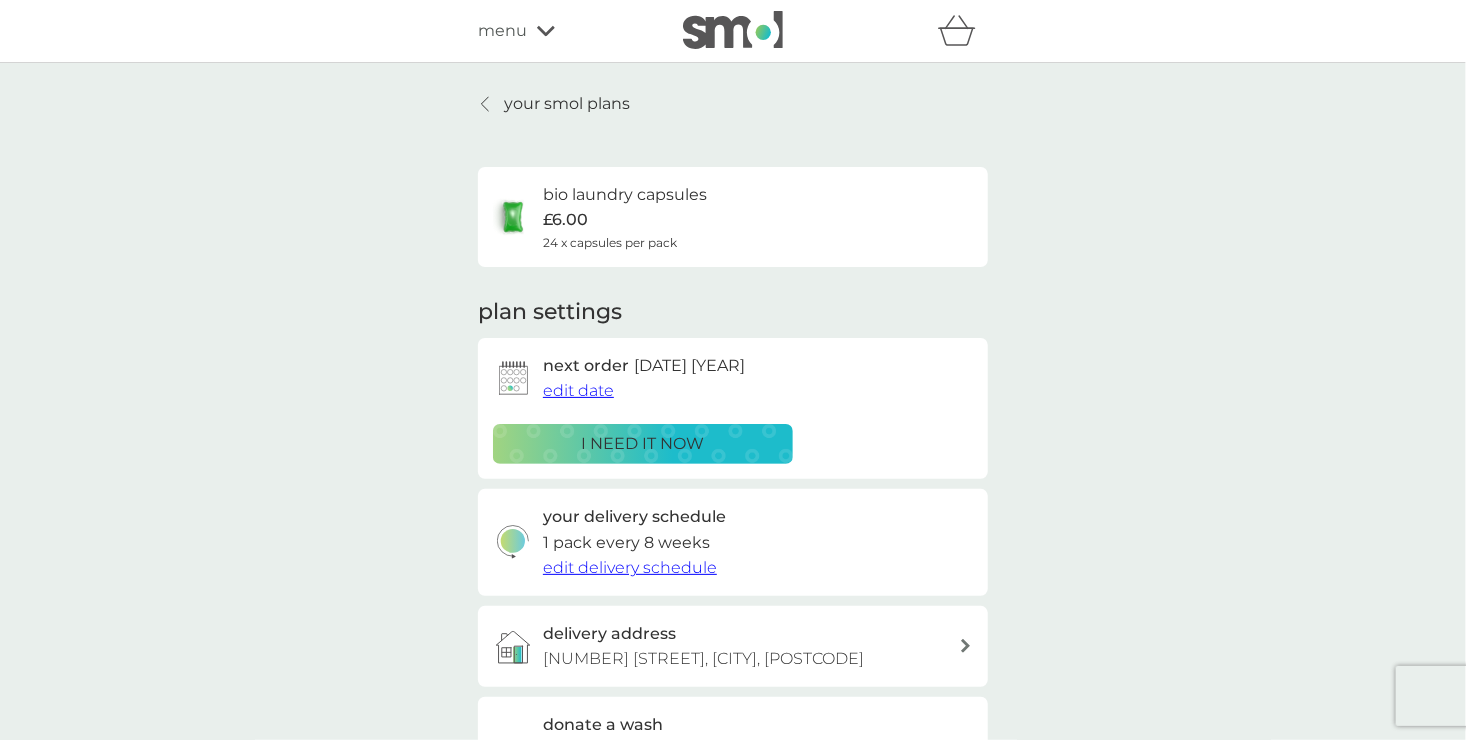 click 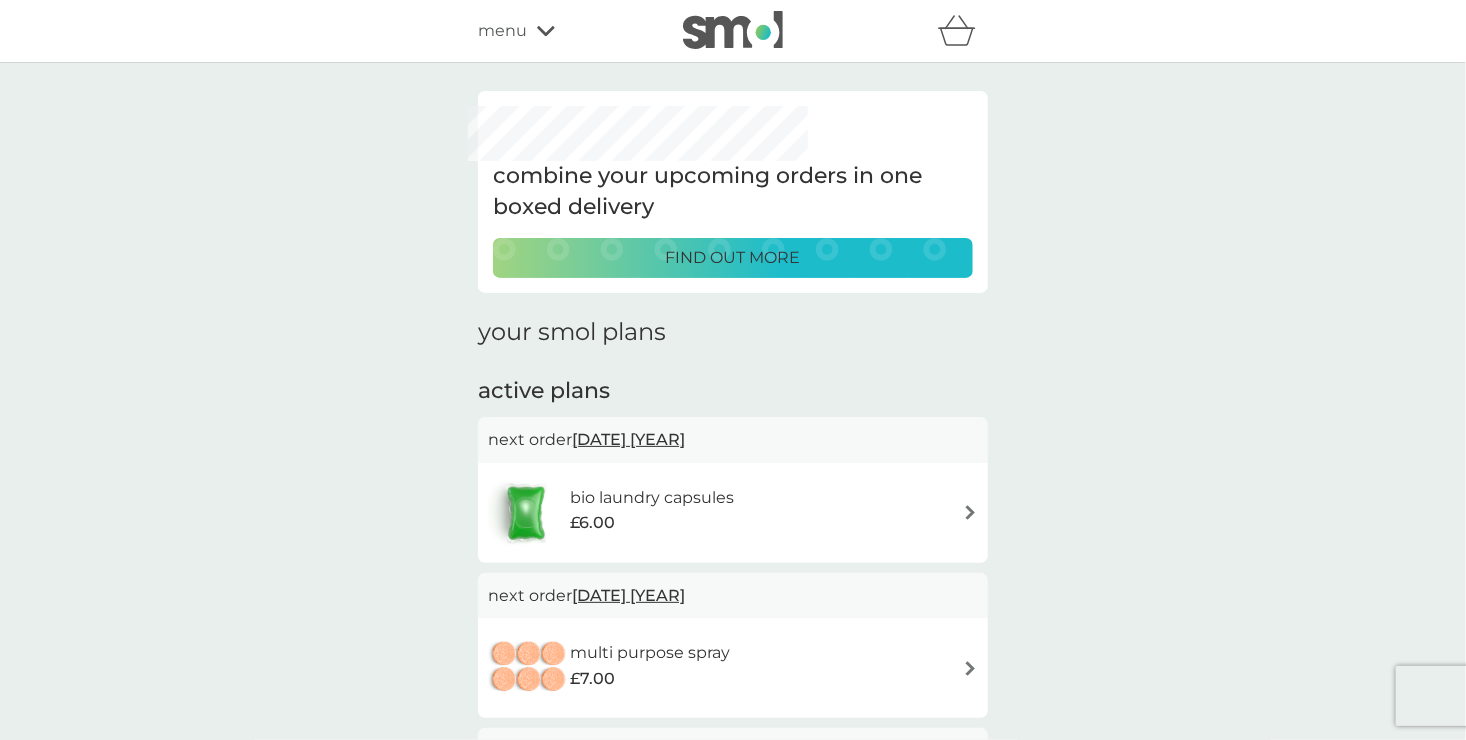 click at bounding box center [970, 668] 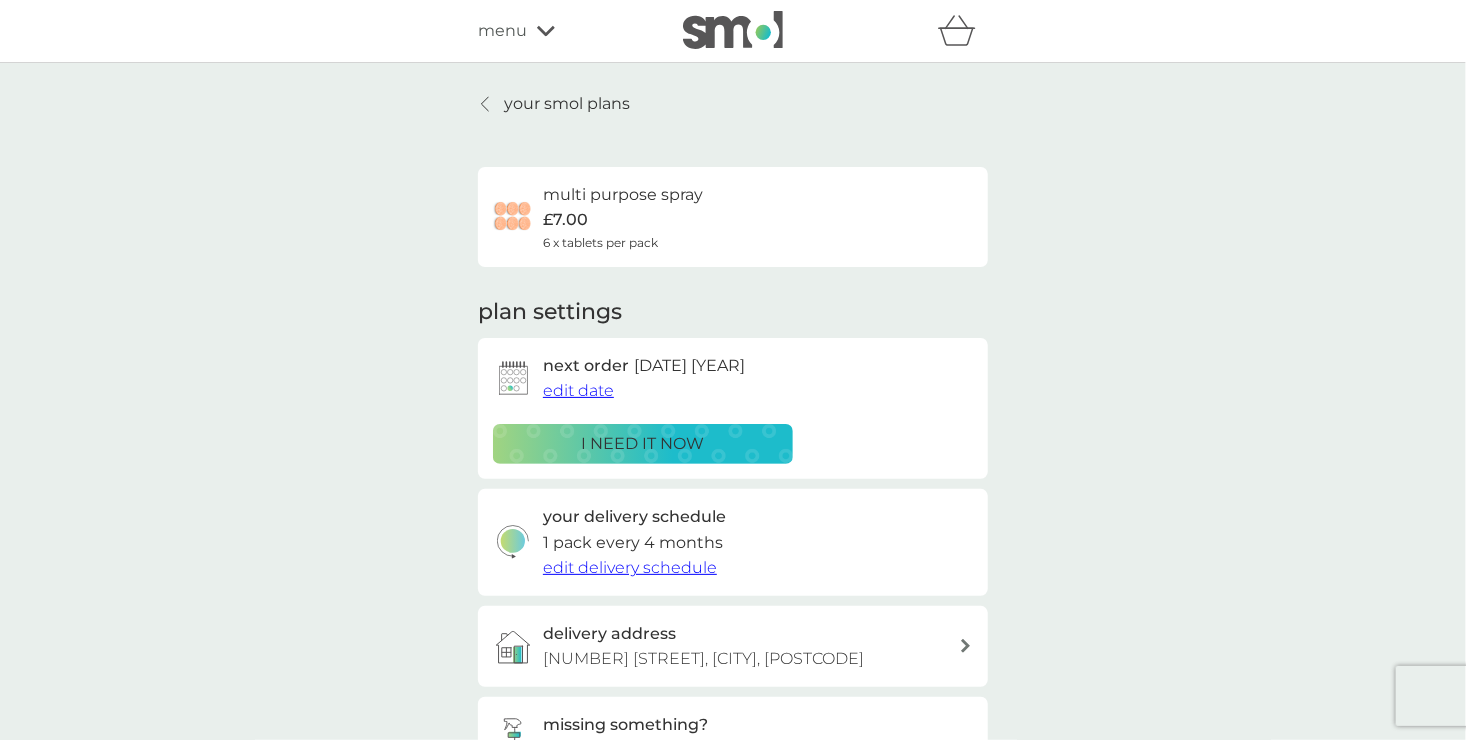 click on "edit delivery schedule" at bounding box center [630, 567] 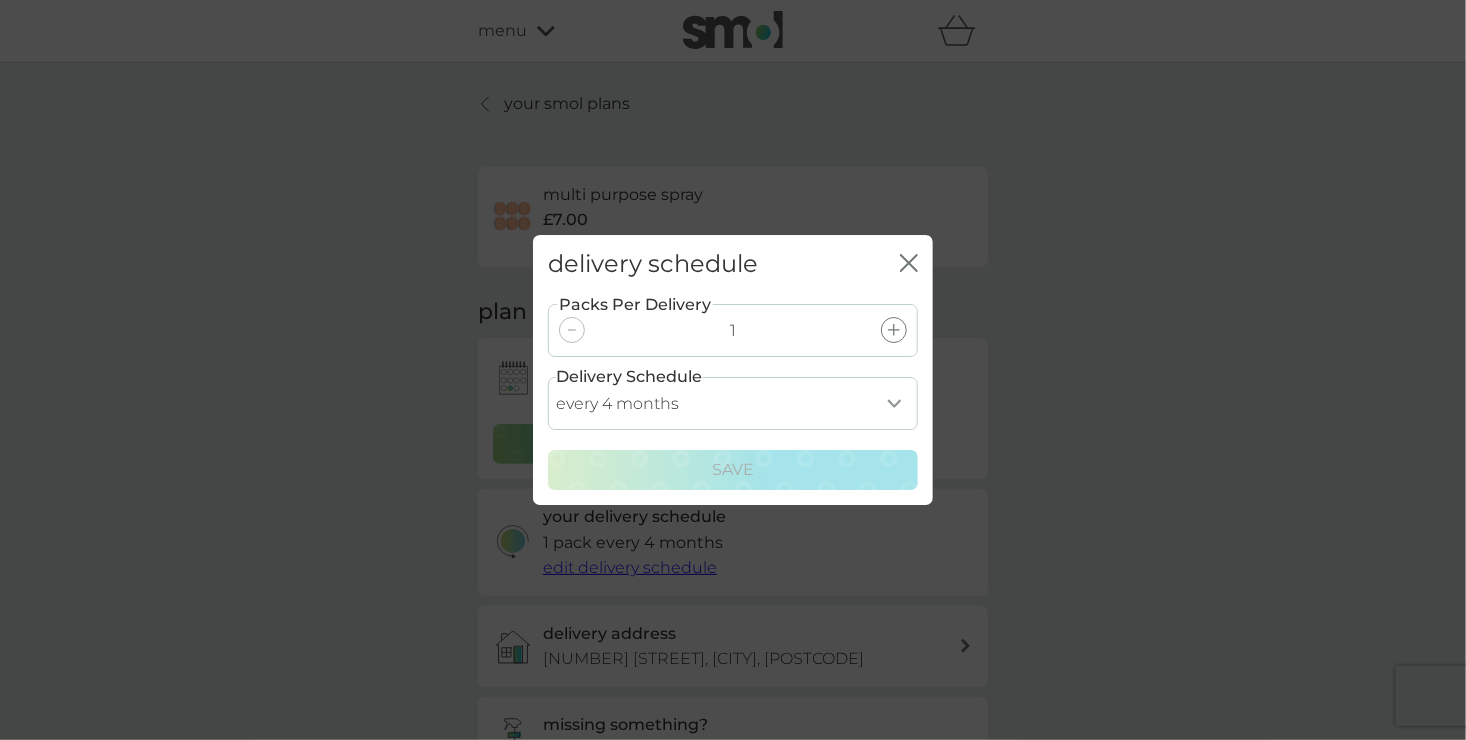 click on "every 1 month every 2 months every 3 months every 4 months every 5 months every 6 months every 7 months every 8 months" at bounding box center [733, 403] 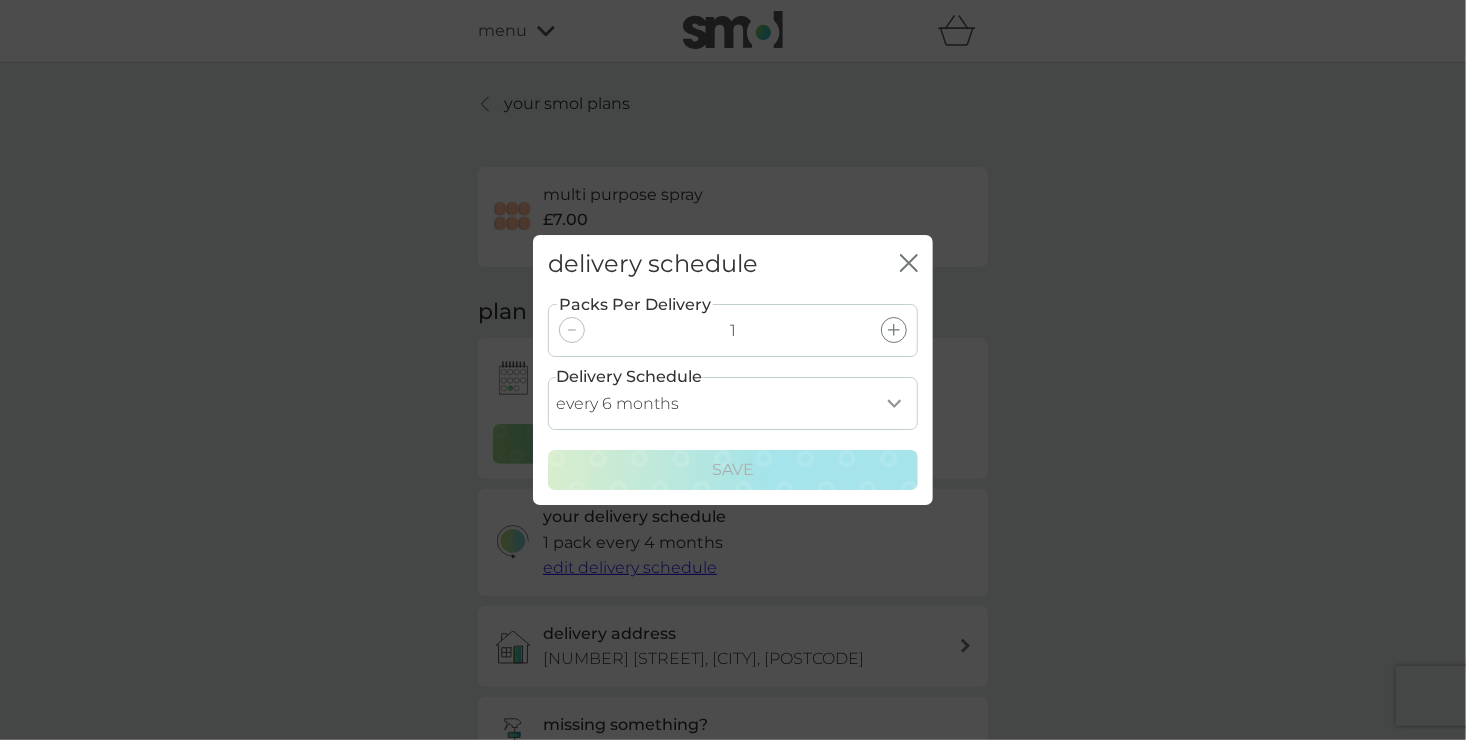 click on "every 1 month every 2 months every 3 months every 4 months every 5 months every 6 months every 7 months every 8 months" at bounding box center (733, 403) 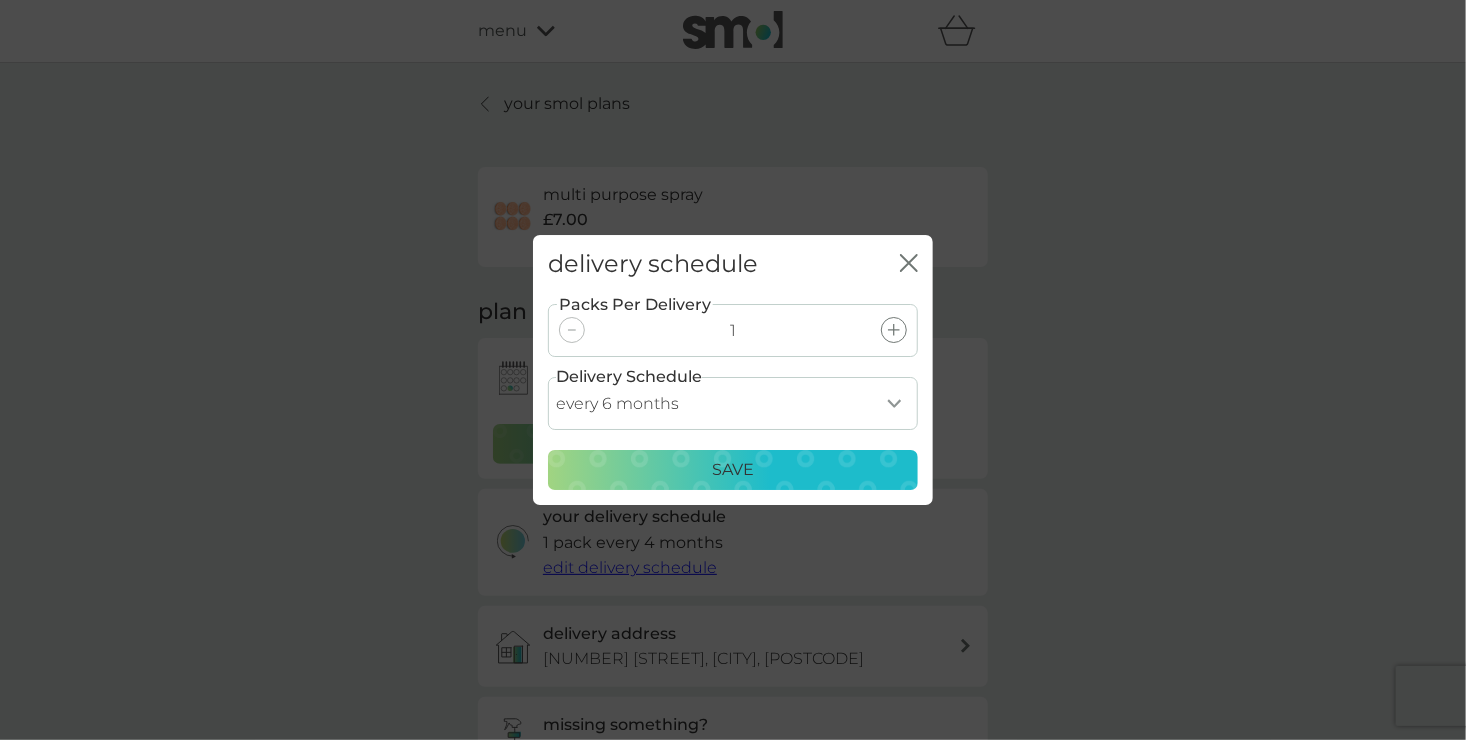 click on "Save" at bounding box center [733, 470] 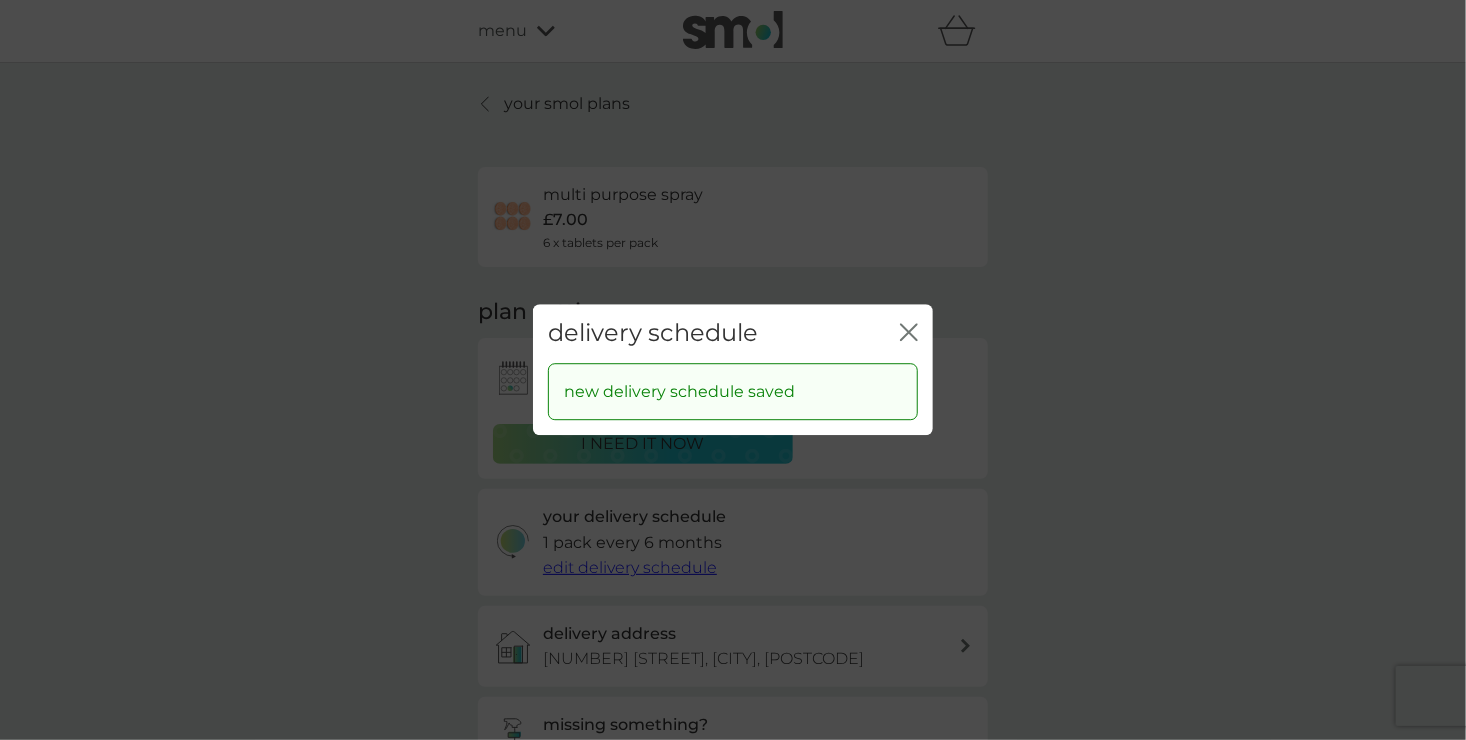 click on "close" 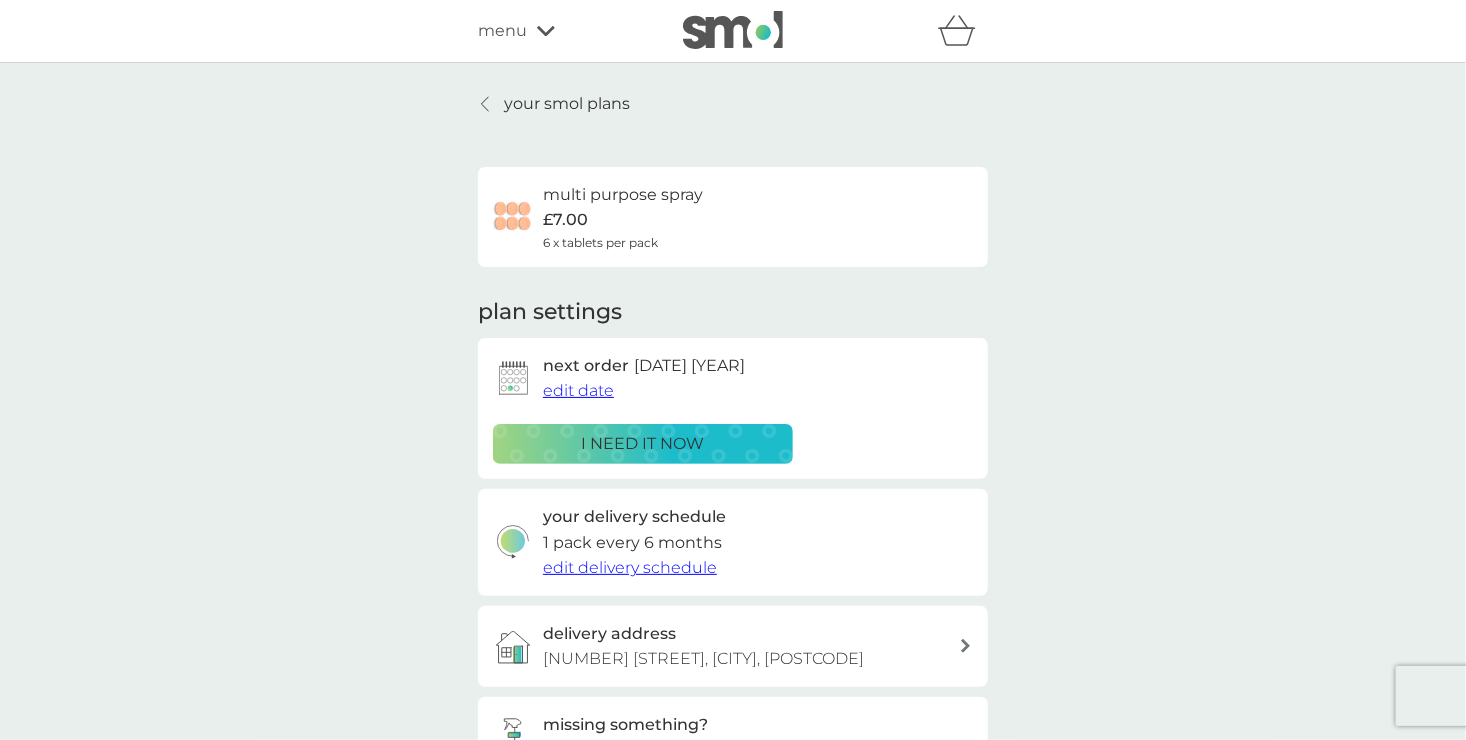 click on "your smol plans" at bounding box center (554, 104) 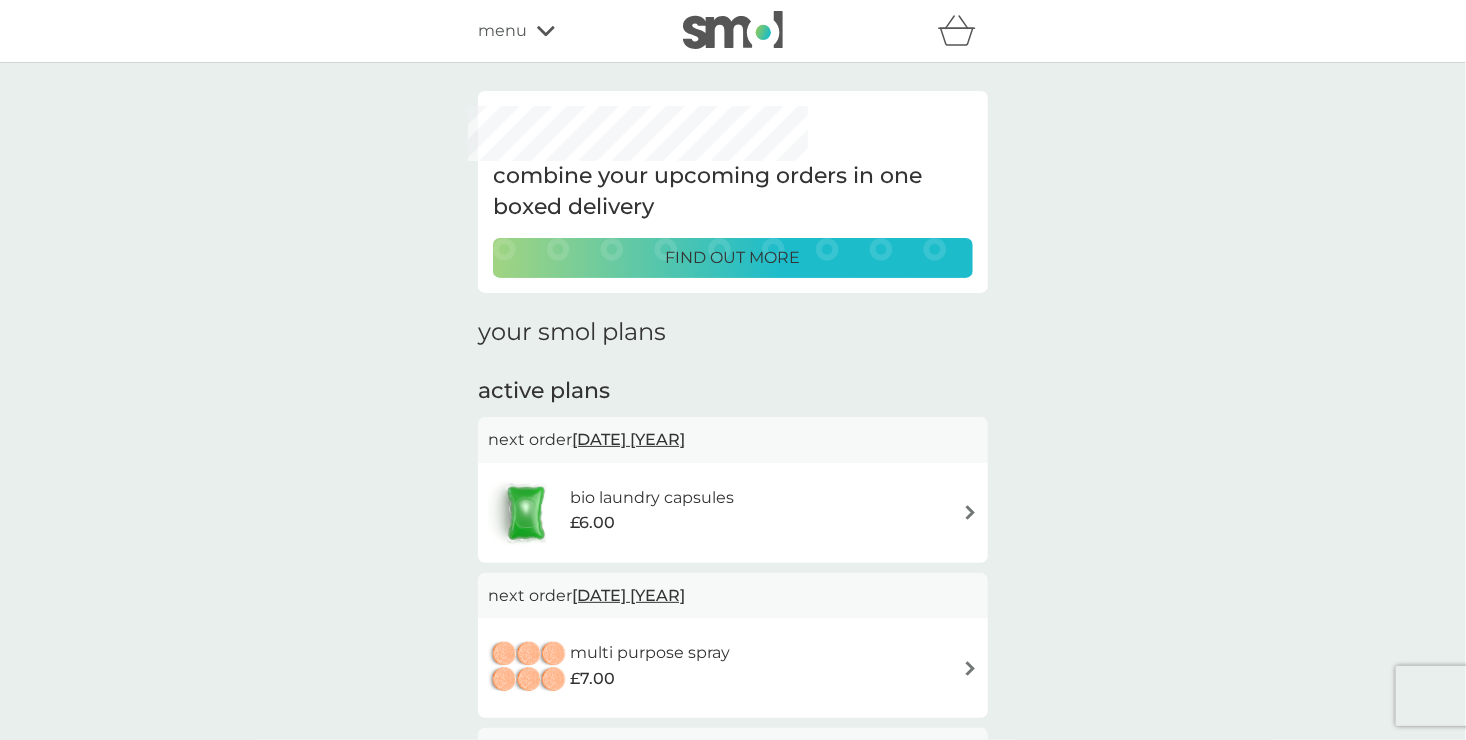 drag, startPoint x: 1196, startPoint y: 226, endPoint x: 645, endPoint y: 592, distance: 661.4809 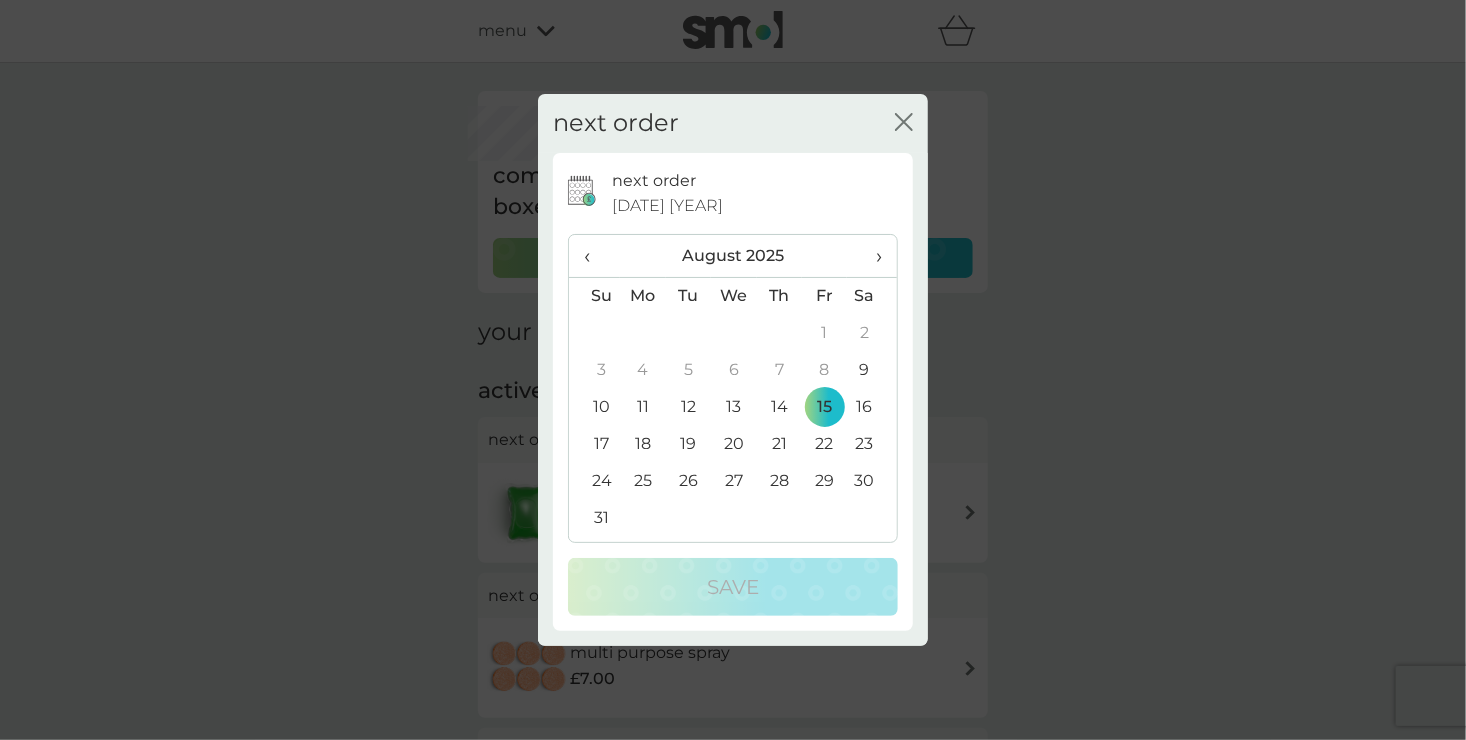 click on "›" at bounding box center [872, 256] 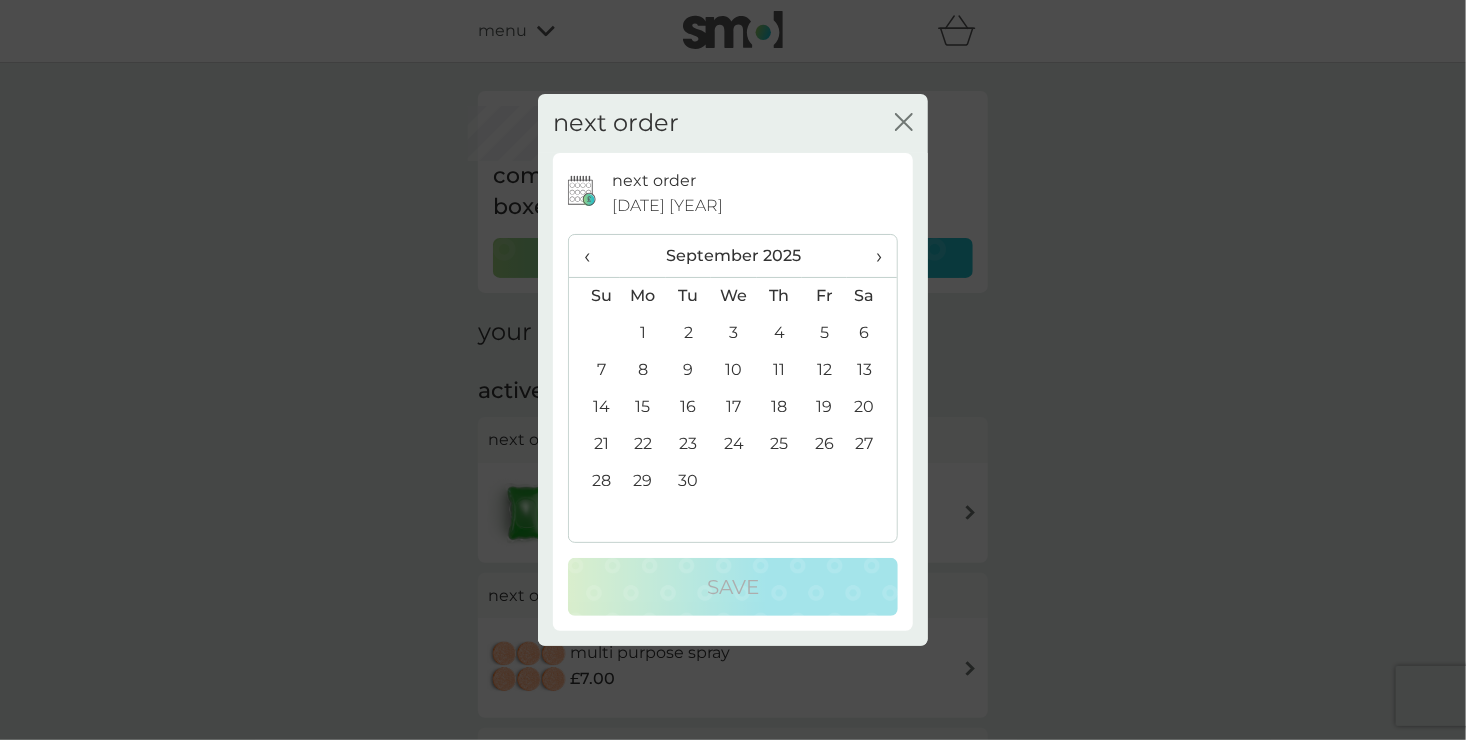 click on "26" at bounding box center (824, 444) 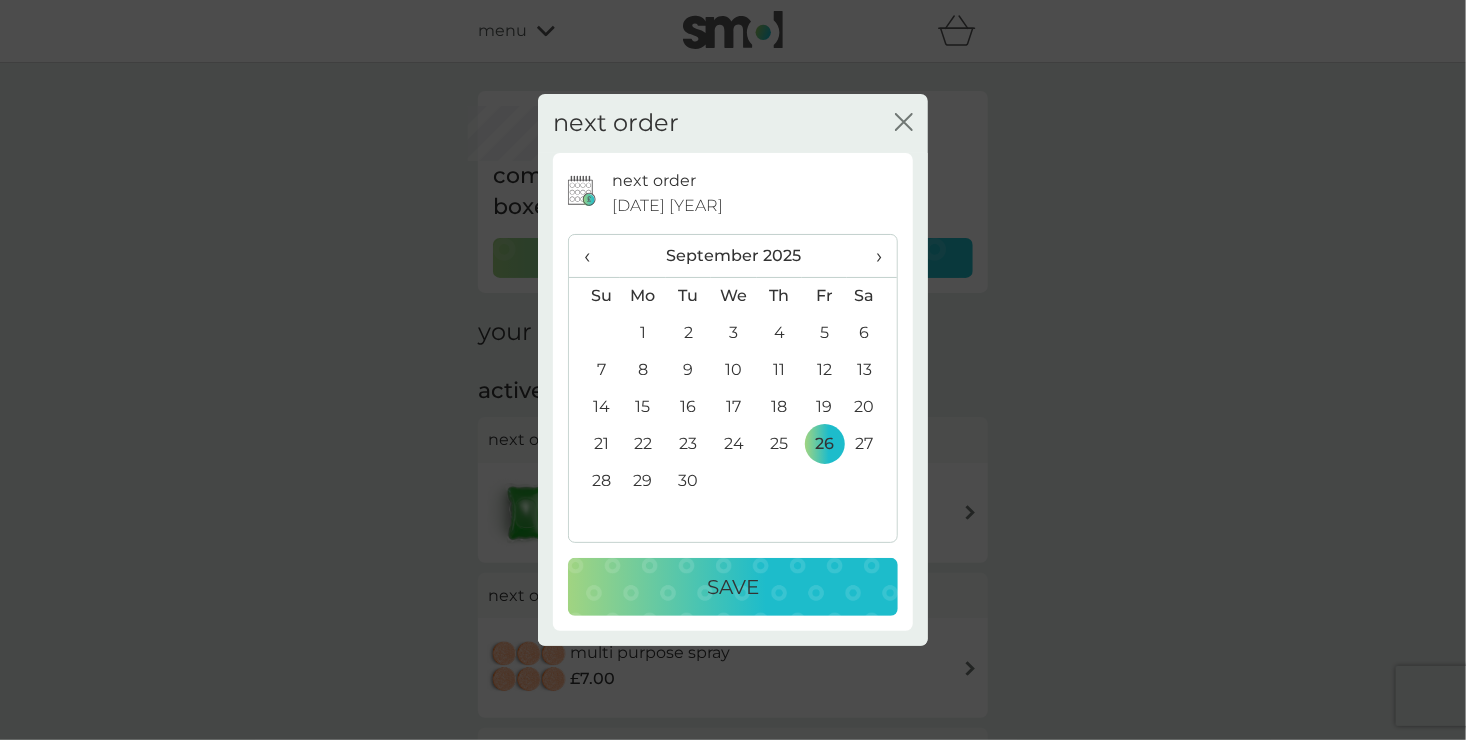 click on "Save" at bounding box center (733, 587) 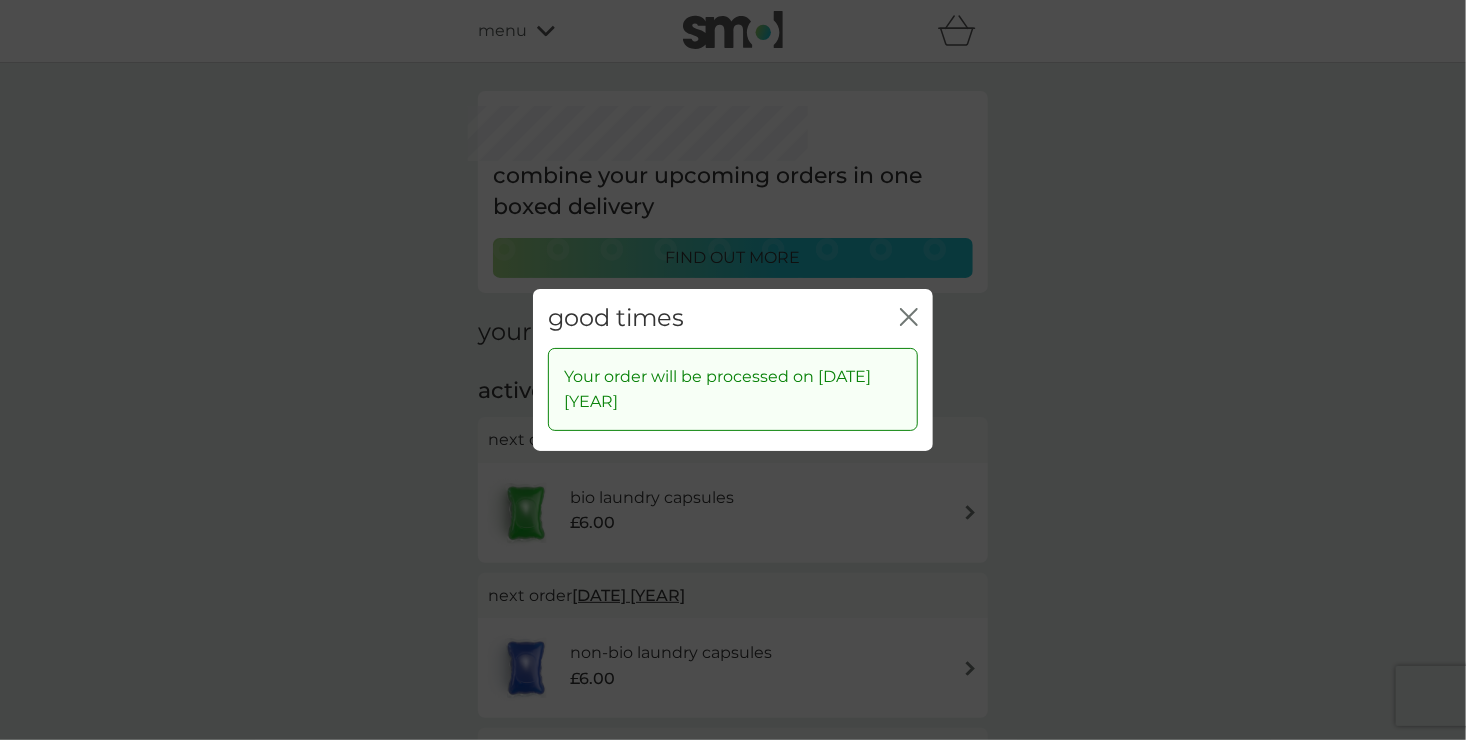 click on "good times close" at bounding box center [733, 318] 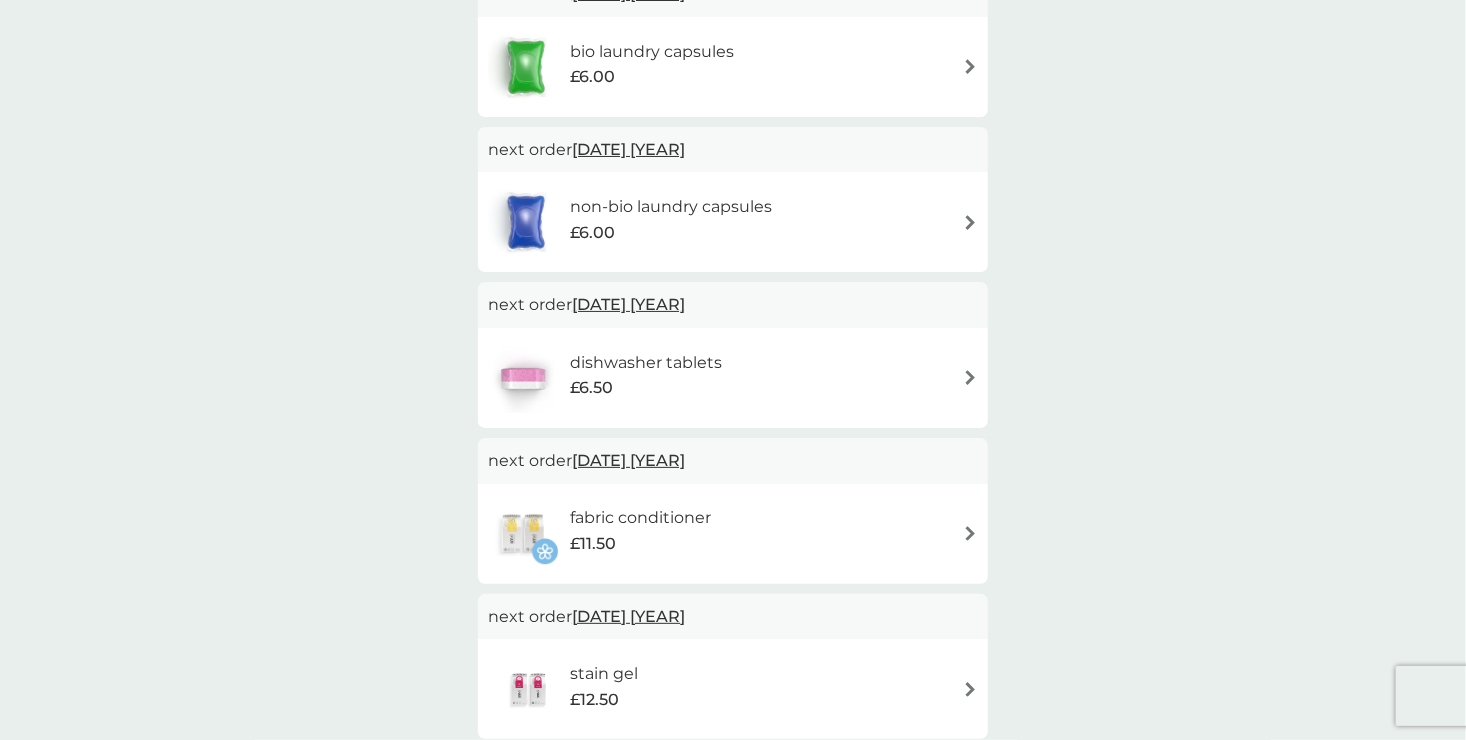 scroll, scrollTop: 449, scrollLeft: 0, axis: vertical 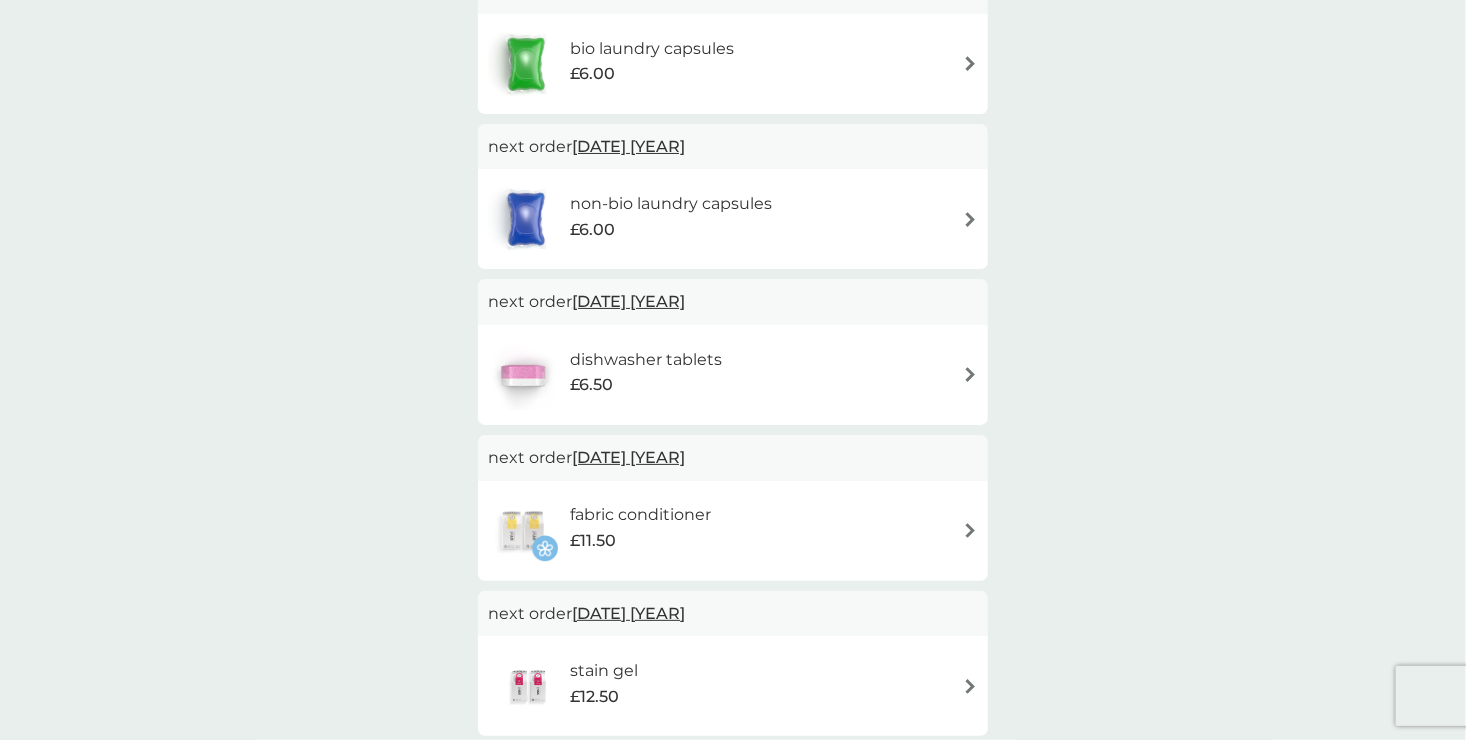 click on "[DATE] [YEAR]" at bounding box center [628, 301] 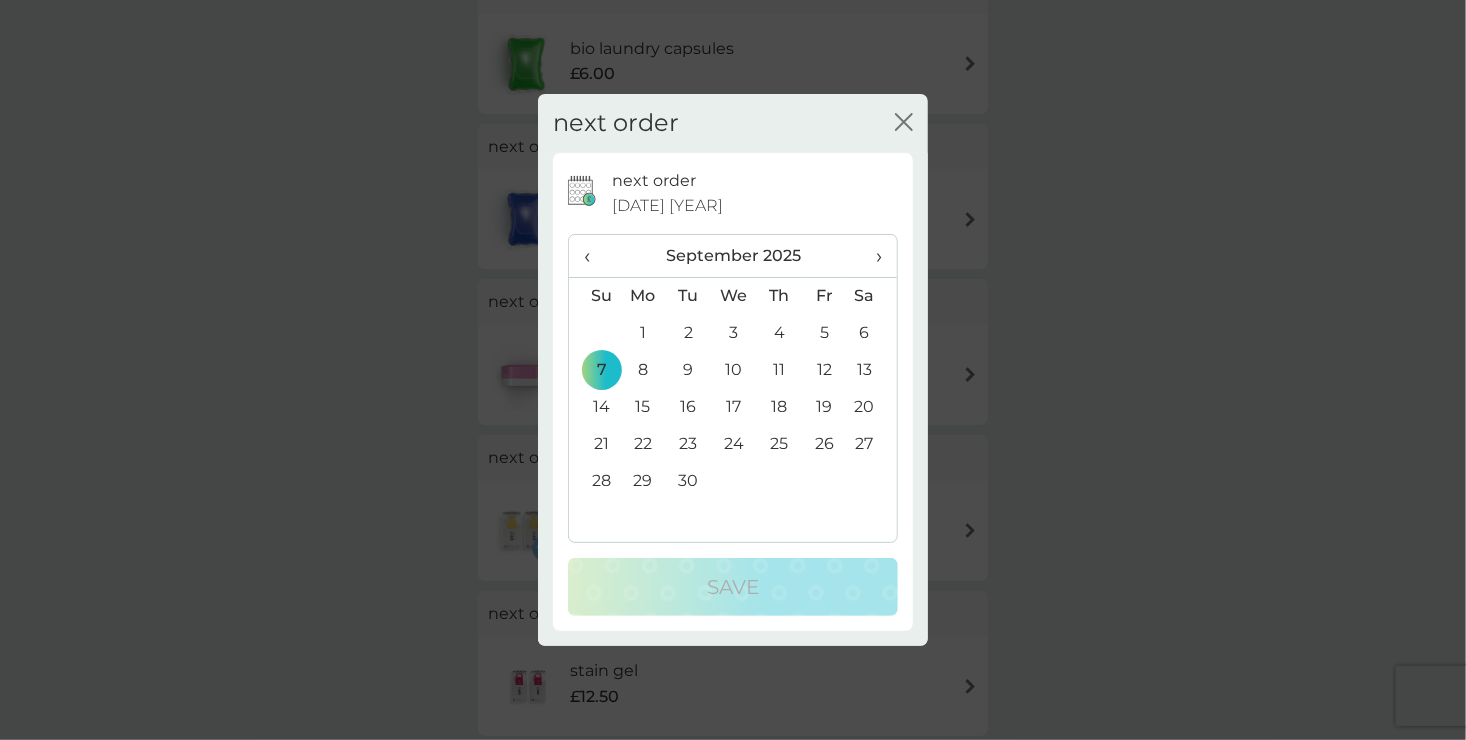click on "19" at bounding box center (824, 407) 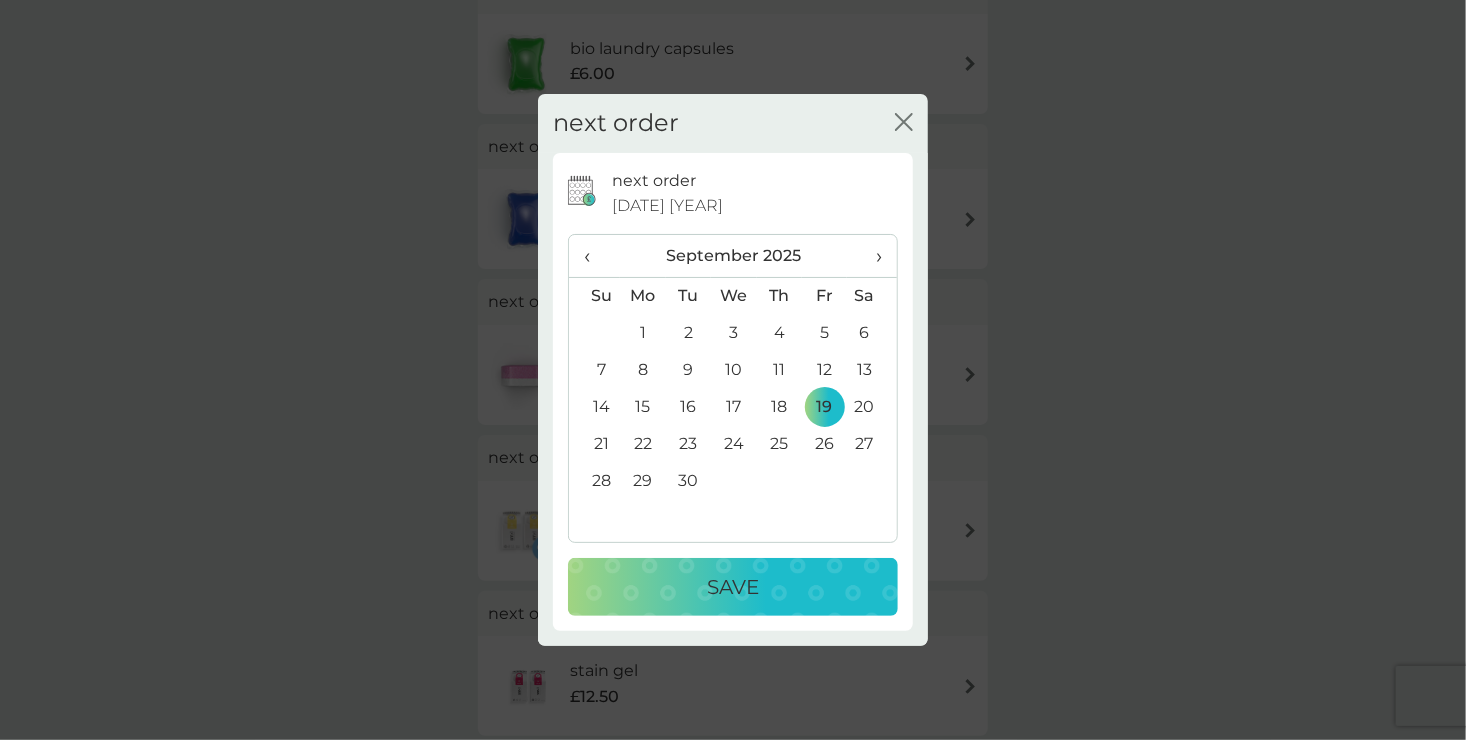 click on "Save" at bounding box center [733, 587] 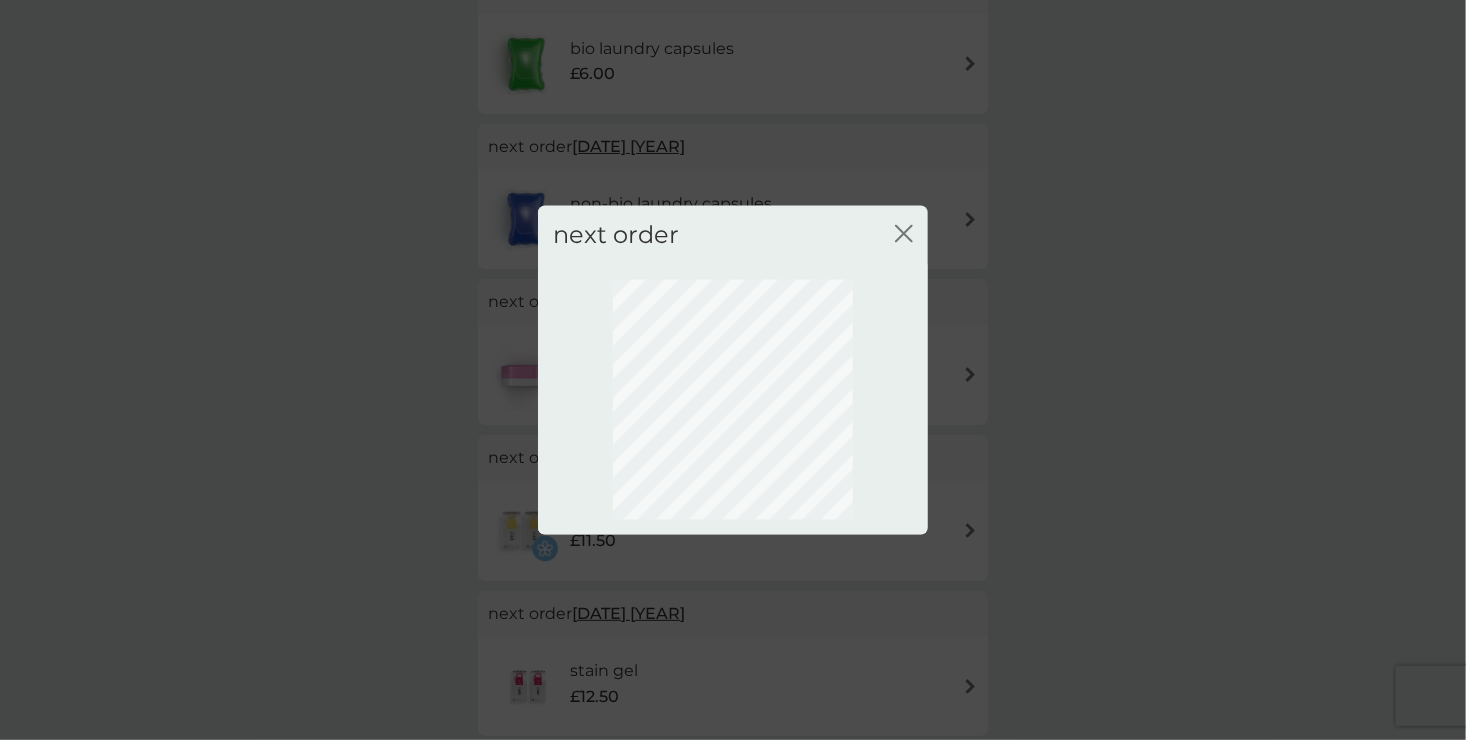 scroll, scrollTop: 98, scrollLeft: 0, axis: vertical 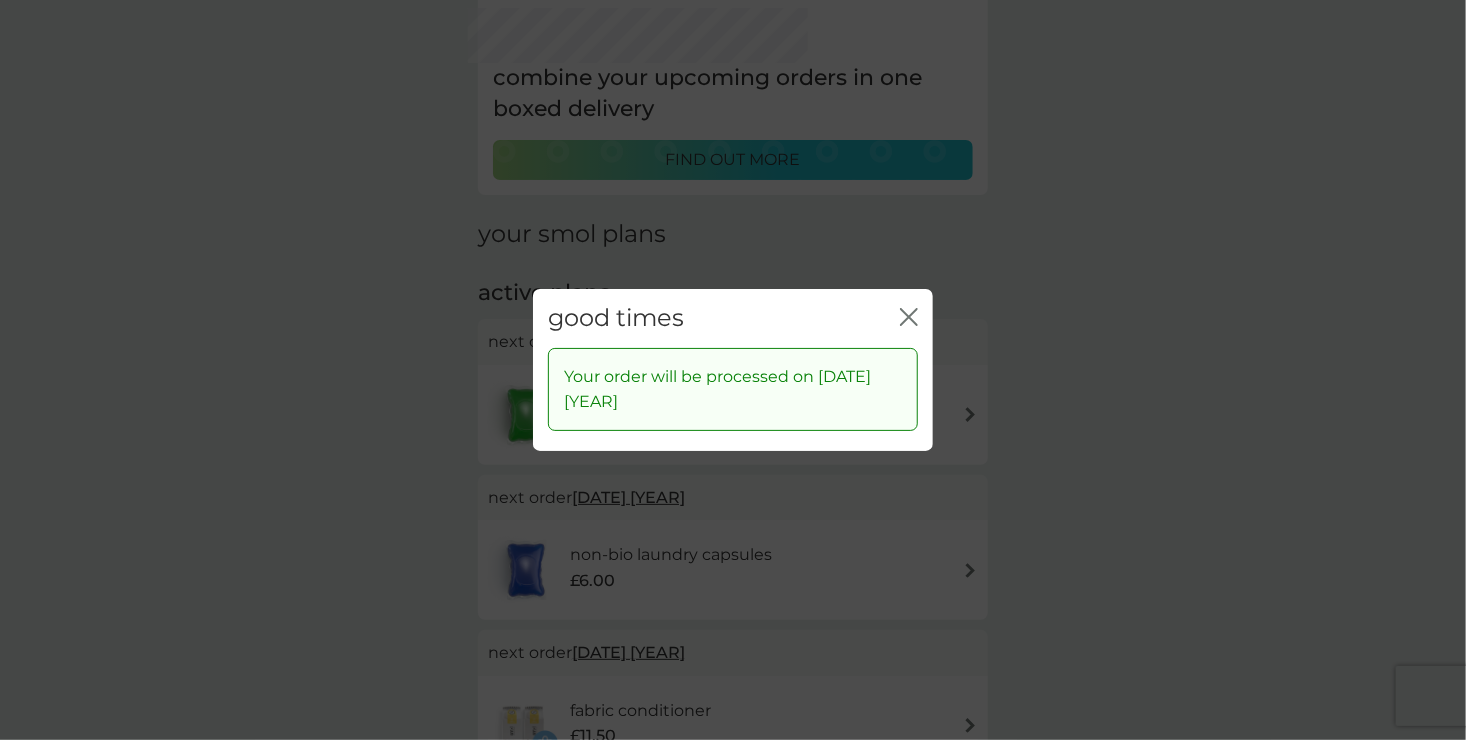 click 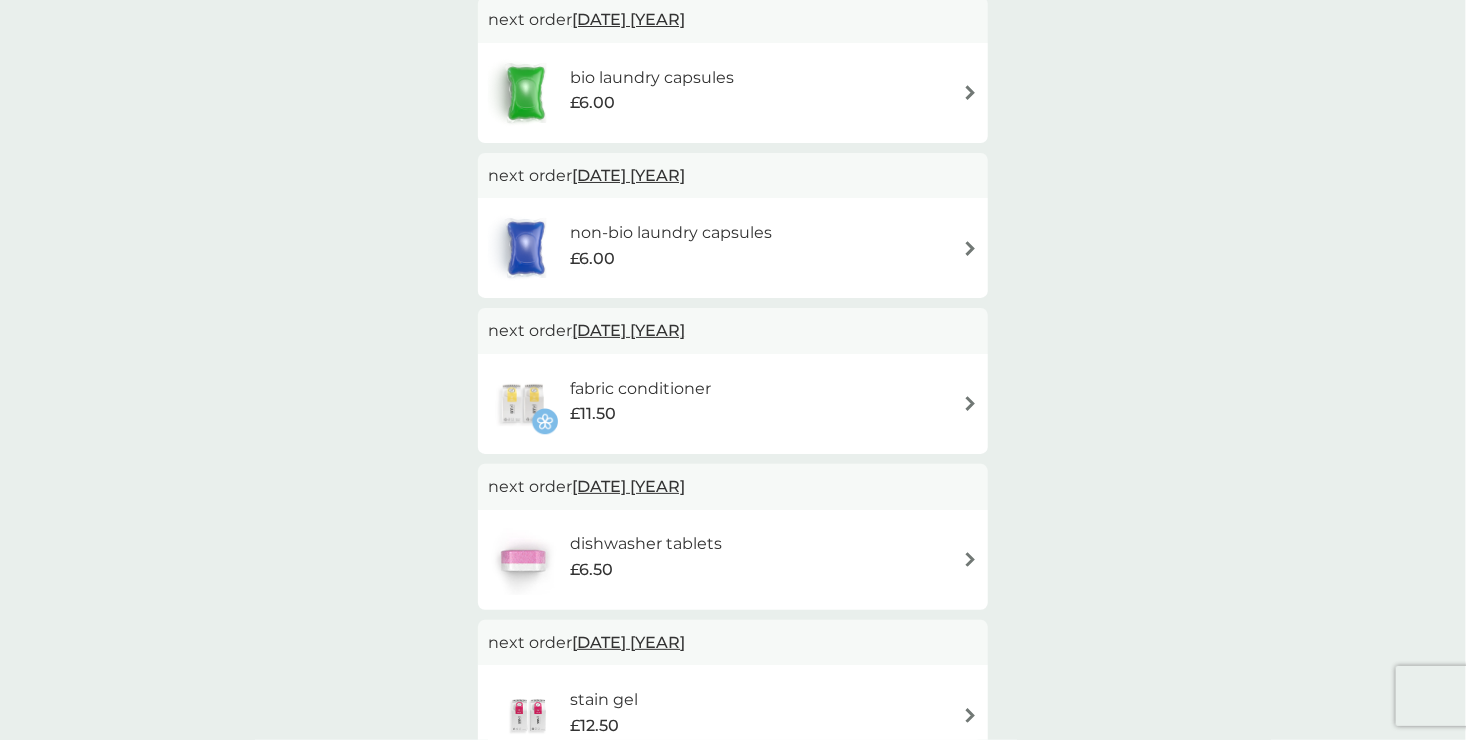 scroll, scrollTop: 439, scrollLeft: 0, axis: vertical 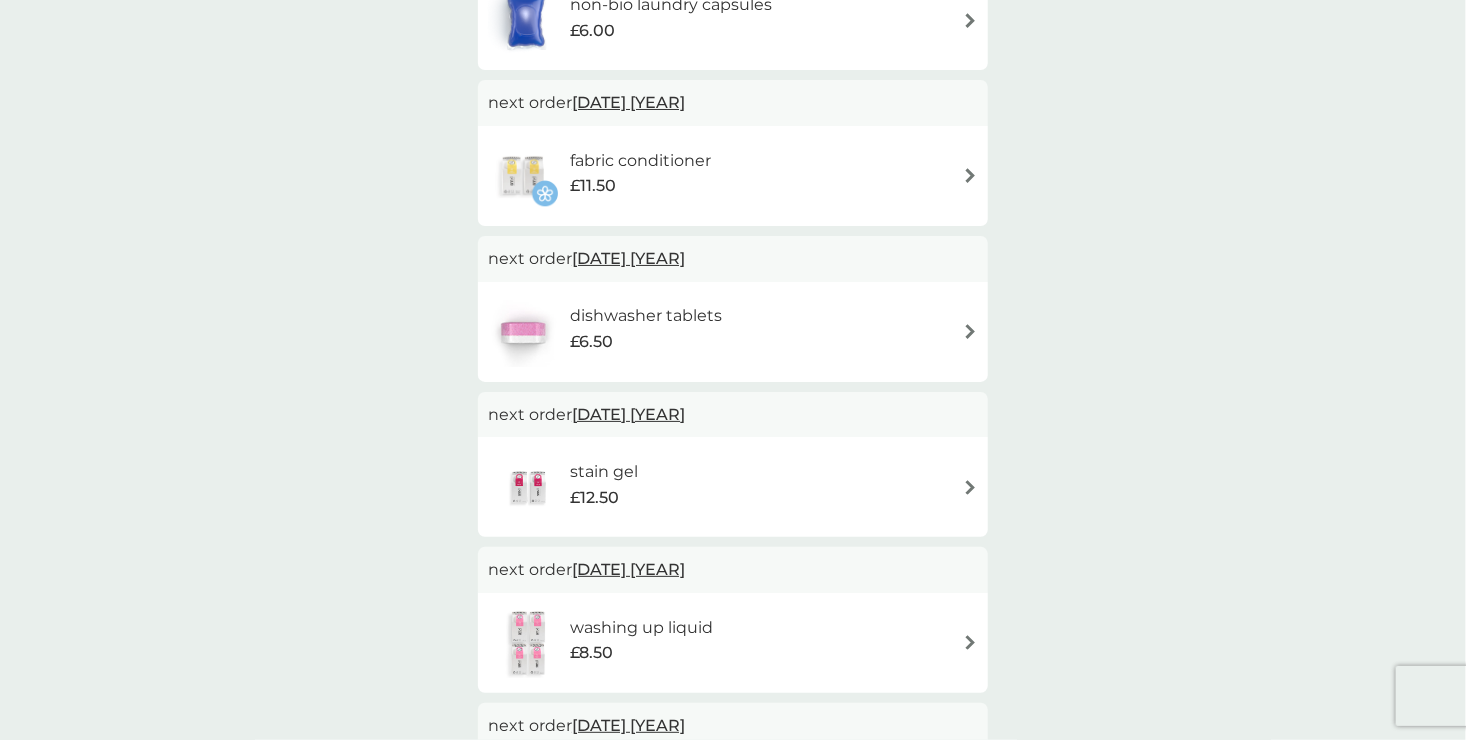 click on "[DATE] [YEAR]" at bounding box center [628, 414] 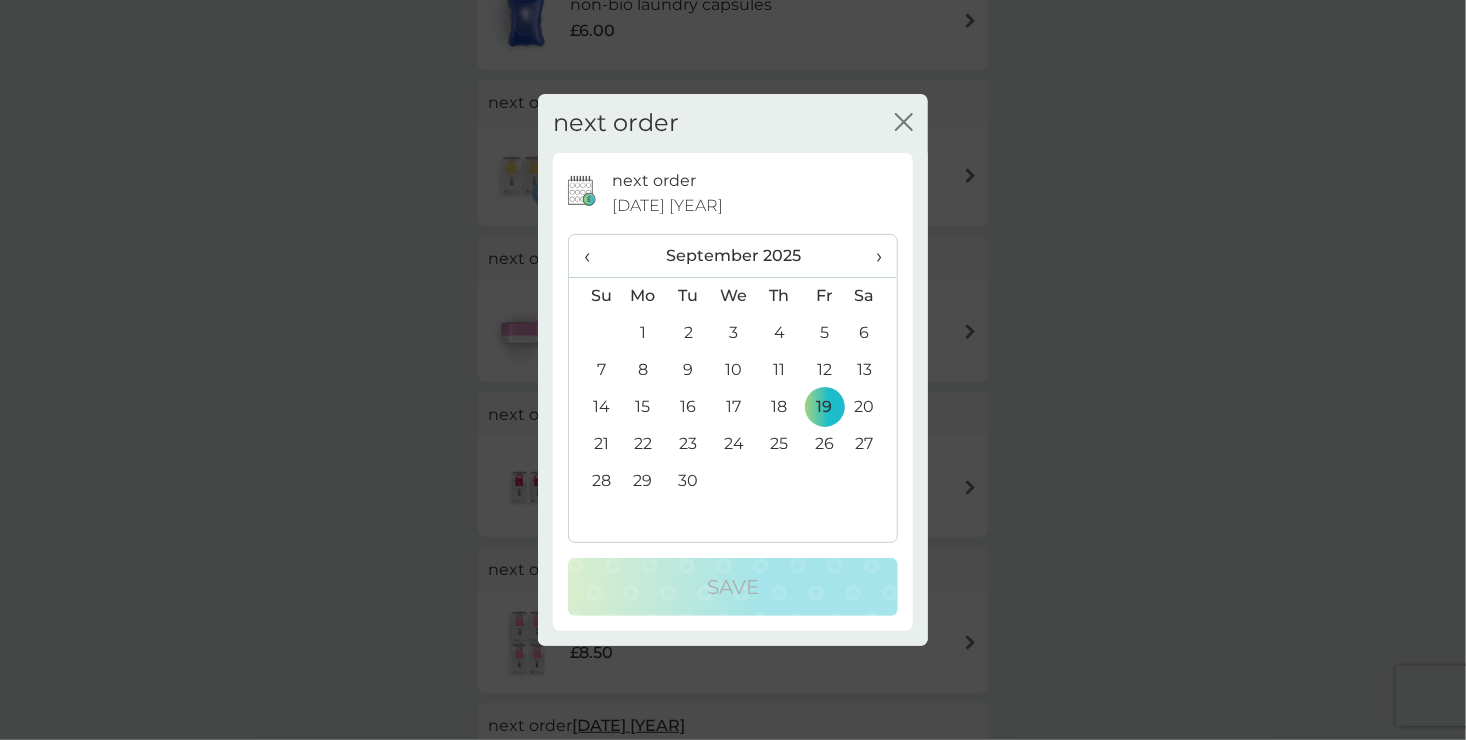 click on "›" at bounding box center [872, 256] 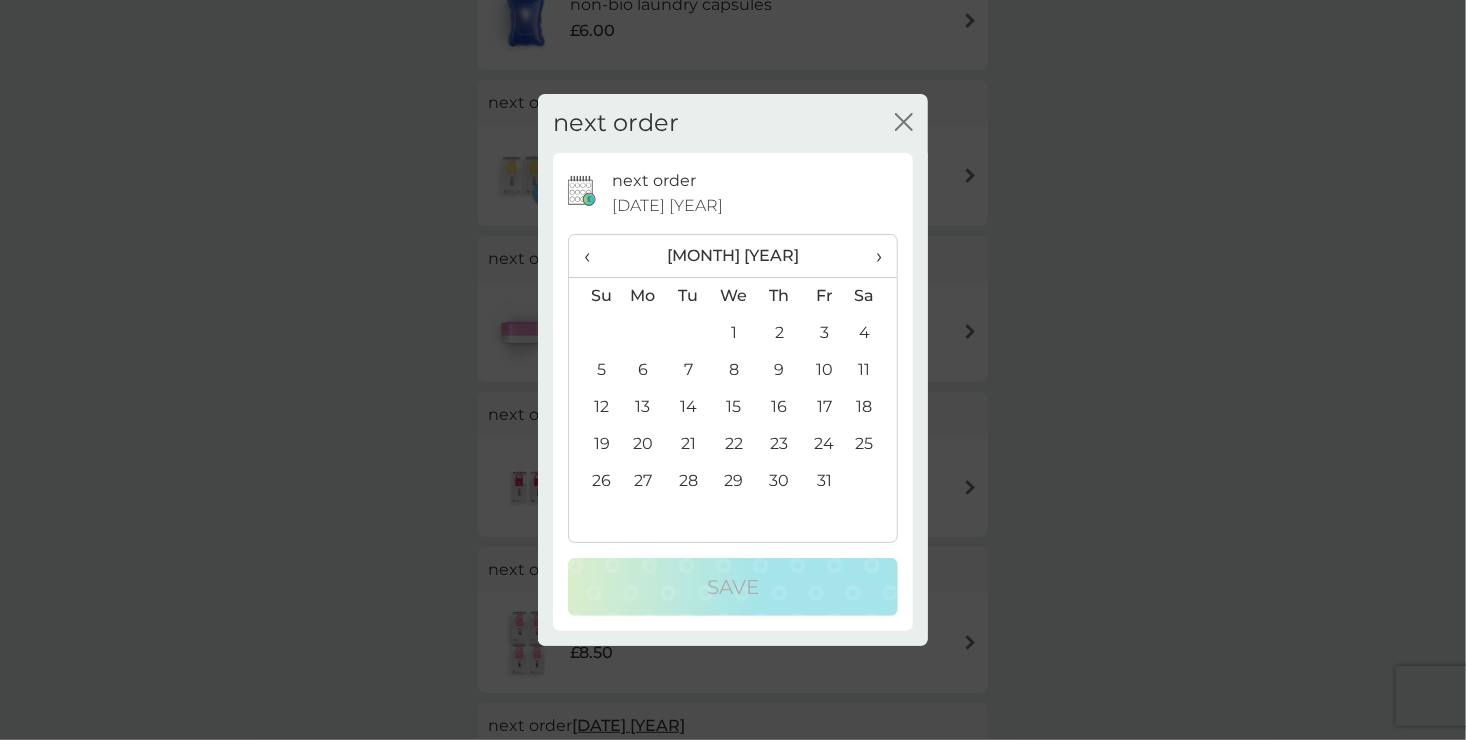 click on "17" at bounding box center [824, 407] 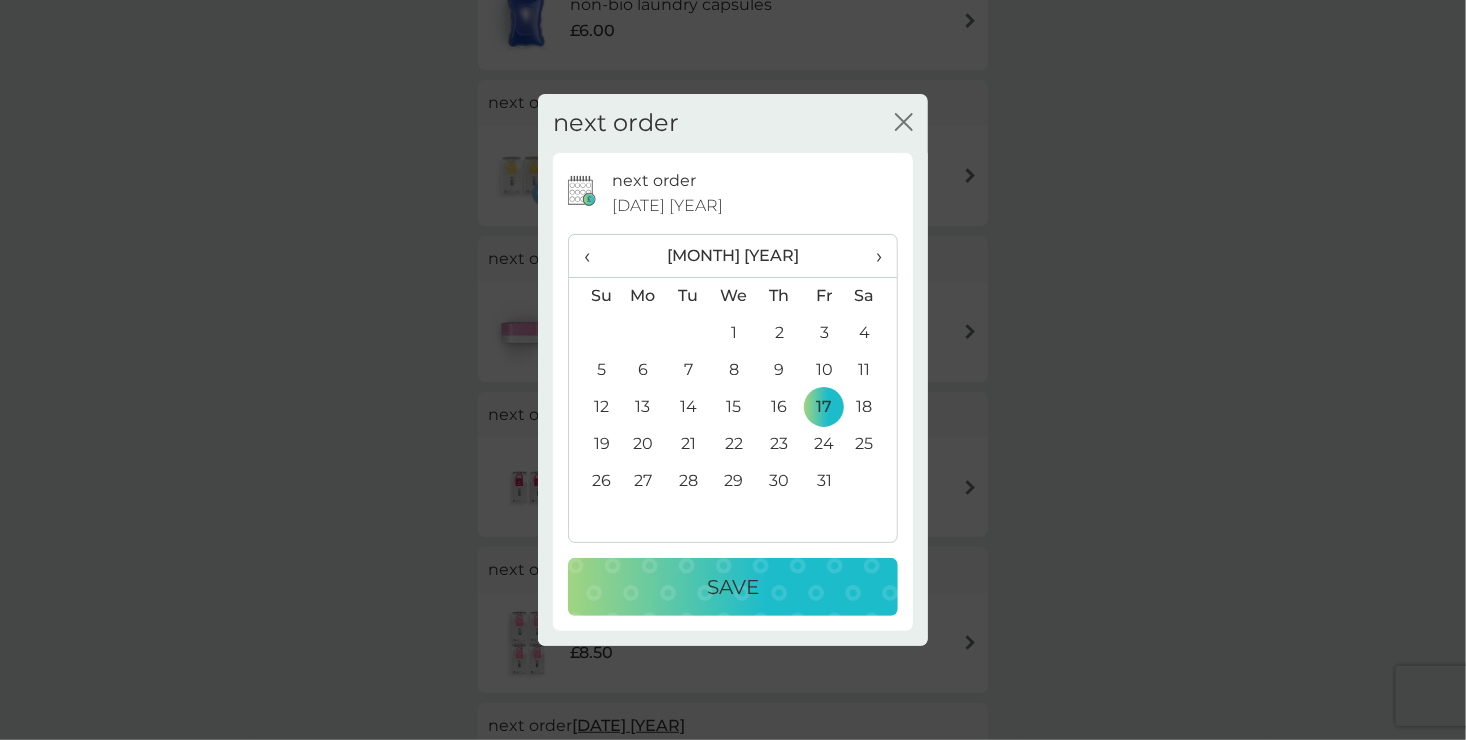 click on "Save" at bounding box center [733, 587] 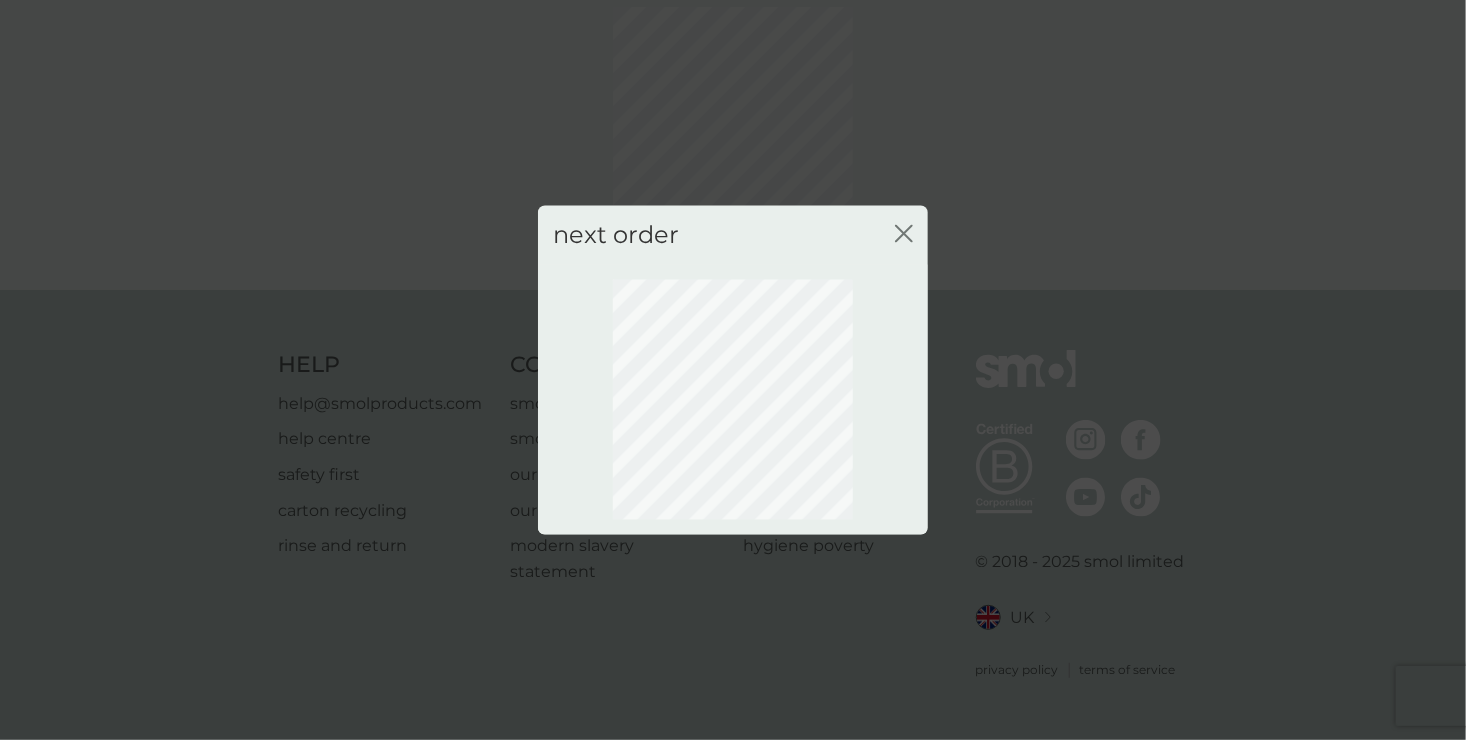 scroll, scrollTop: 98, scrollLeft: 0, axis: vertical 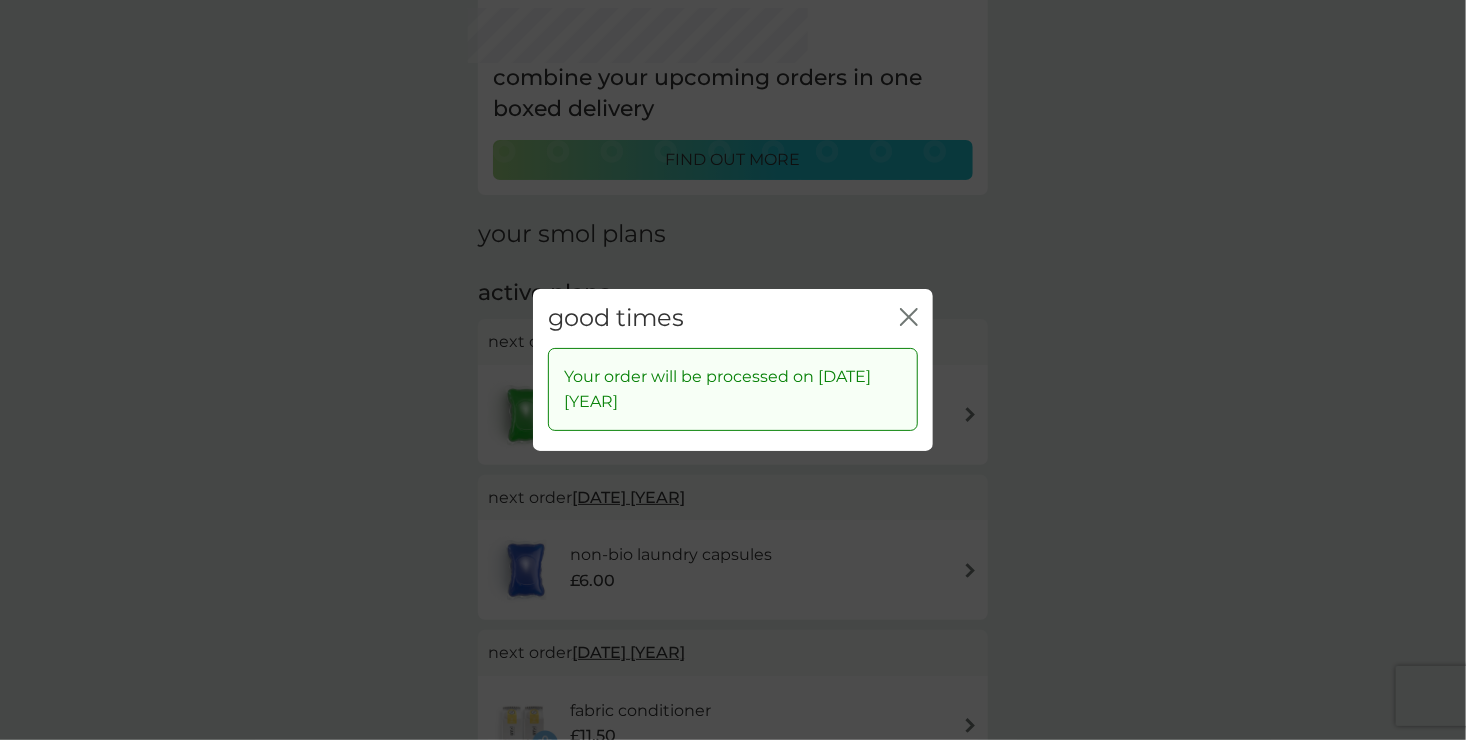 click 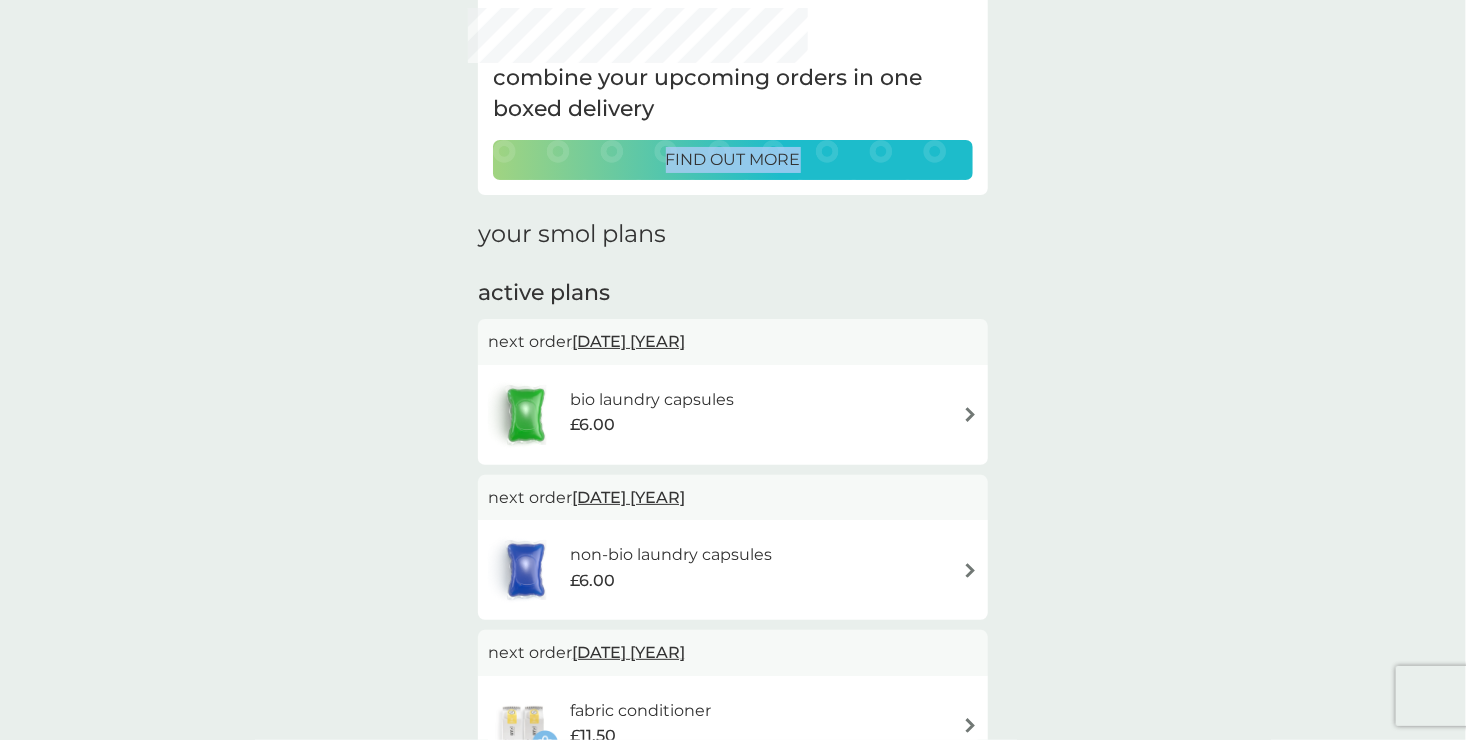 drag, startPoint x: 1465, startPoint y: 129, endPoint x: 1460, endPoint y: 191, distance: 62.201286 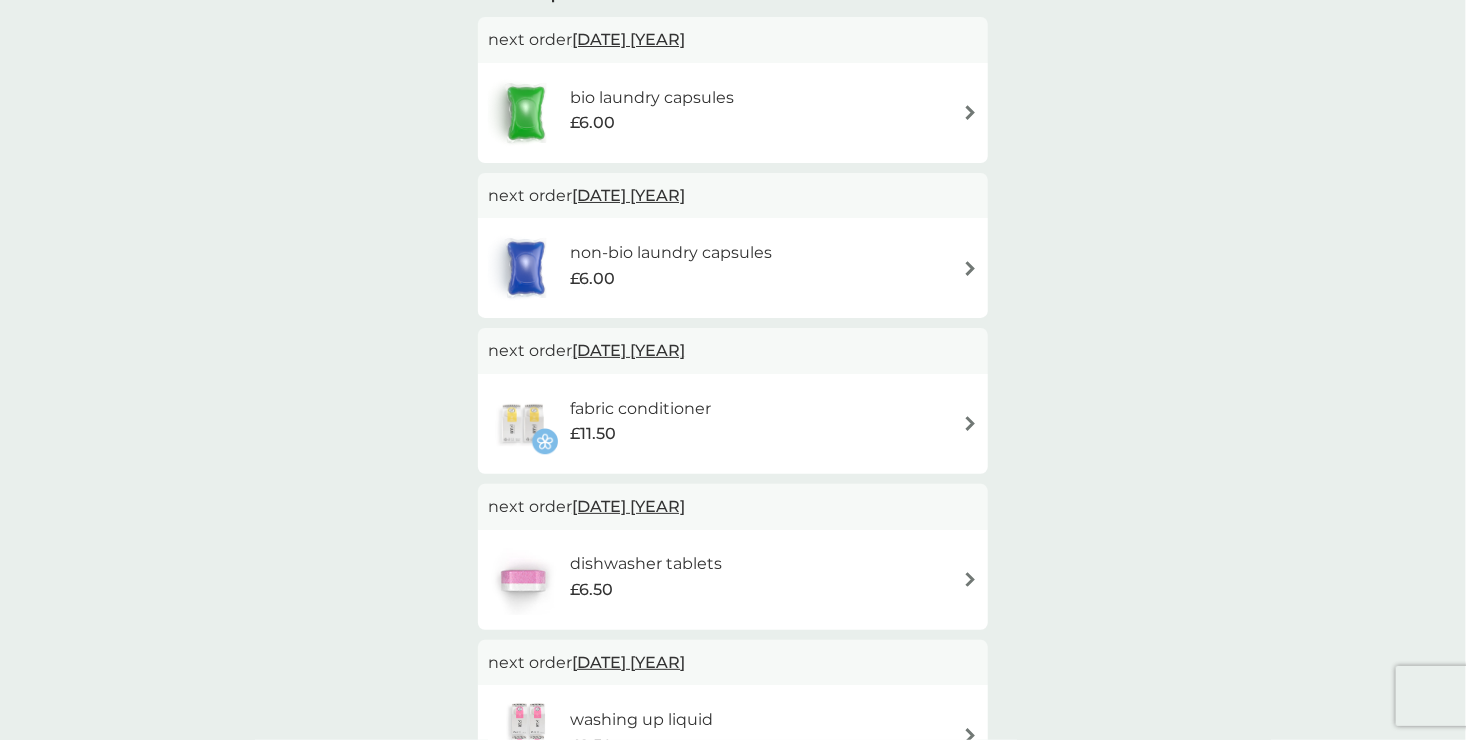 scroll, scrollTop: 404, scrollLeft: 0, axis: vertical 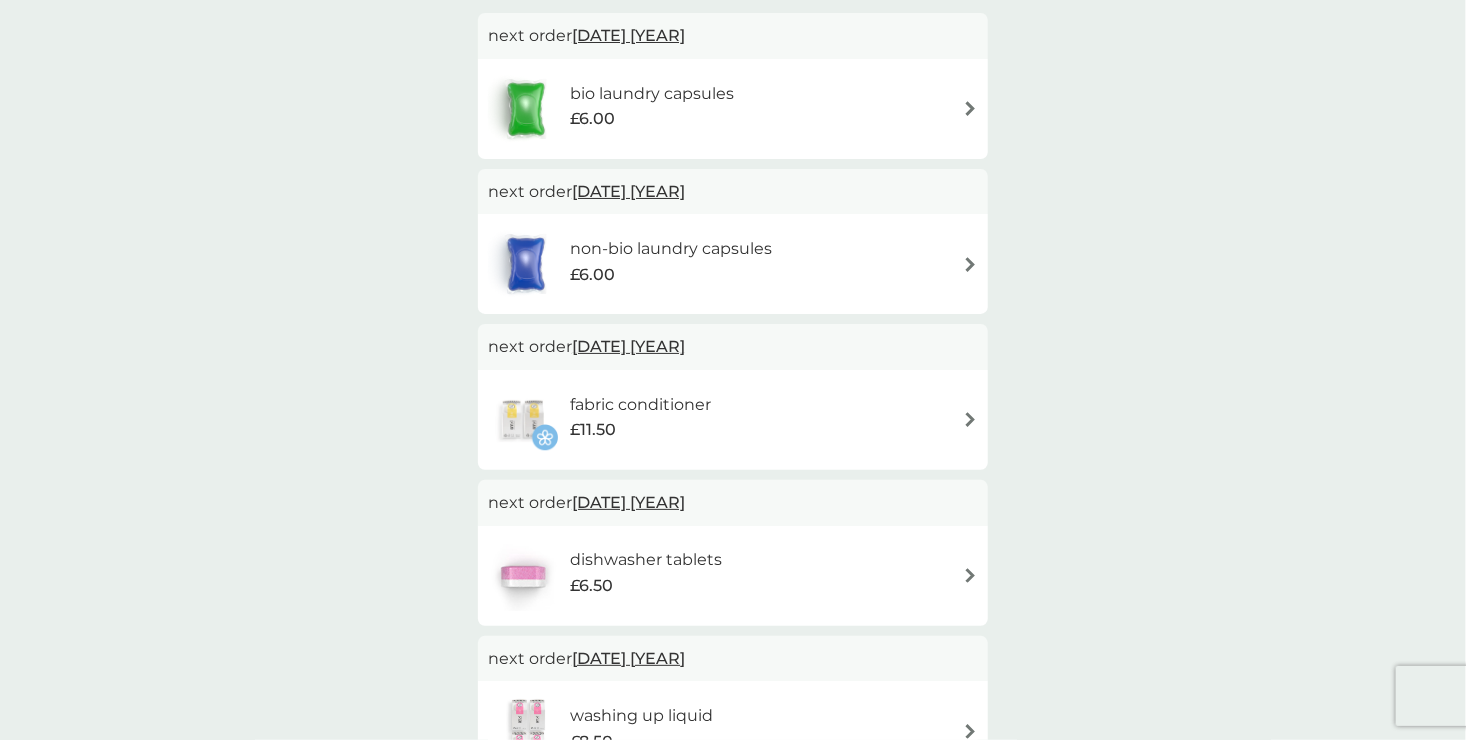 click at bounding box center [970, 419] 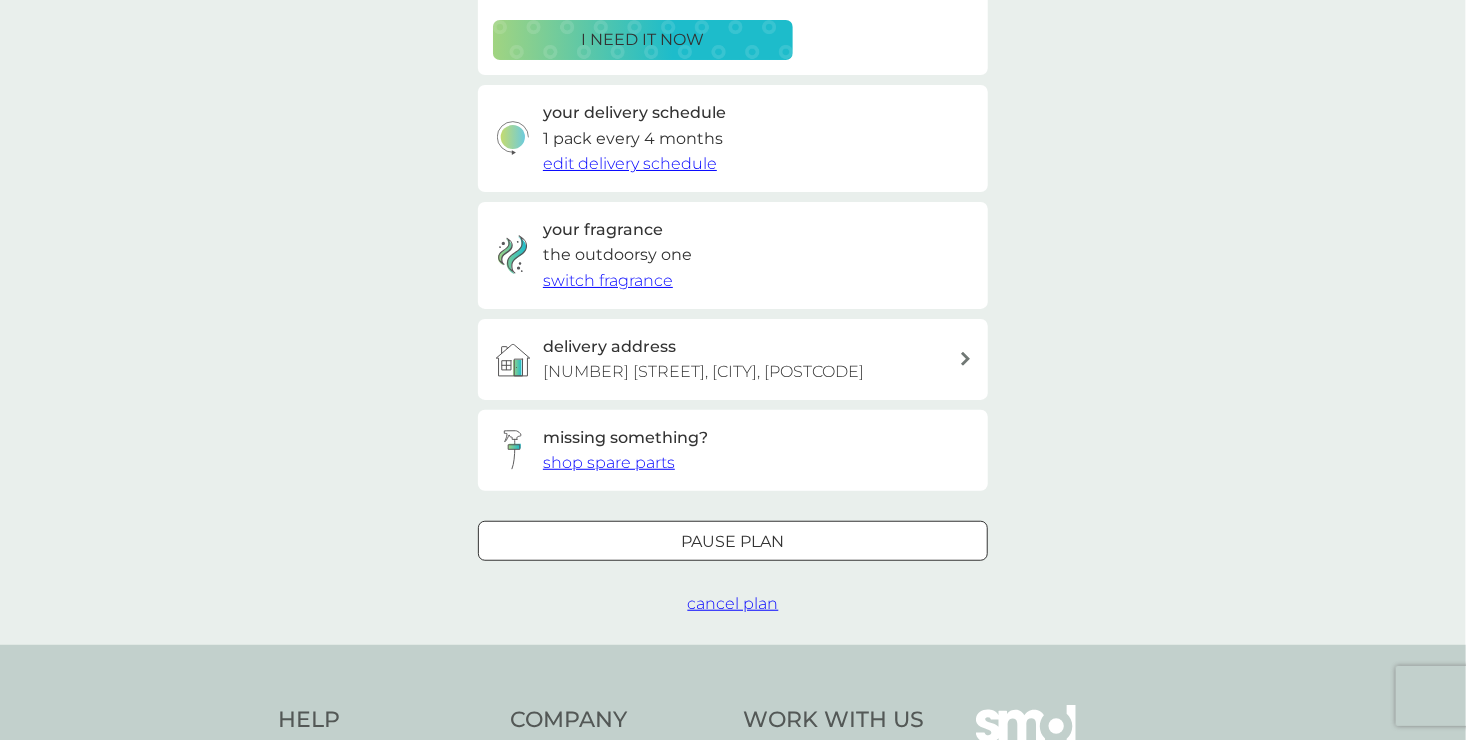 scroll, scrollTop: 0, scrollLeft: 0, axis: both 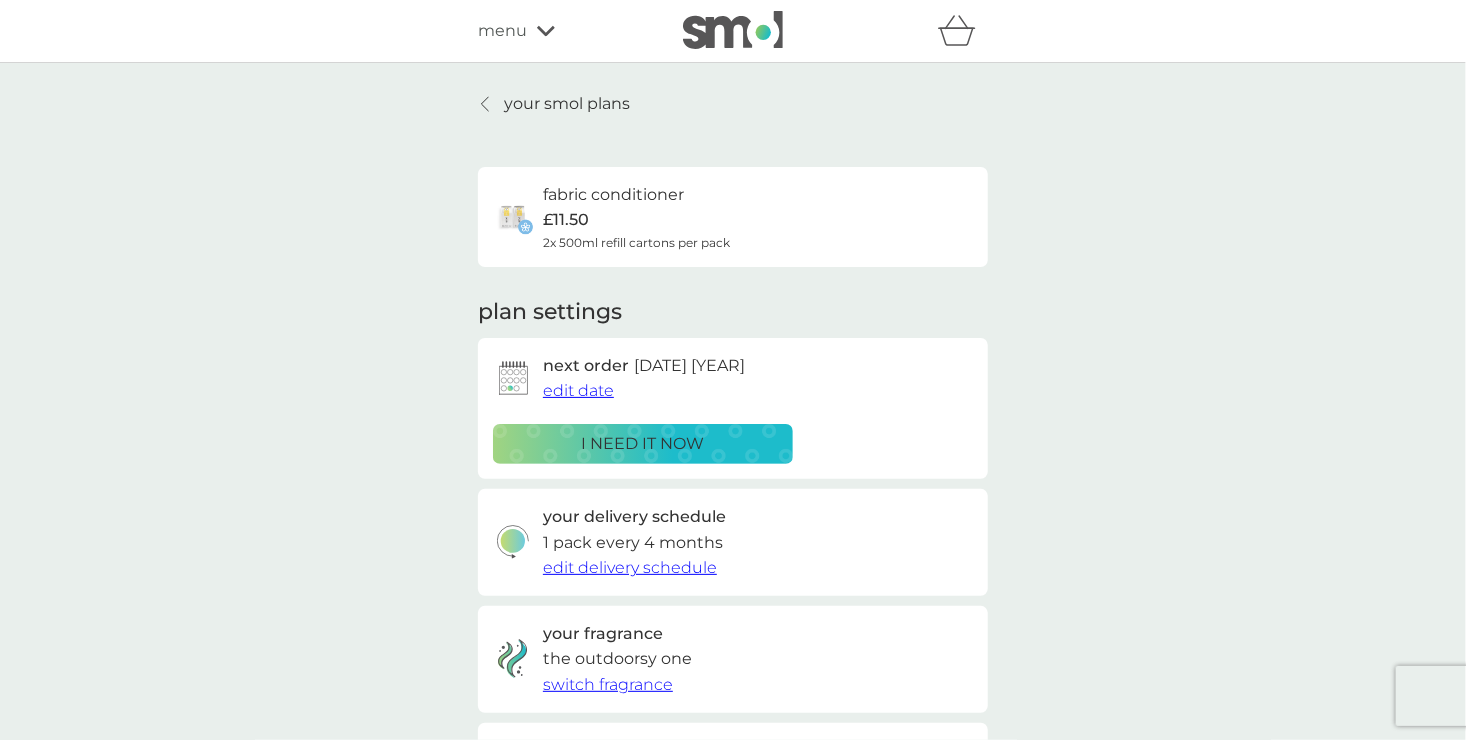 click on "edit date" at bounding box center [578, 390] 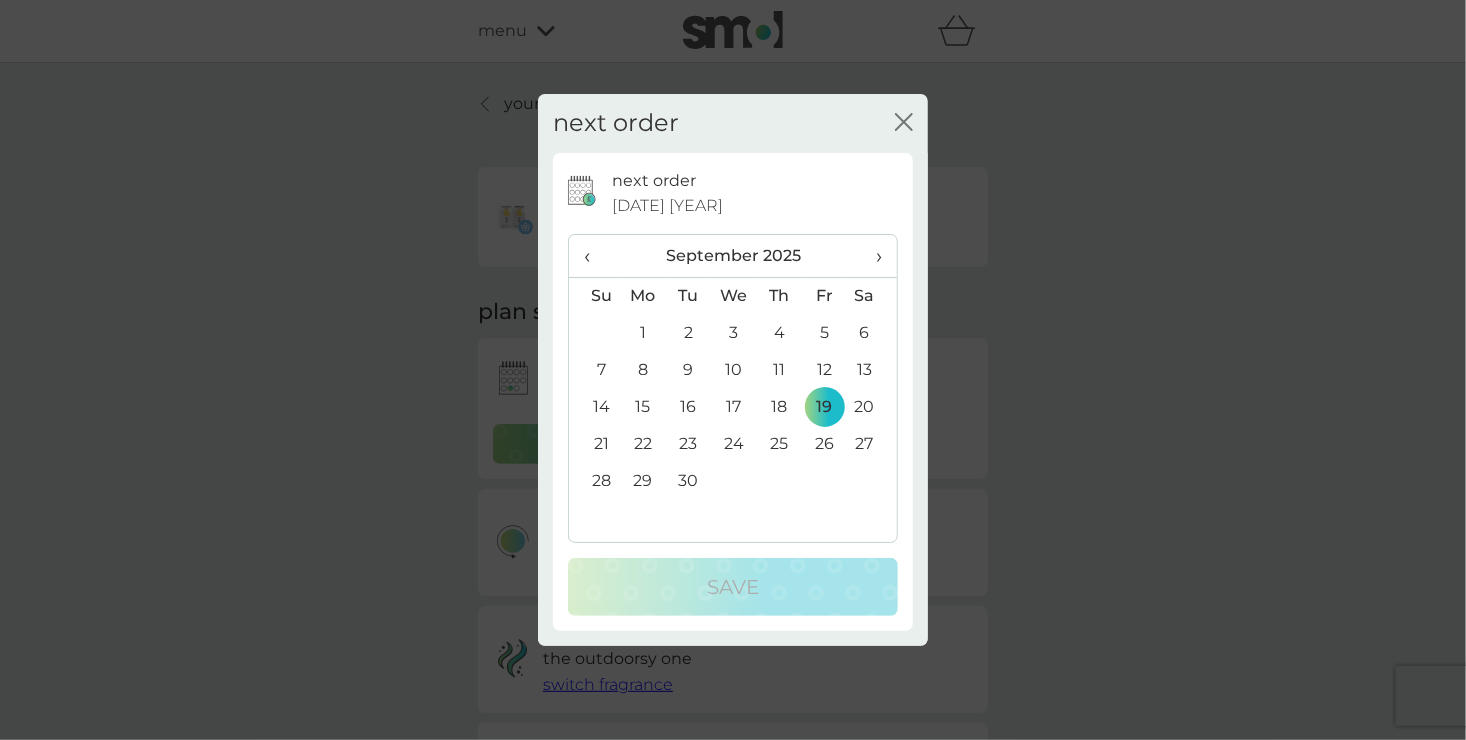 click on "›" at bounding box center [872, 256] 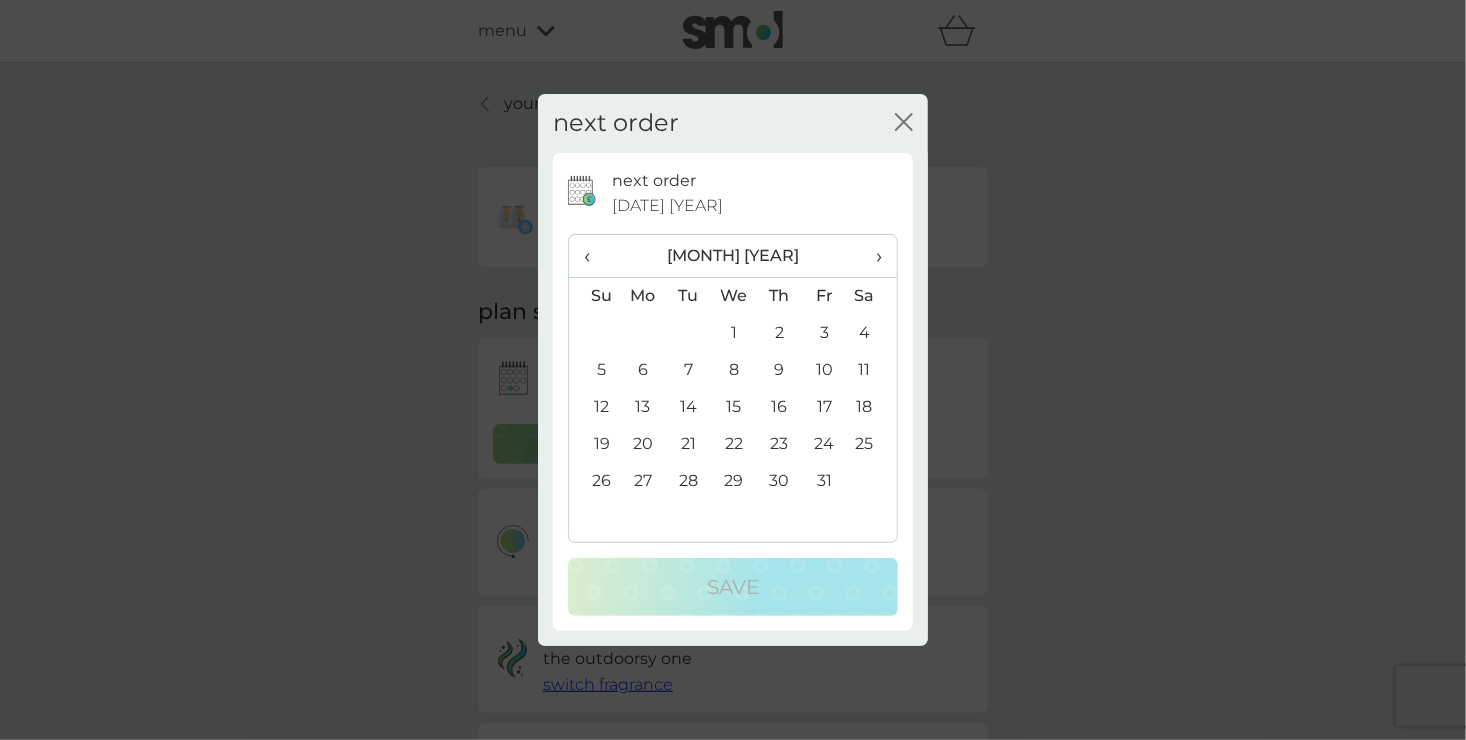 click on "24" at bounding box center (824, 444) 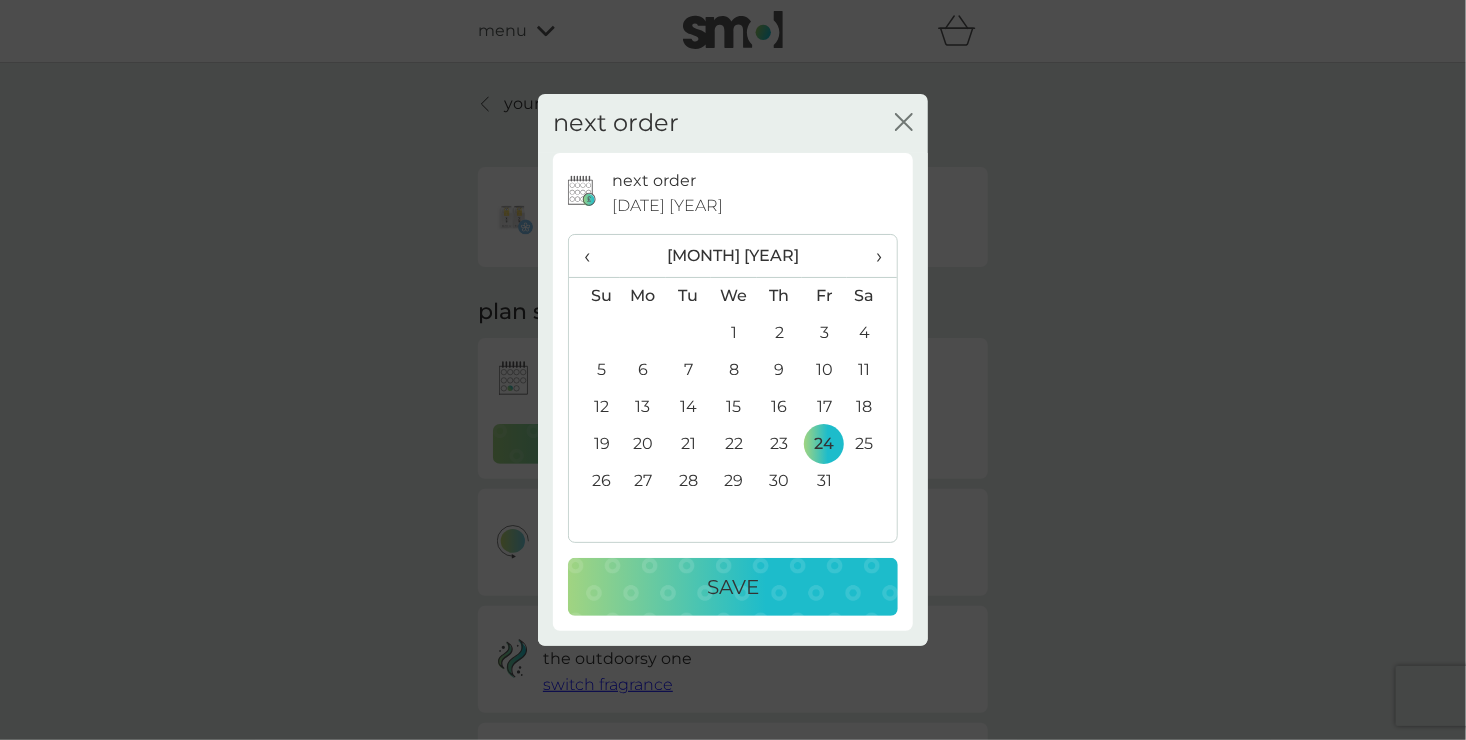 click on "Save" at bounding box center (733, 587) 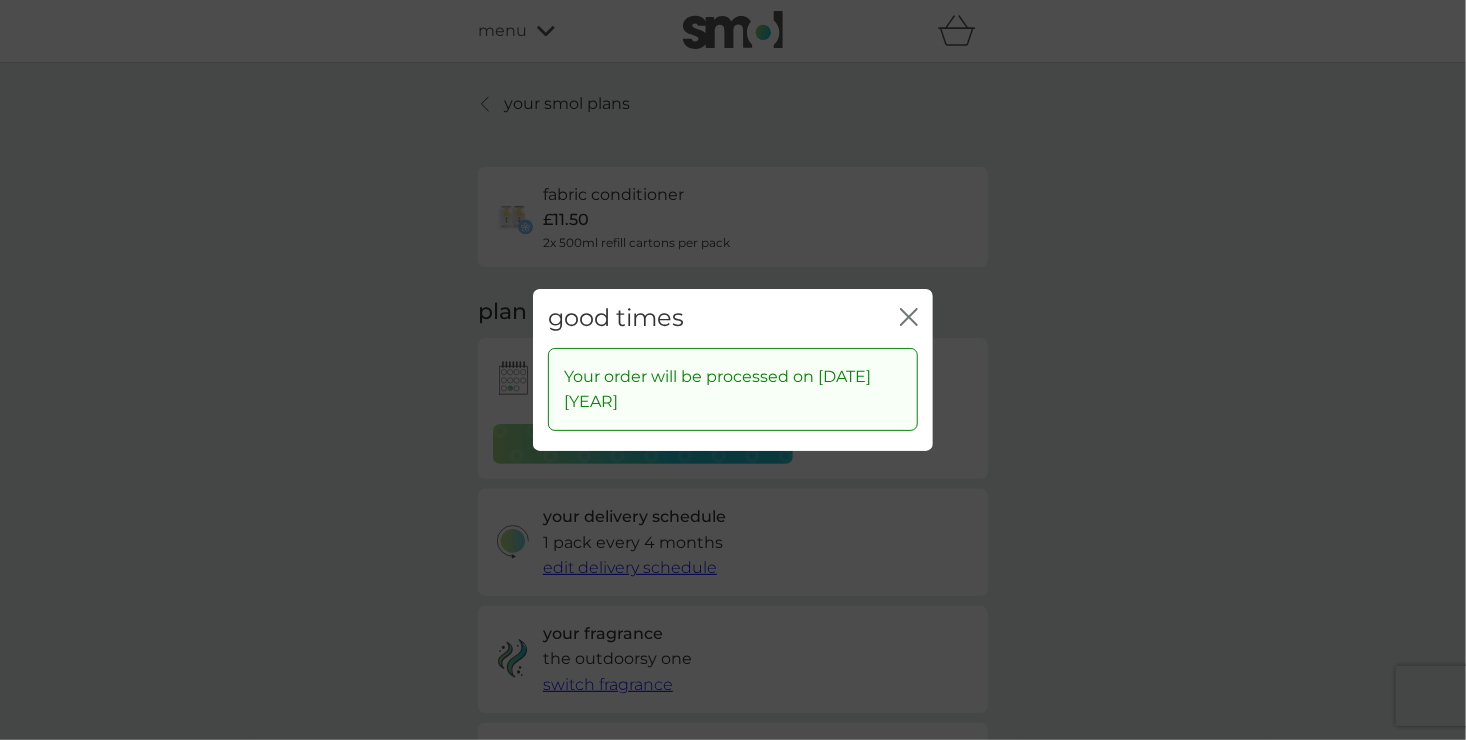 click 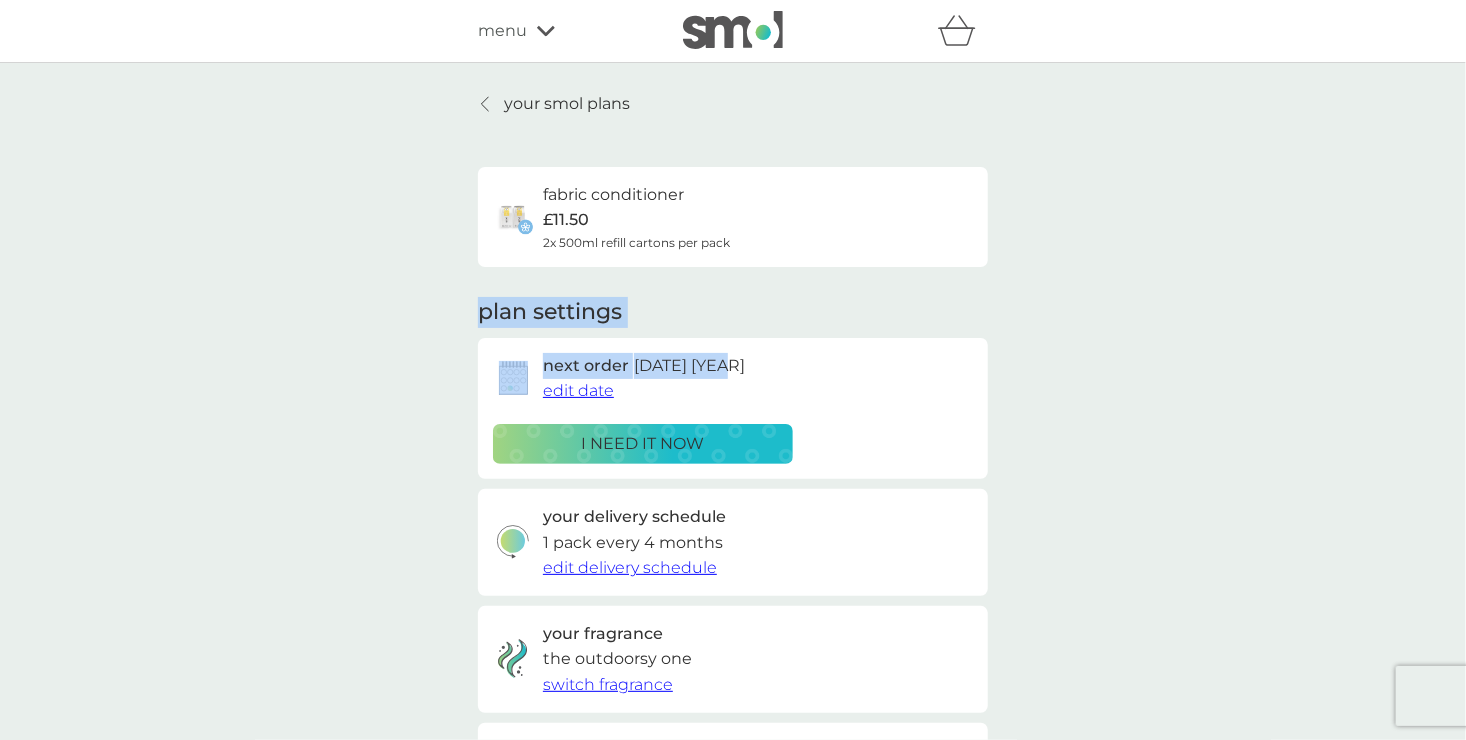 drag, startPoint x: 1092, startPoint y: 323, endPoint x: 1067, endPoint y: 276, distance: 53.235325 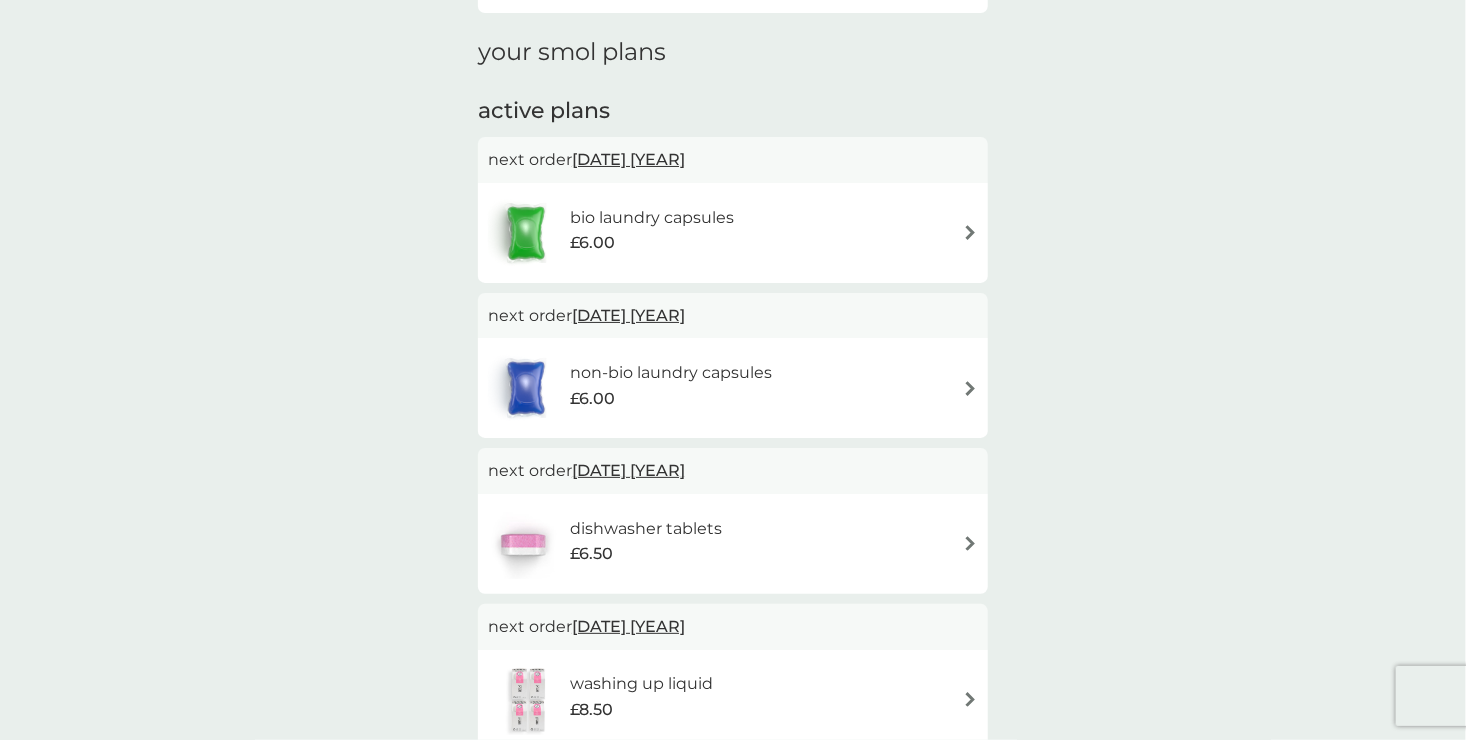 scroll, scrollTop: 286, scrollLeft: 0, axis: vertical 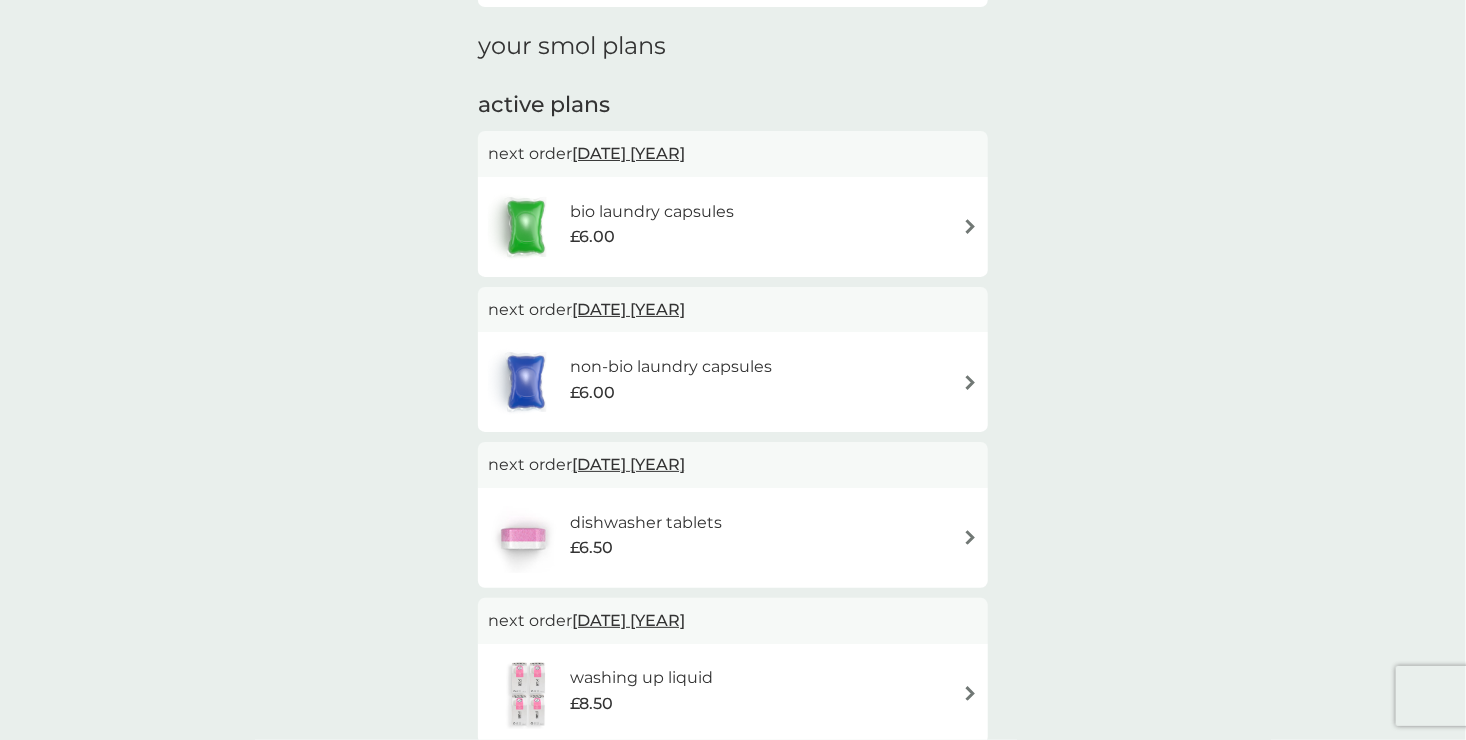 click on "[DATE] [YEAR]" at bounding box center (628, 309) 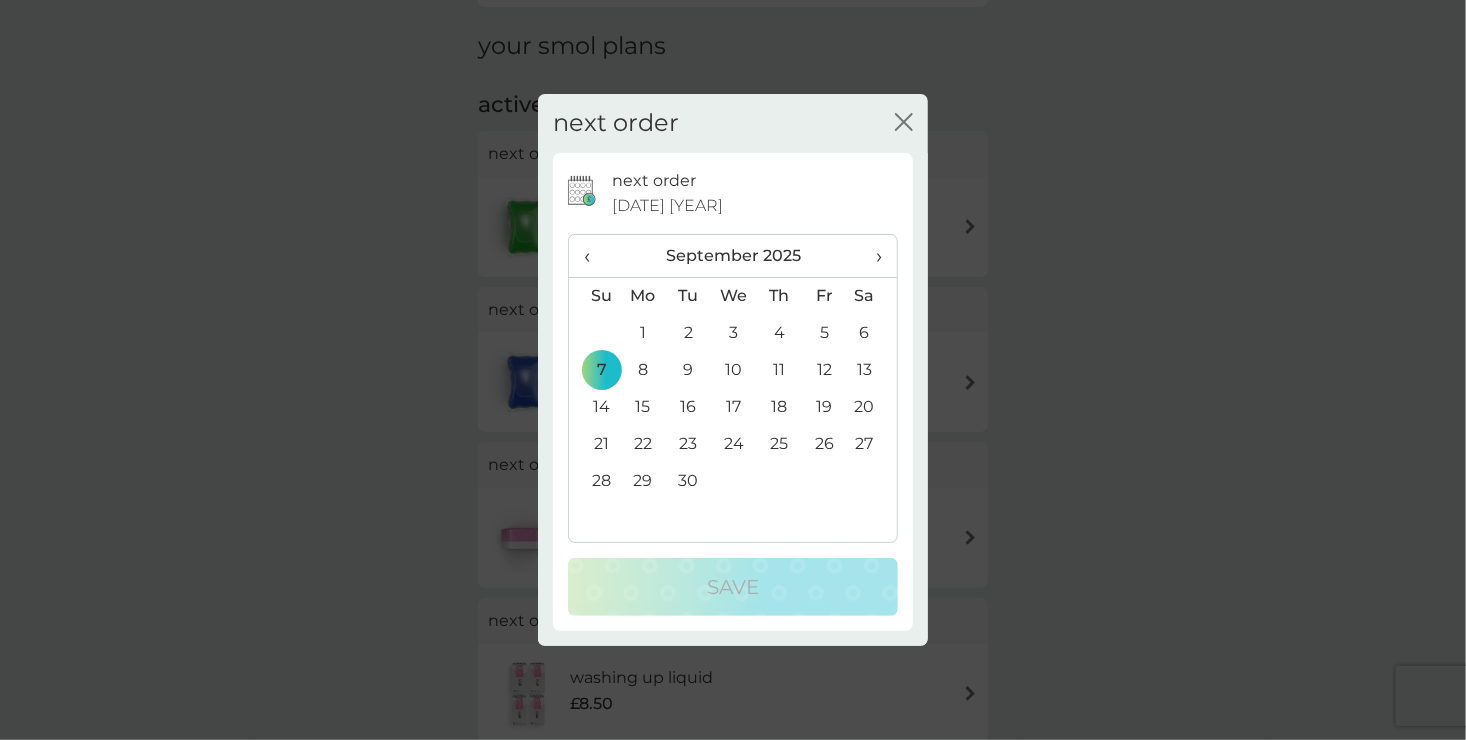 click on "19" at bounding box center [824, 407] 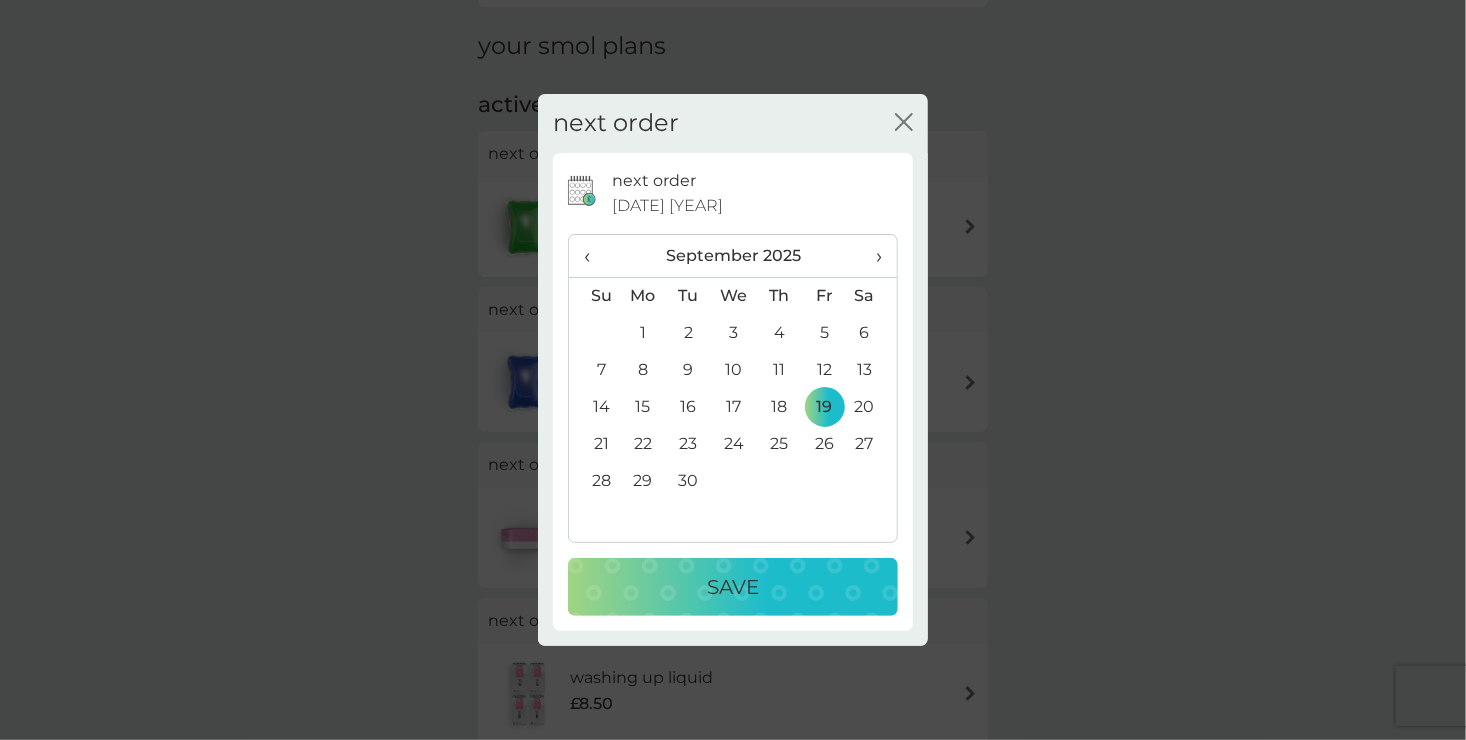 click on "Save" at bounding box center (733, 587) 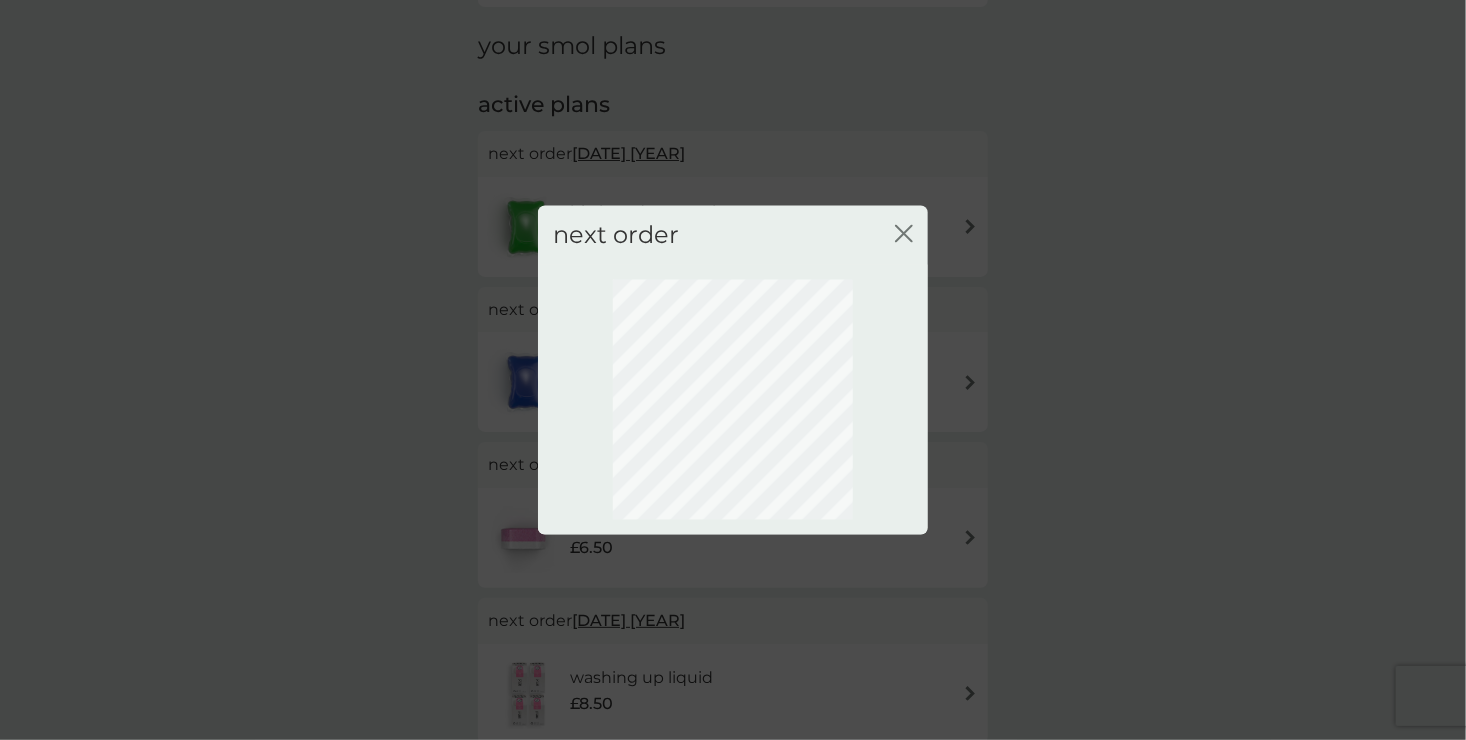 scroll, scrollTop: 98, scrollLeft: 0, axis: vertical 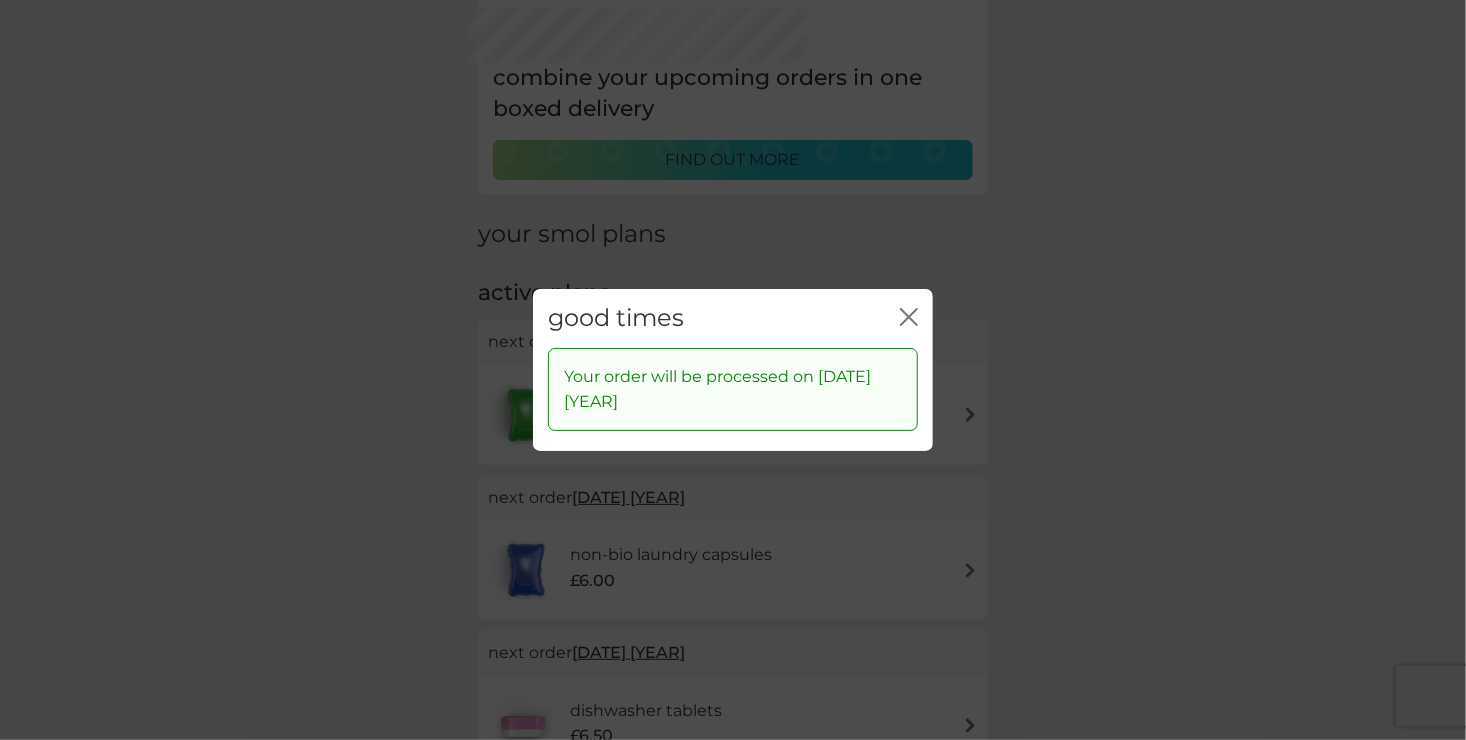click on "close" 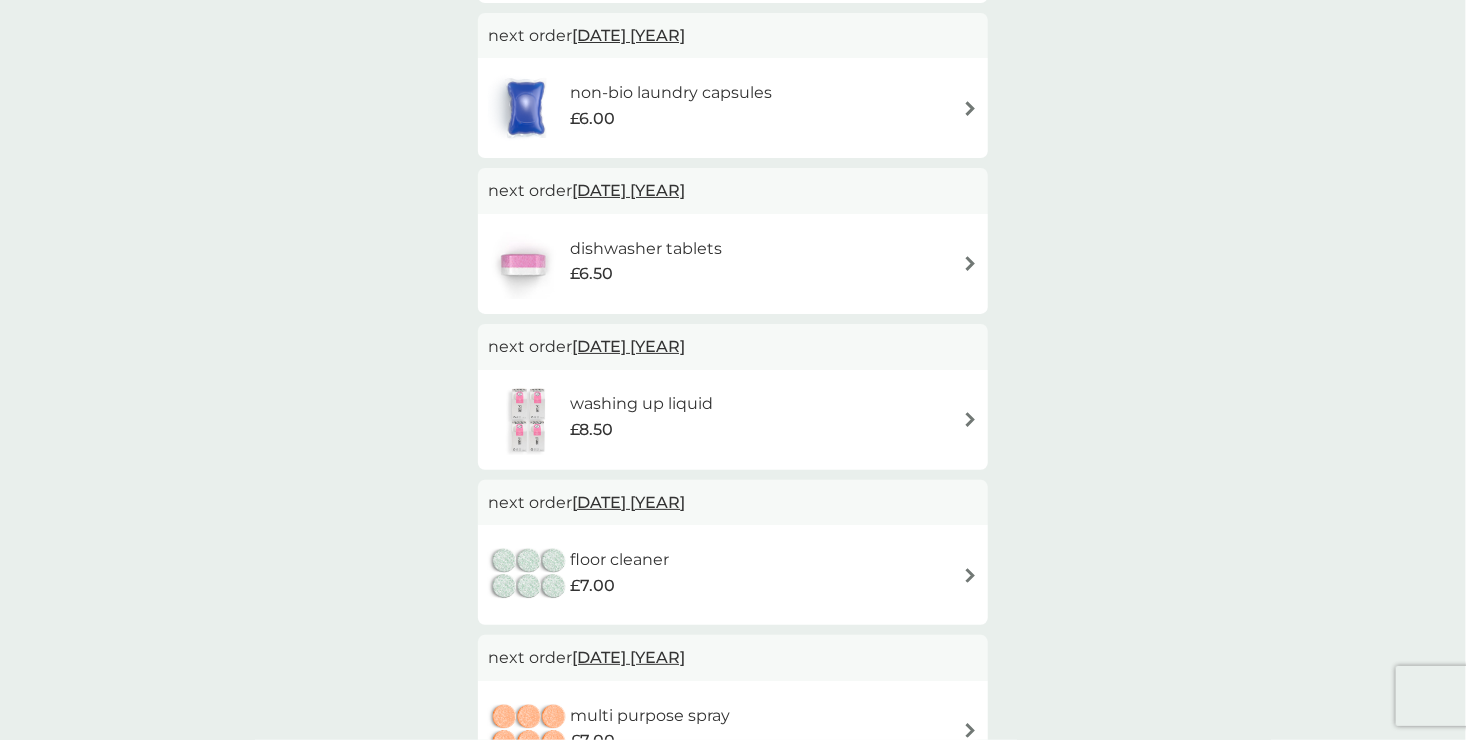 scroll, scrollTop: 567, scrollLeft: 0, axis: vertical 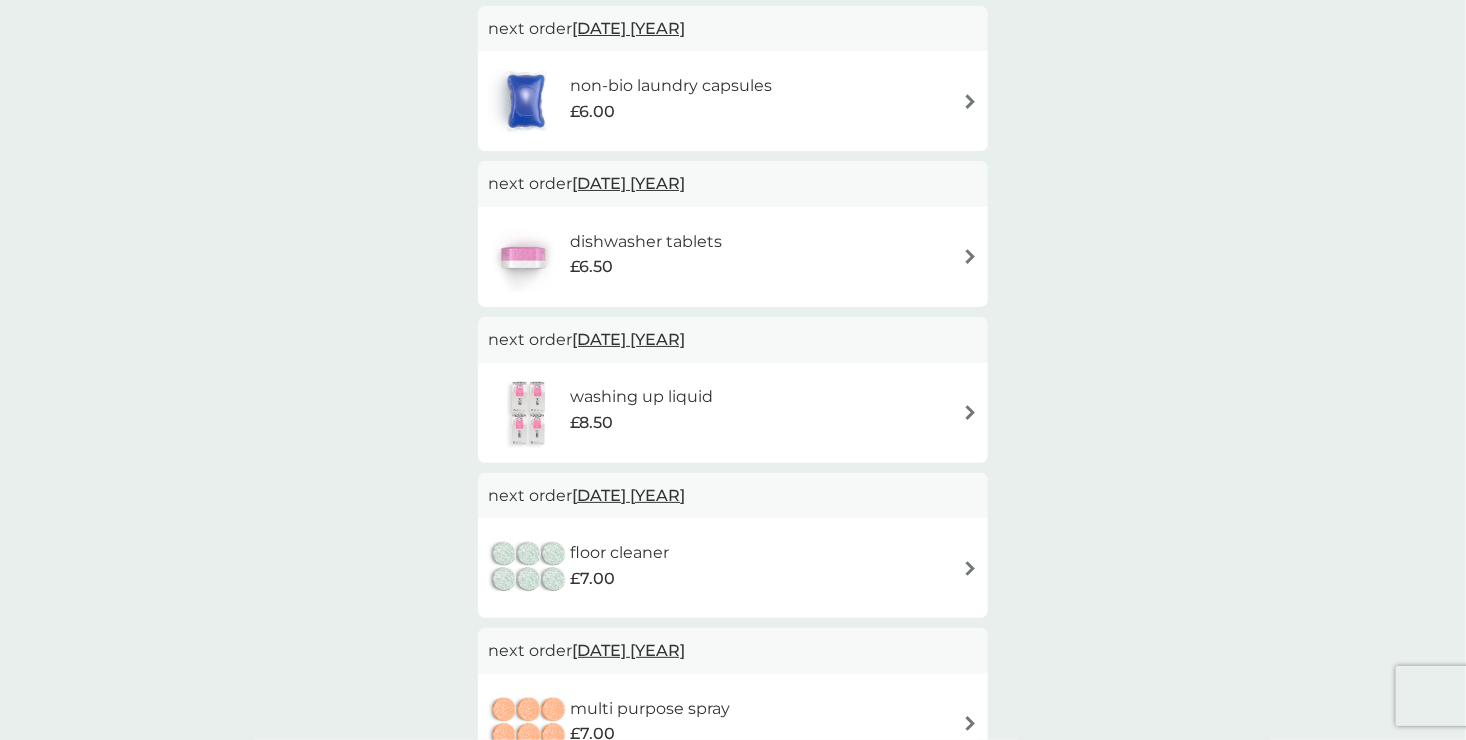 click on "[DATE] [YEAR]" at bounding box center (628, 495) 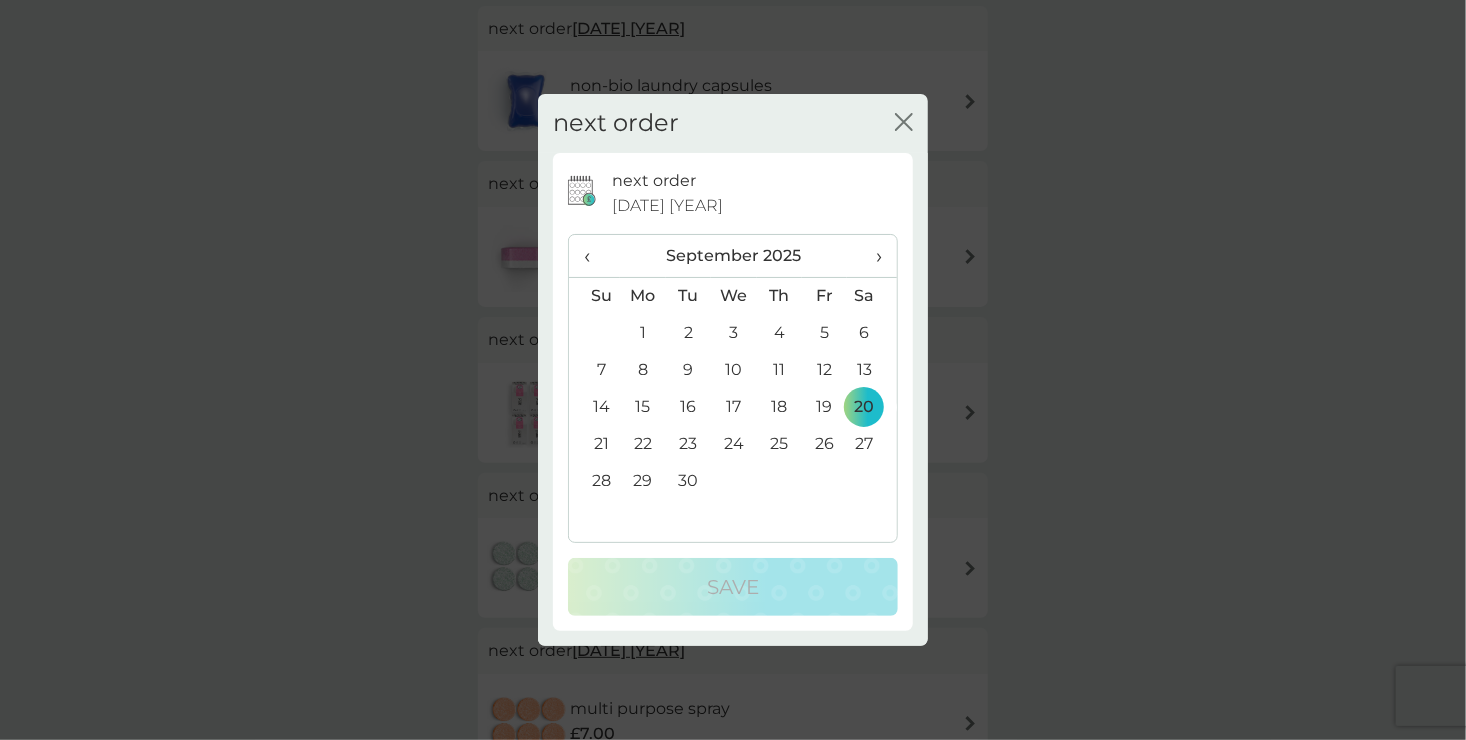 click on "›" at bounding box center [872, 256] 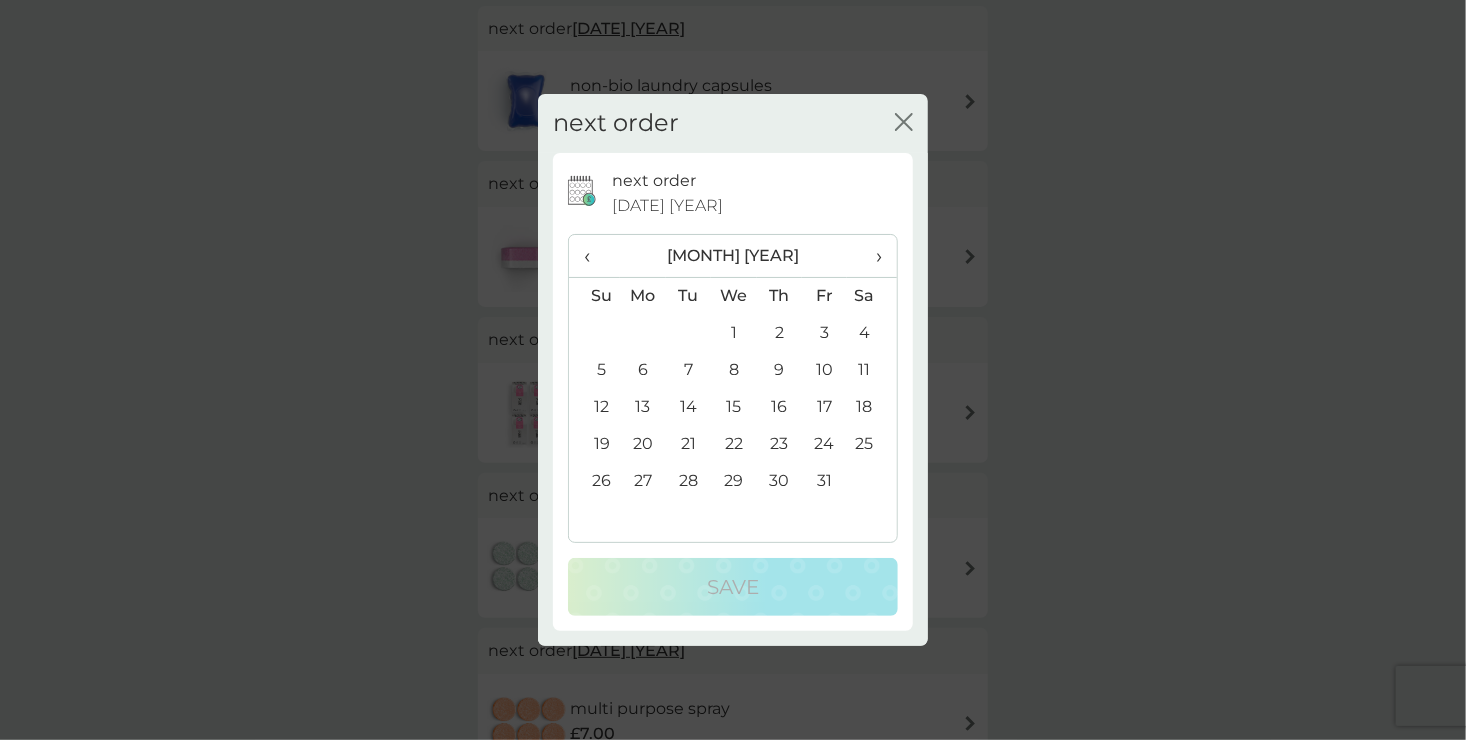 click on "24" at bounding box center [824, 444] 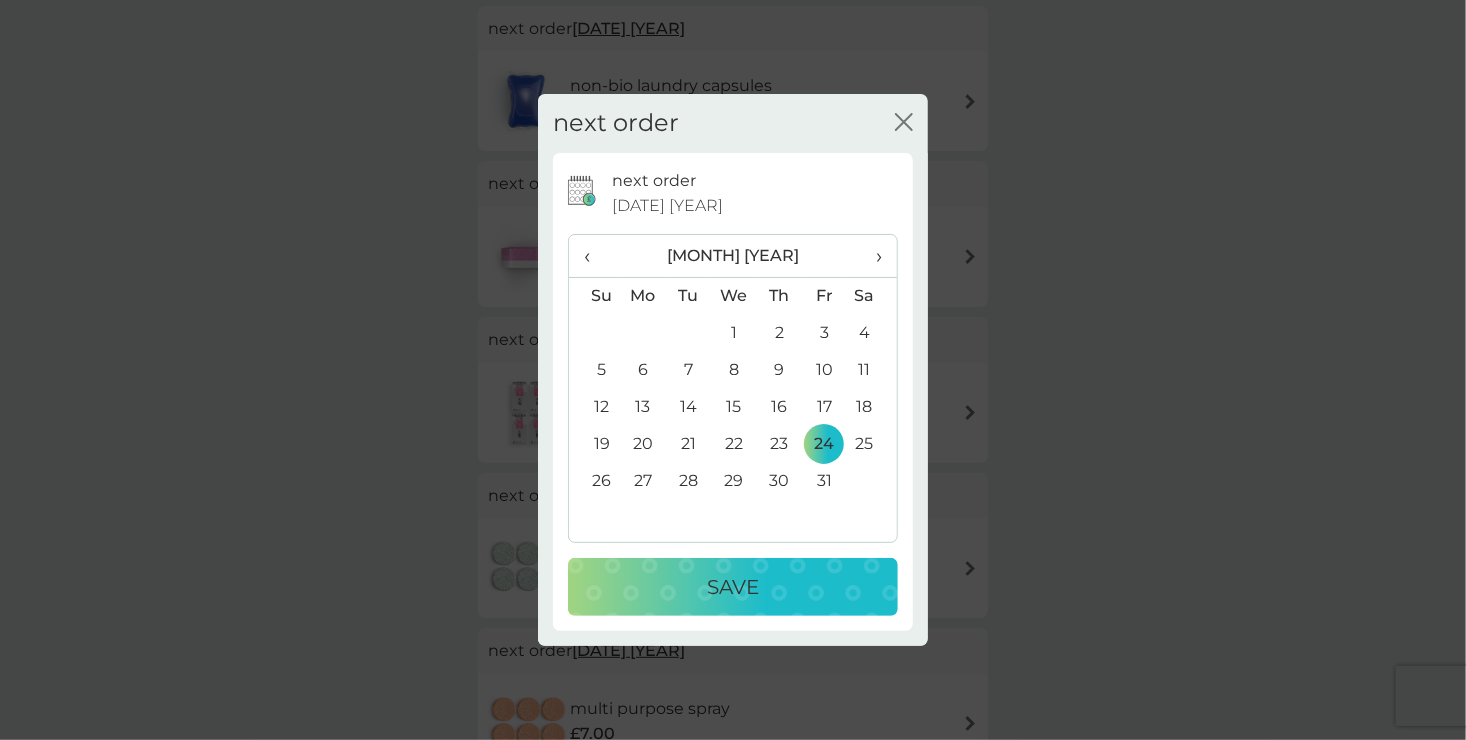 click on "Save" at bounding box center [733, 587] 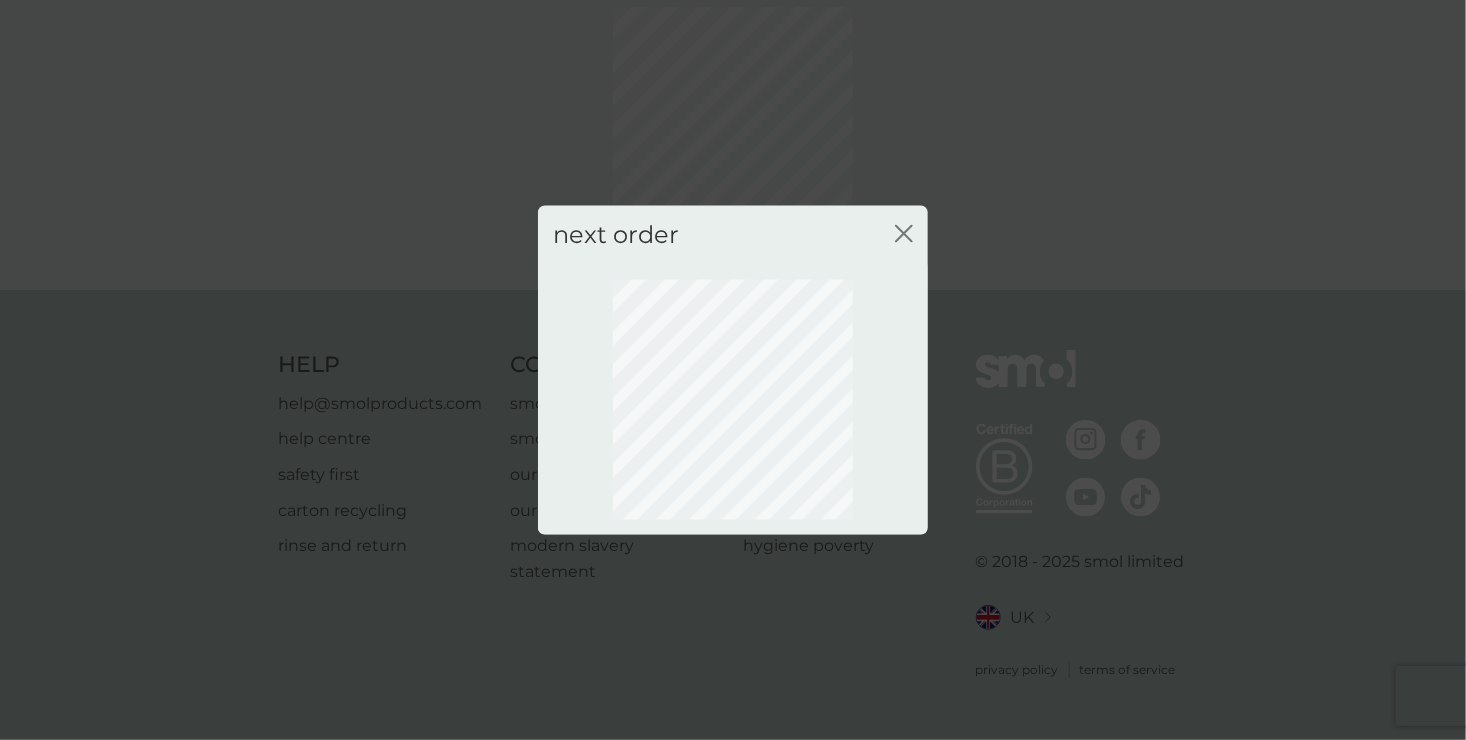 scroll, scrollTop: 98, scrollLeft: 0, axis: vertical 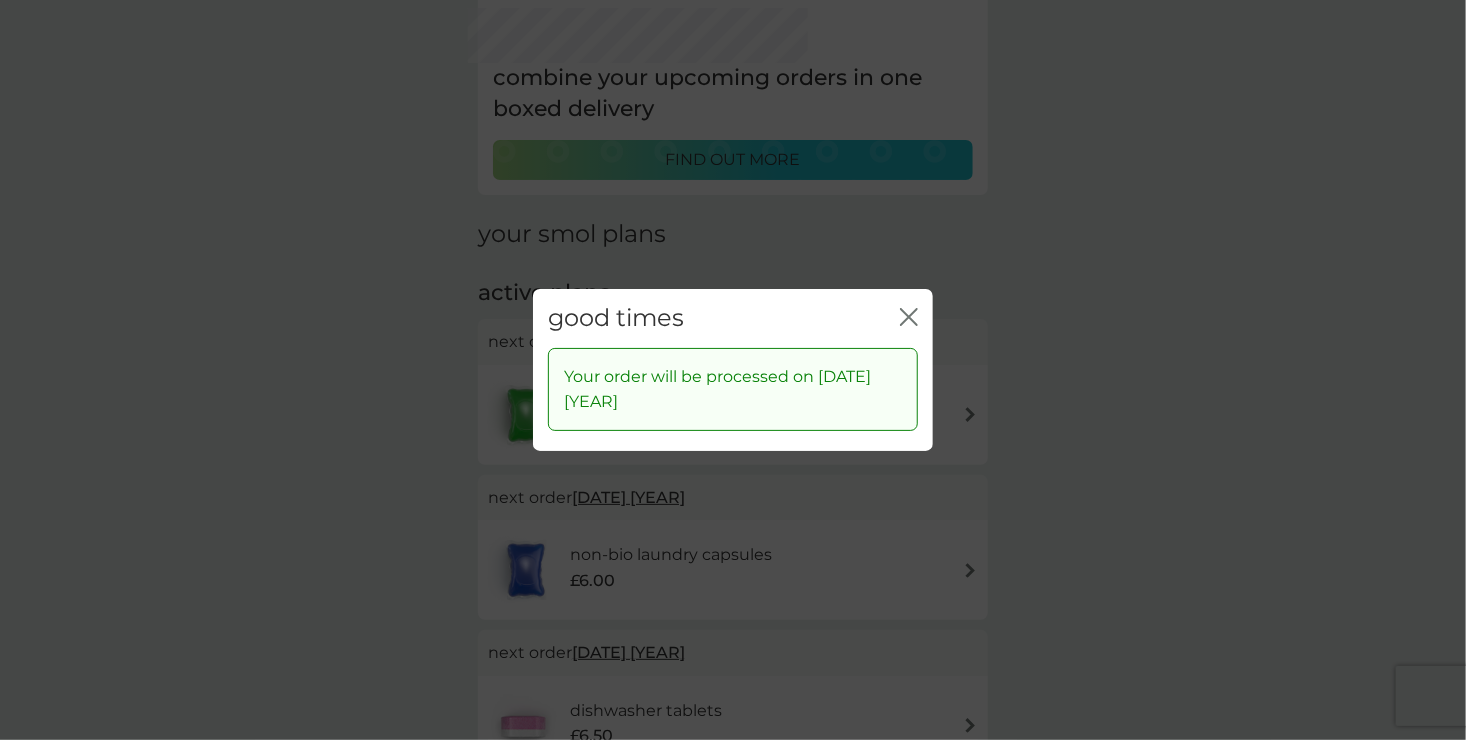 click on "close" 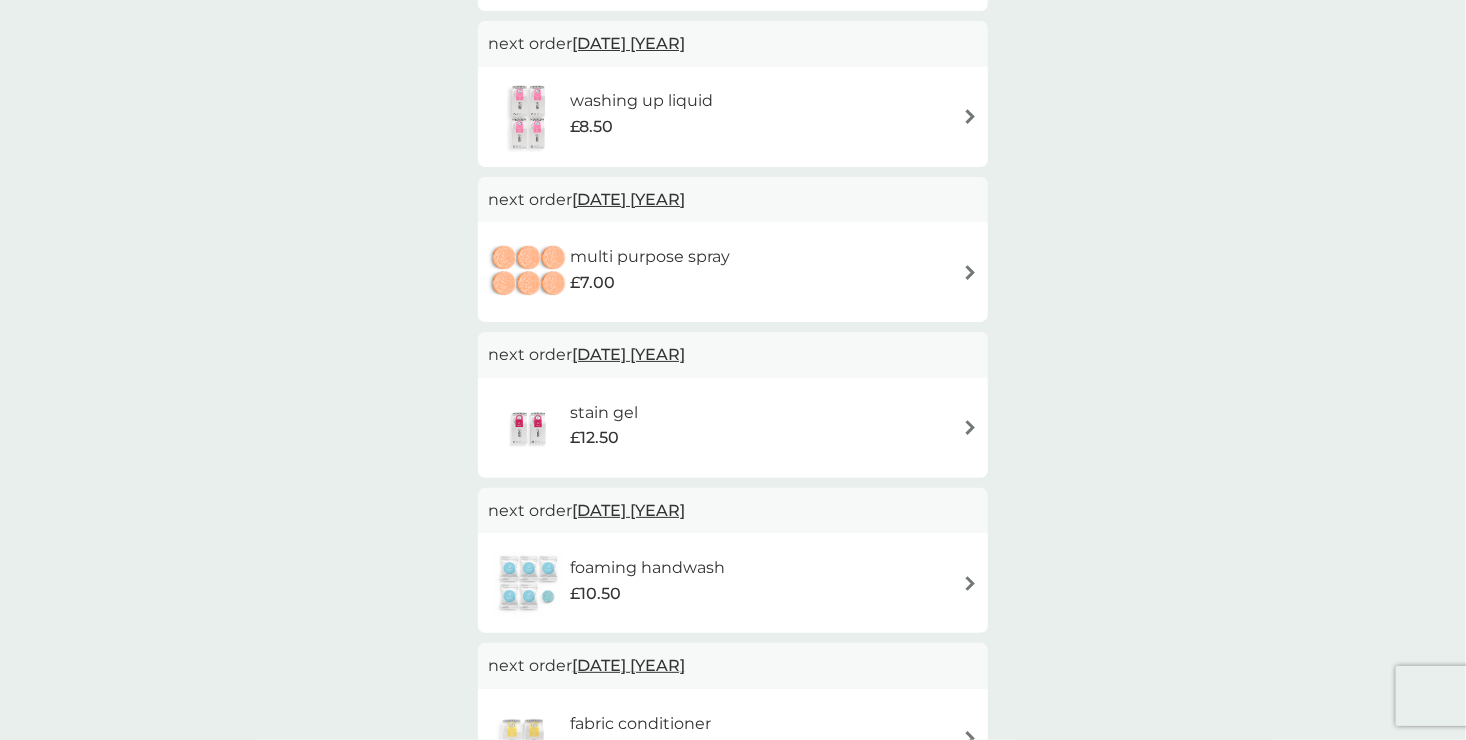 scroll, scrollTop: 866, scrollLeft: 0, axis: vertical 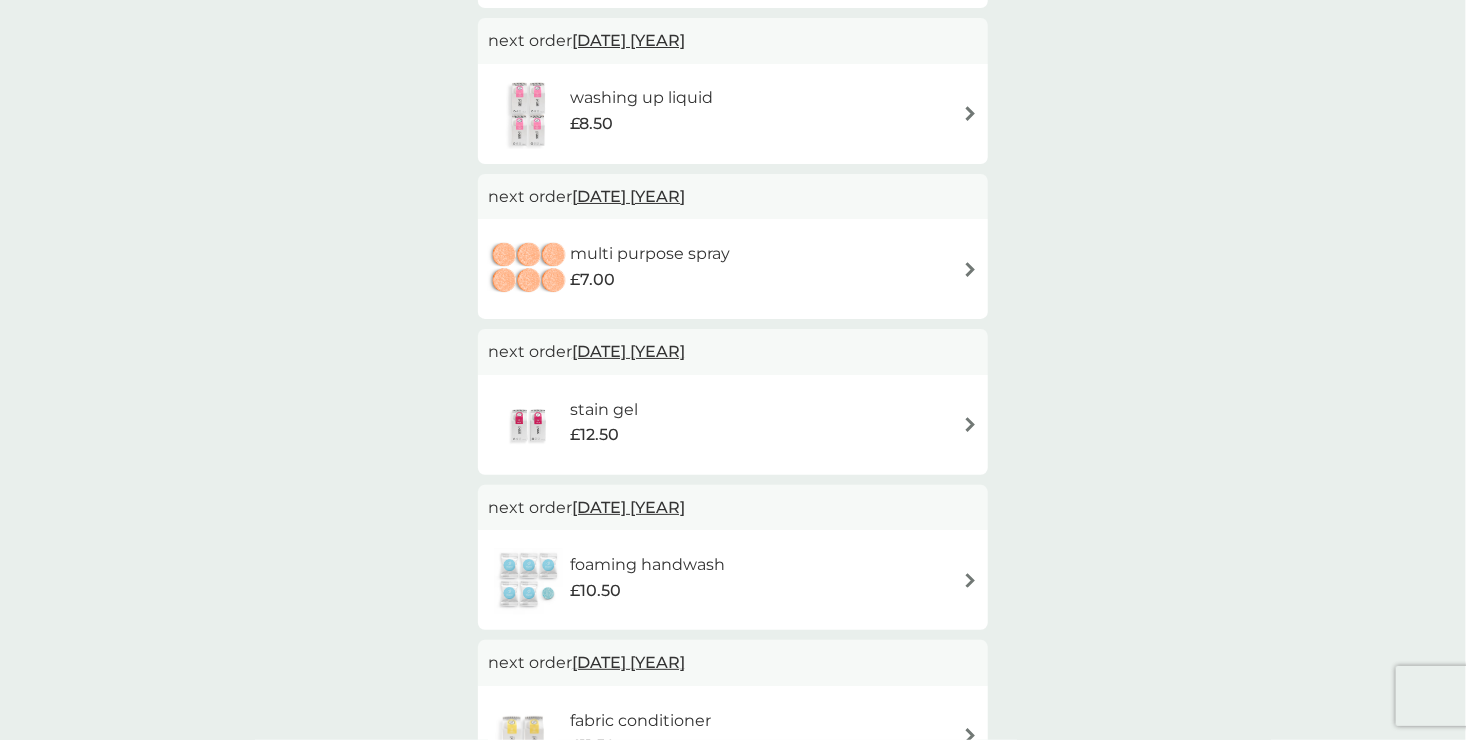 click at bounding box center (970, 580) 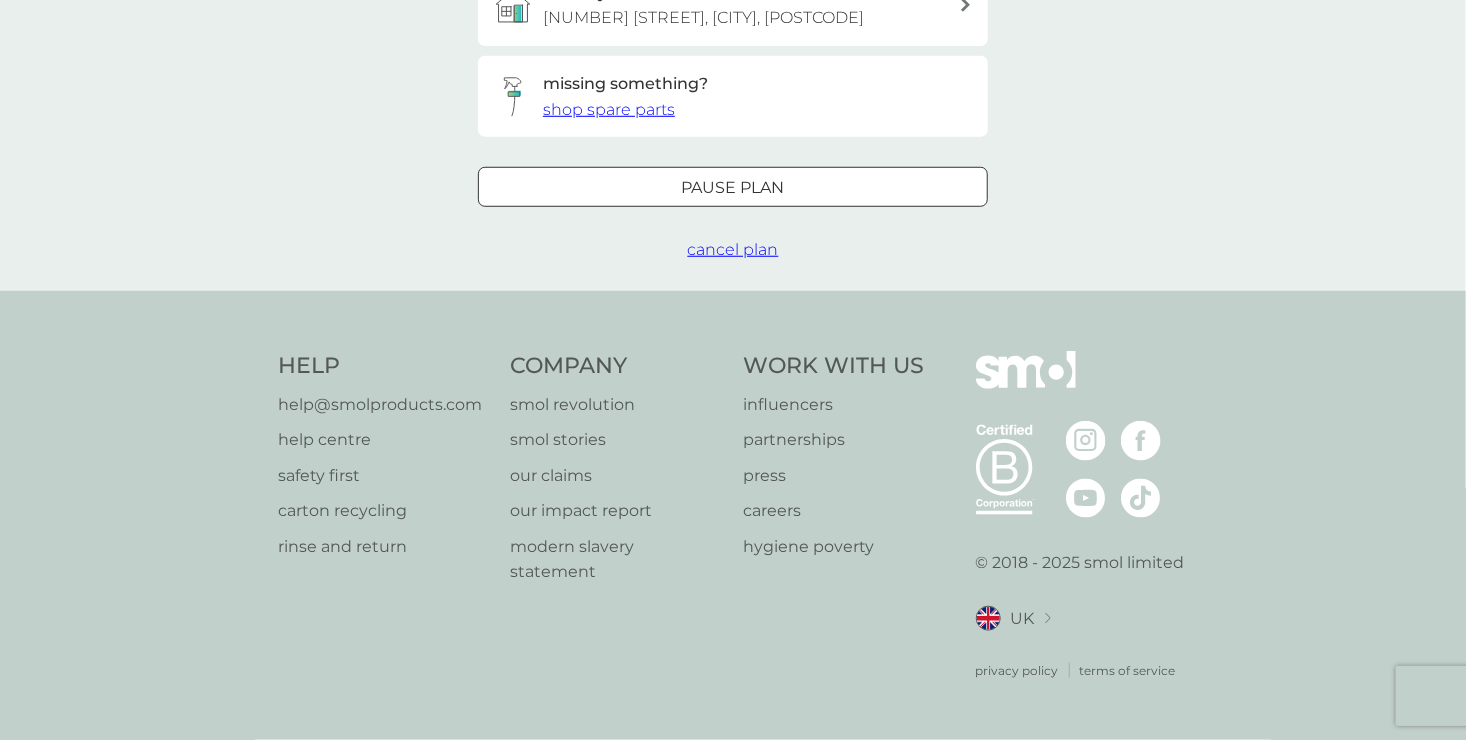 scroll, scrollTop: 0, scrollLeft: 0, axis: both 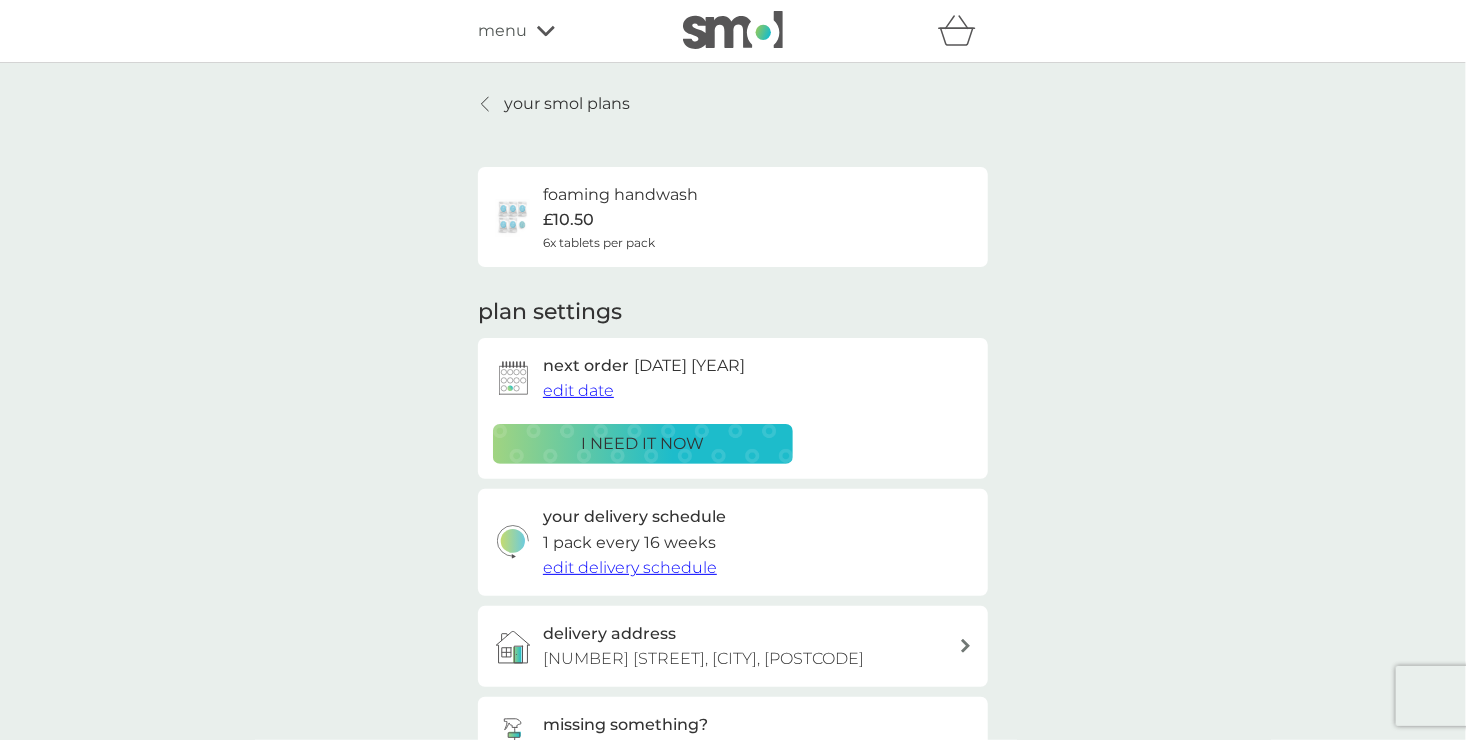click on "edit delivery schedule" at bounding box center (630, 567) 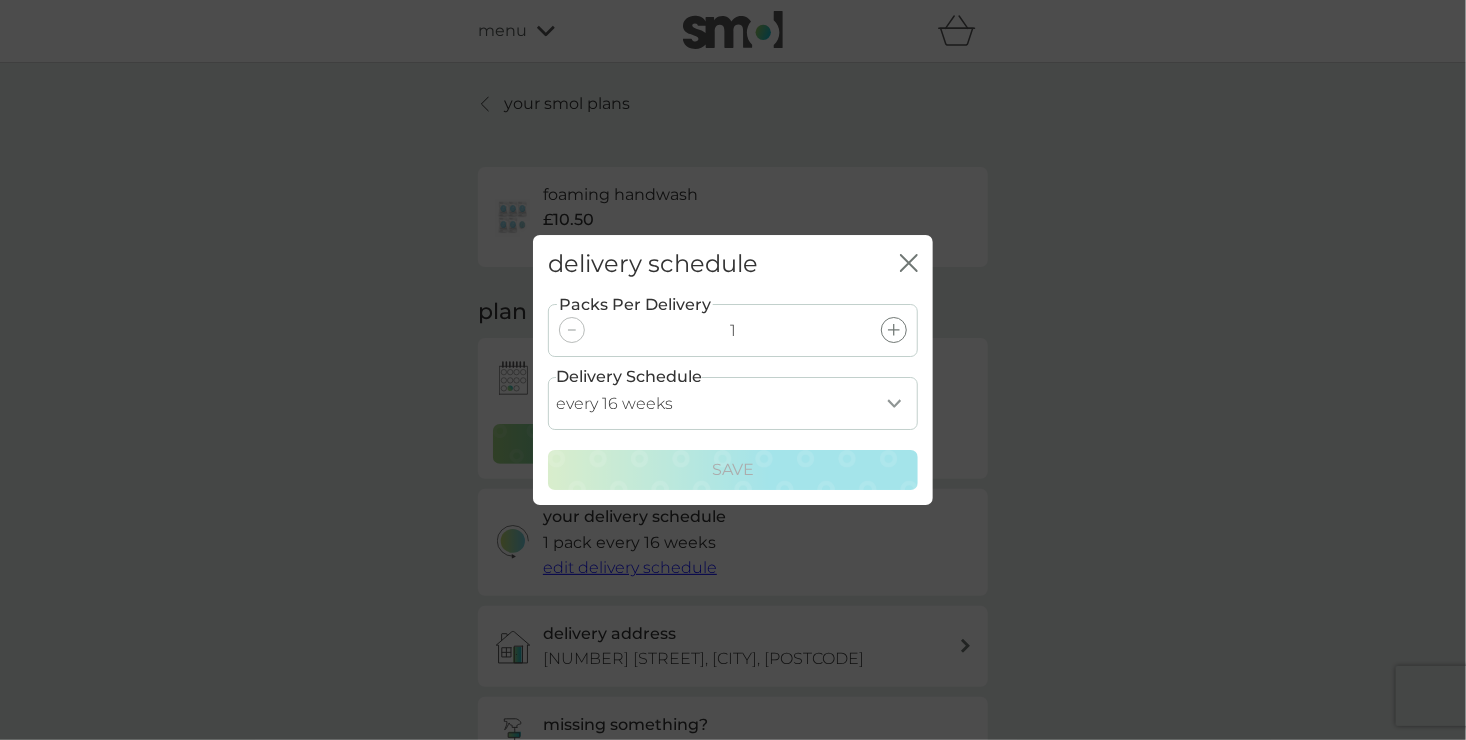 click on "close" 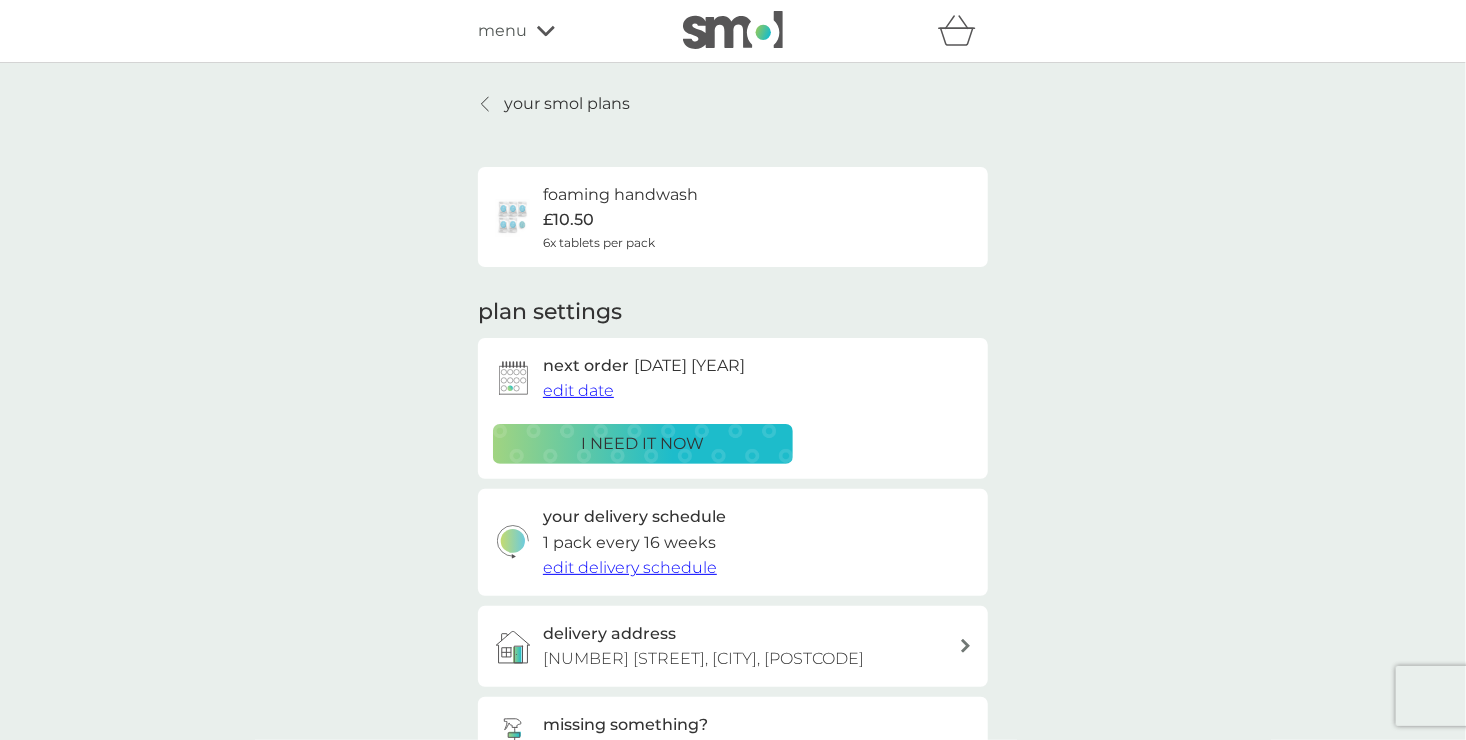 click on "edit date" at bounding box center (578, 390) 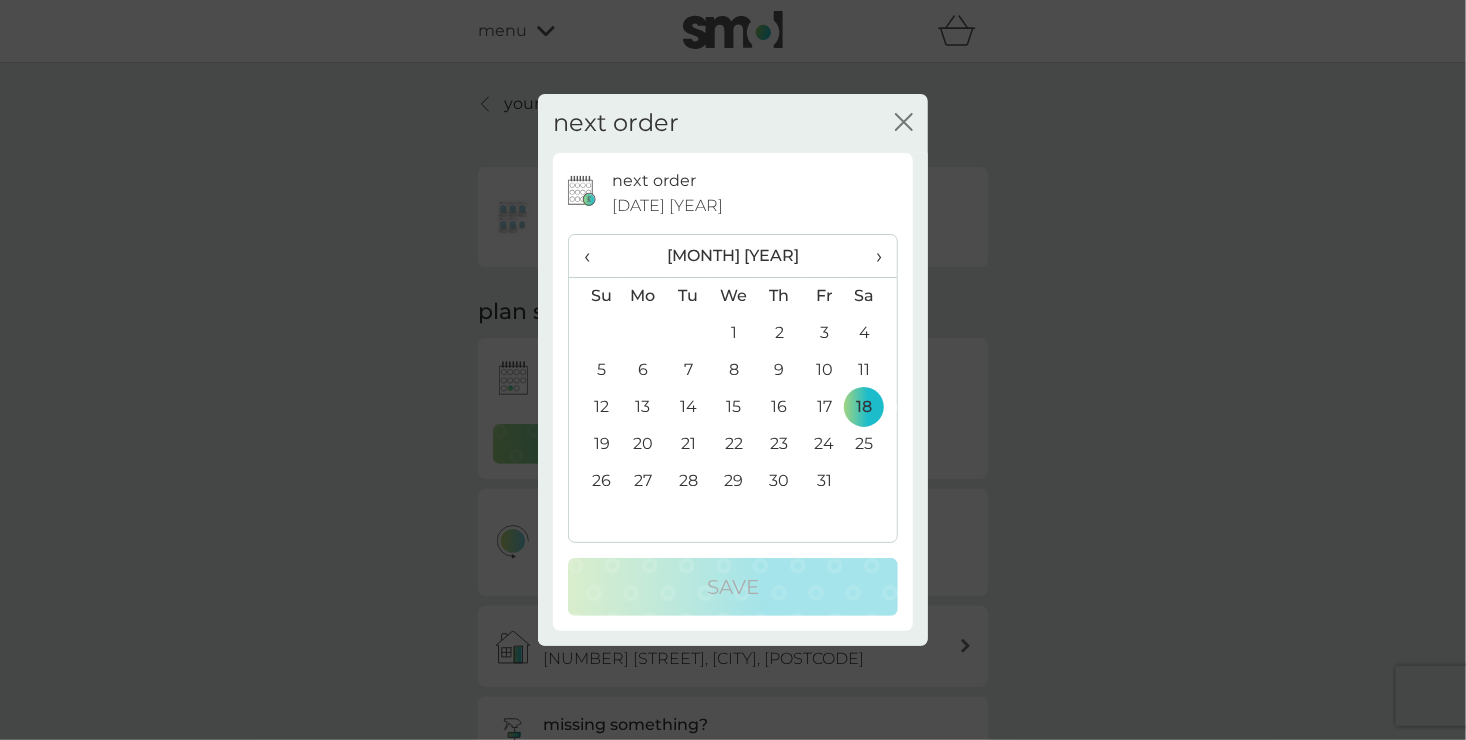 click on "next order close next order [DATE] [YEAR] ‹ [MONTH] [YEAR] › Su Mo Tu We Th Fr Sa 28 29 30 1 2 3 4 5 6 7 8 9 10 11 12 13 14 15 16 17 18 19 20 21 22 23 24 25 26 27 28 29 30 31 1 2 3 4 5 6 7 8 Save" at bounding box center [733, 370] 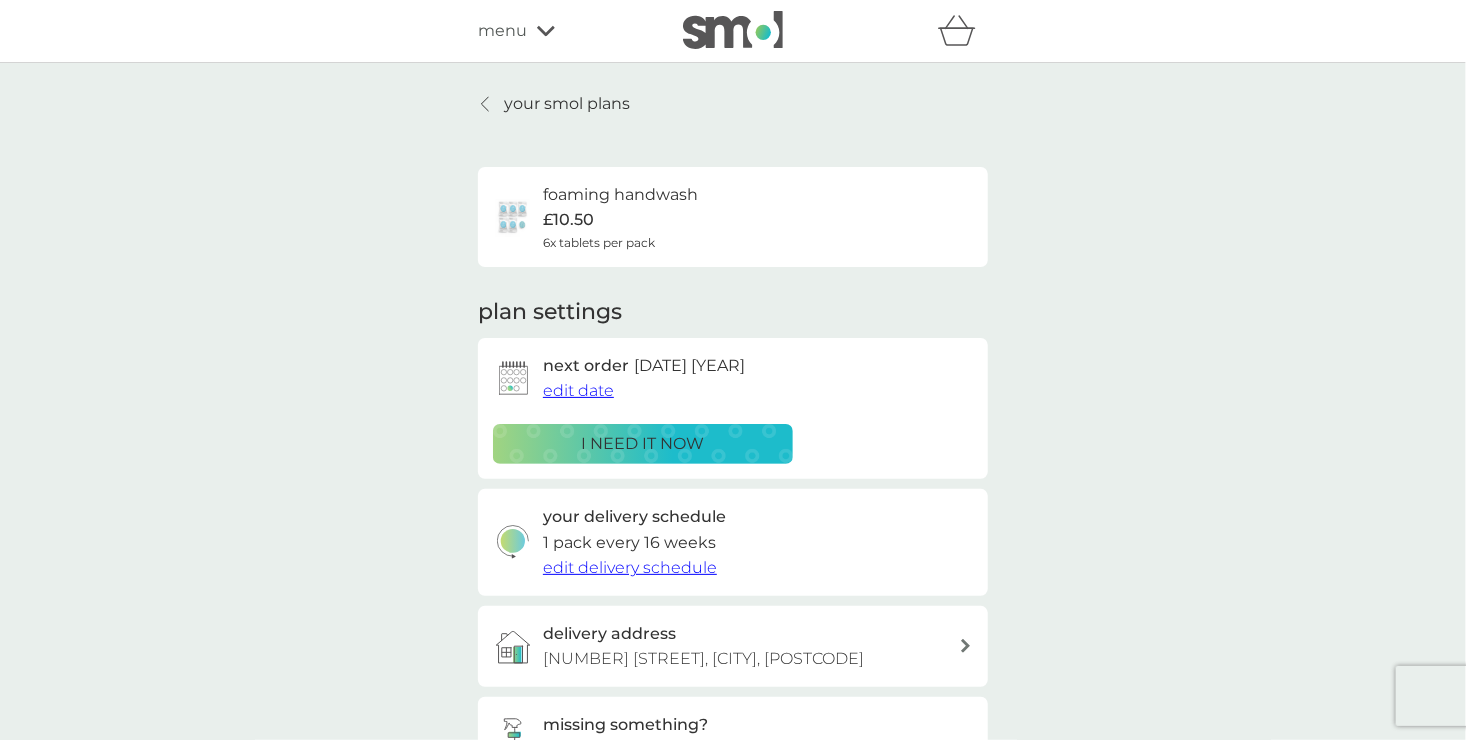 click at bounding box center (486, 104) 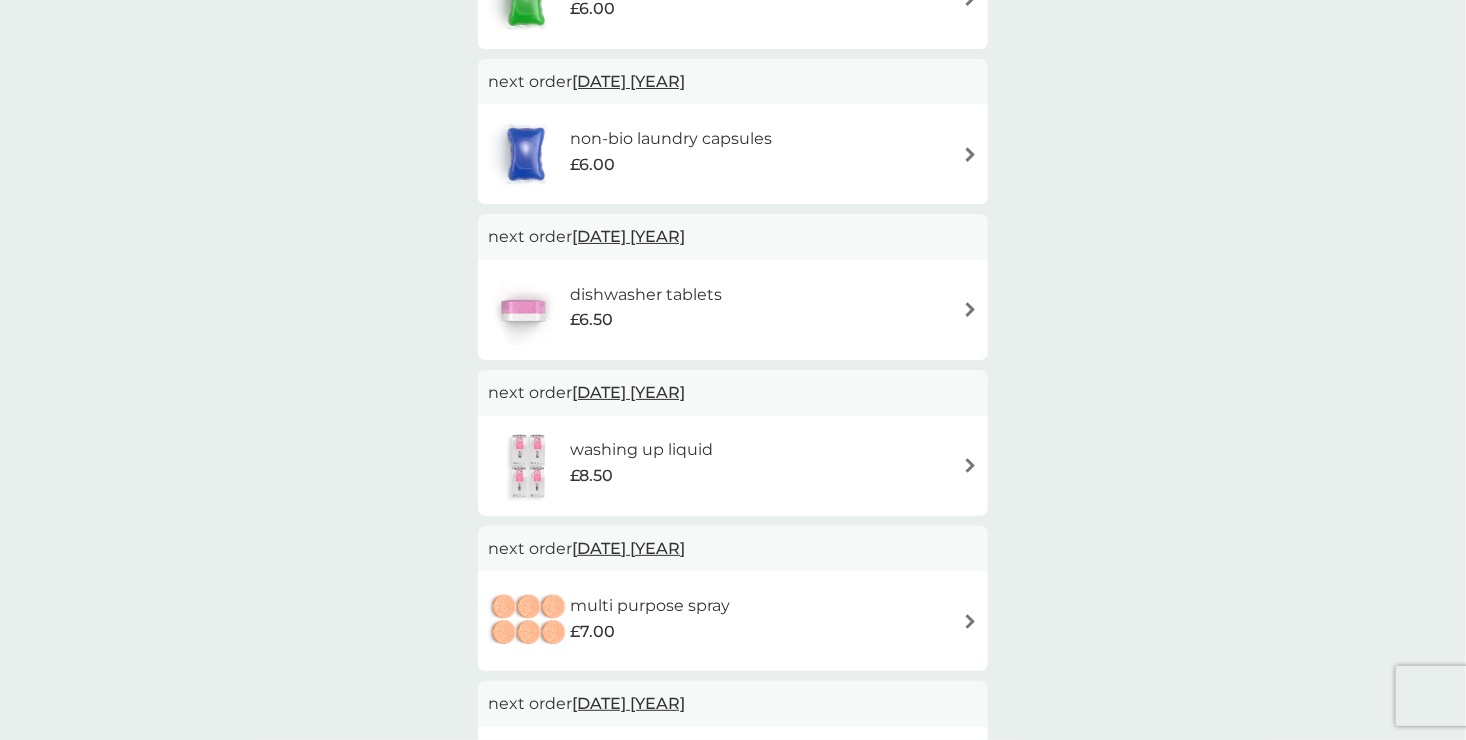 scroll, scrollTop: 517, scrollLeft: 0, axis: vertical 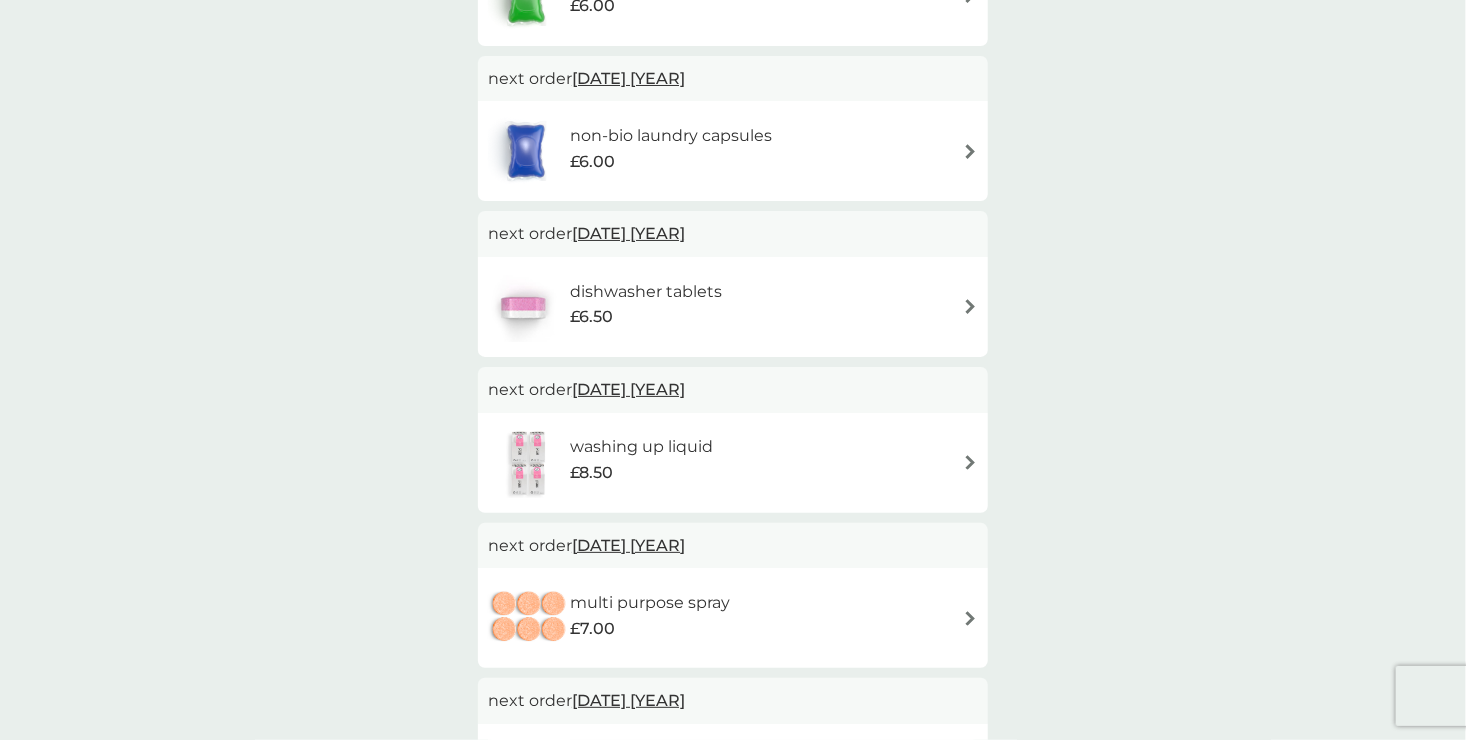 click on "[DATE] [YEAR]" at bounding box center [628, 389] 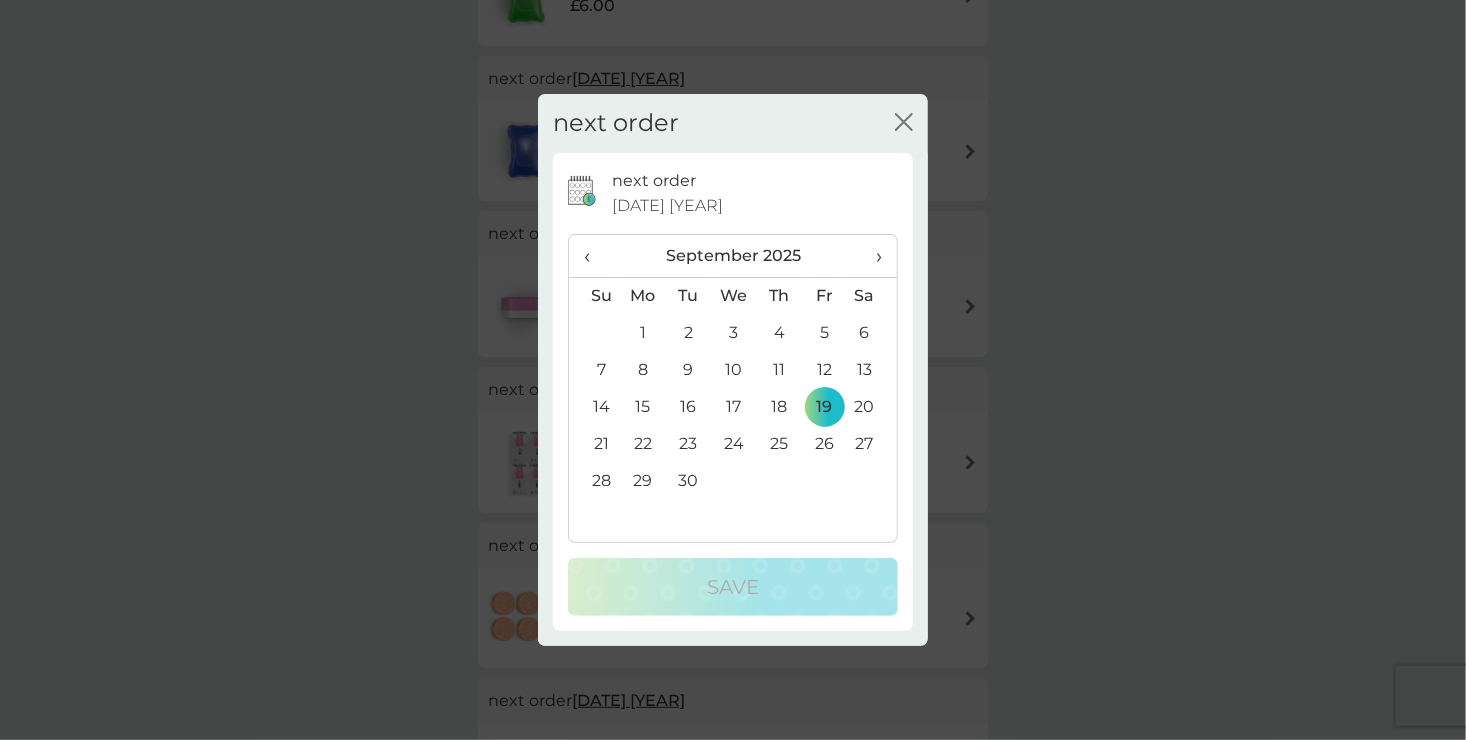 click on "›" at bounding box center (872, 256) 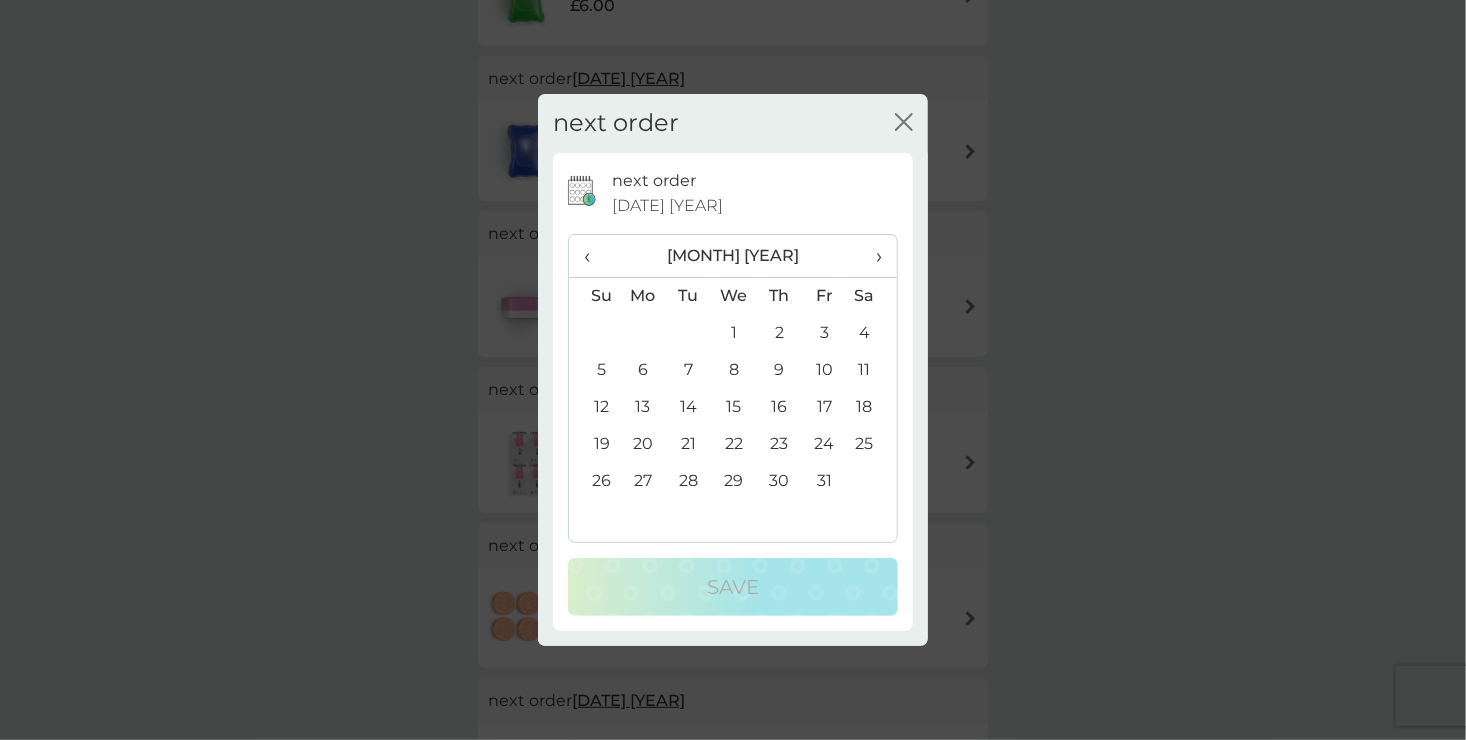 click on "24" at bounding box center [824, 444] 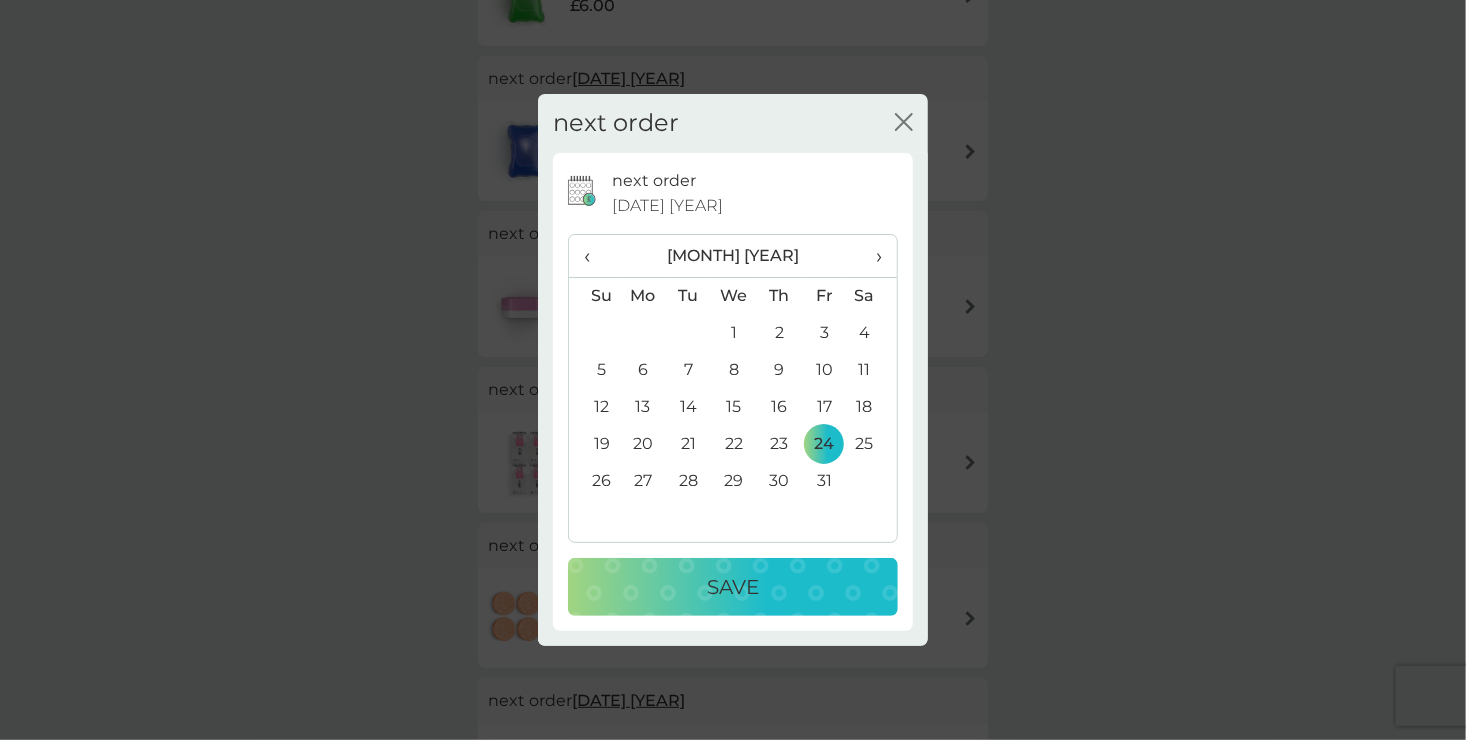 click on "Save" at bounding box center (733, 587) 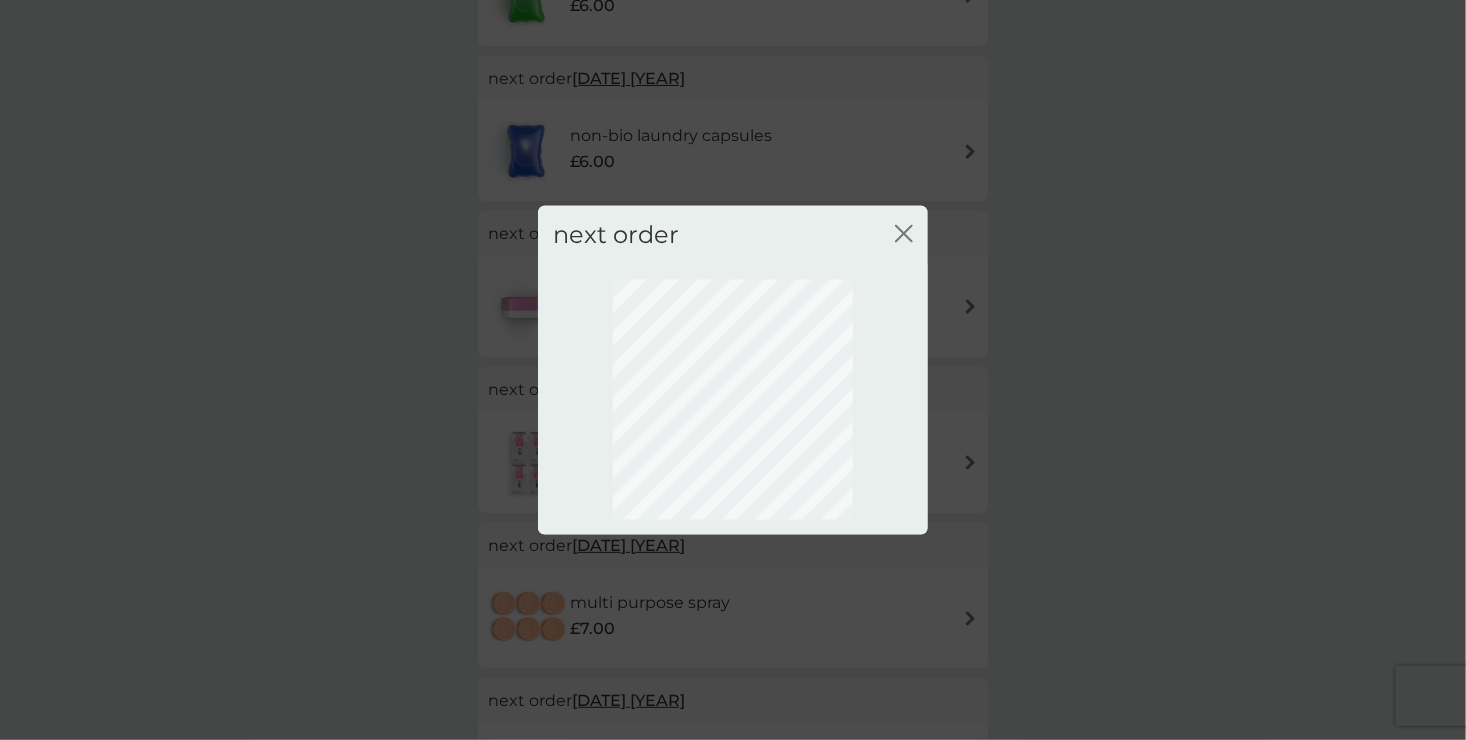 scroll, scrollTop: 98, scrollLeft: 0, axis: vertical 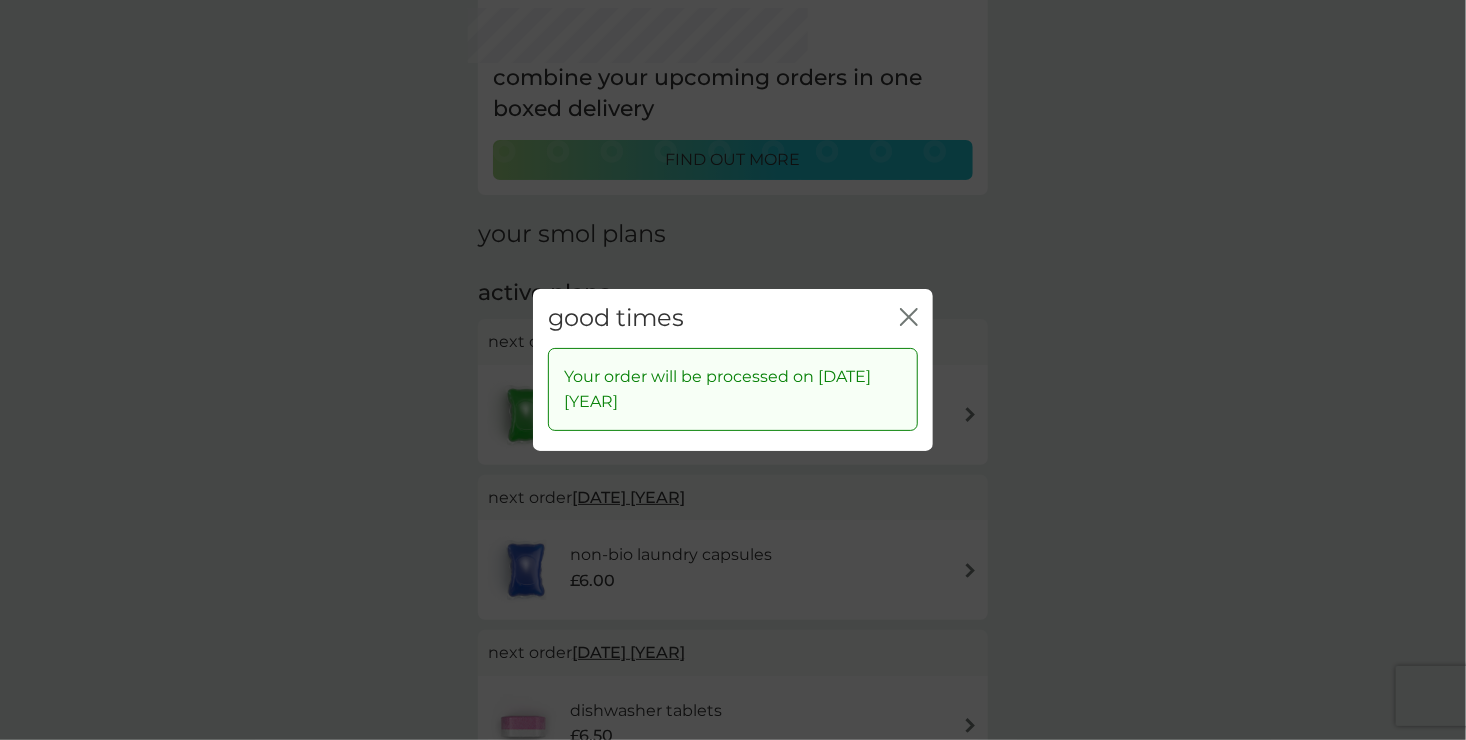 click on "close" 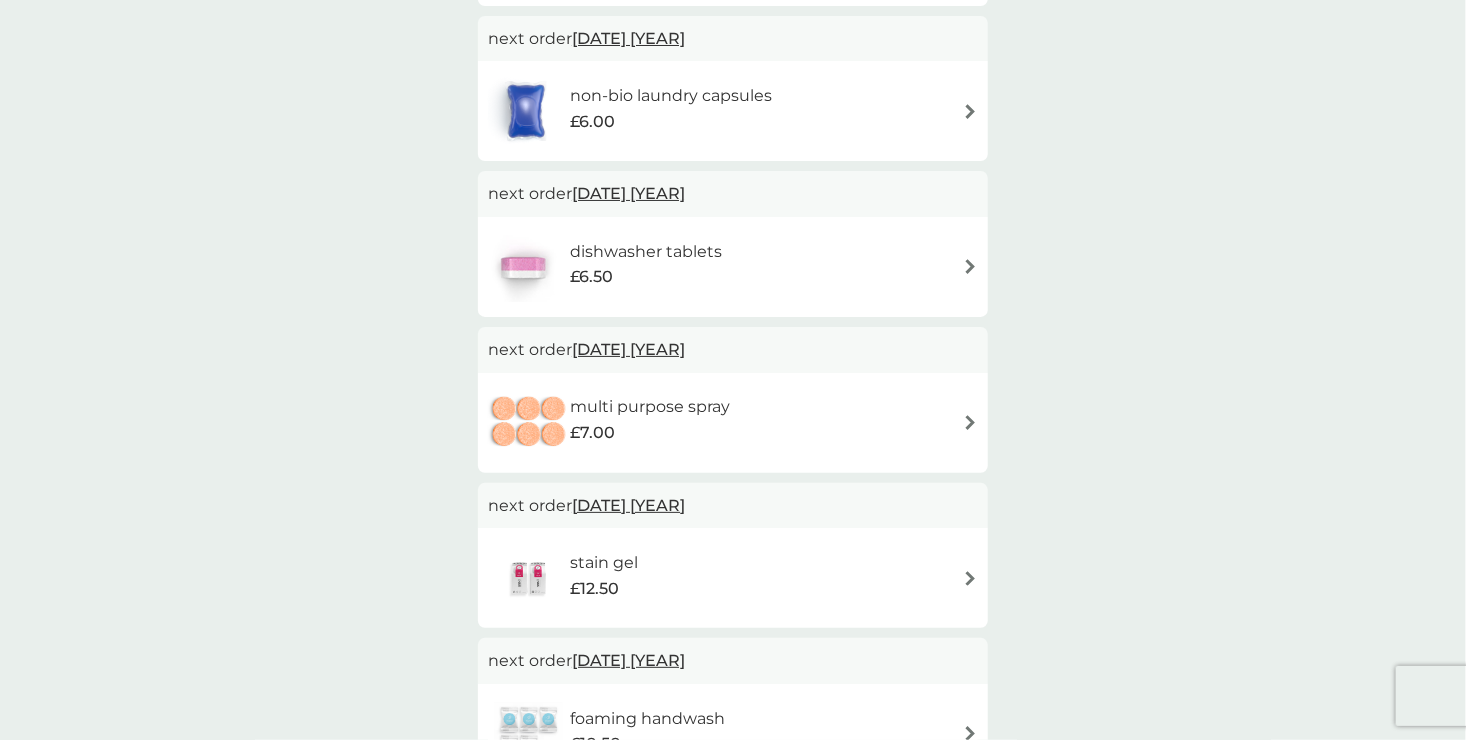 scroll, scrollTop: 564, scrollLeft: 0, axis: vertical 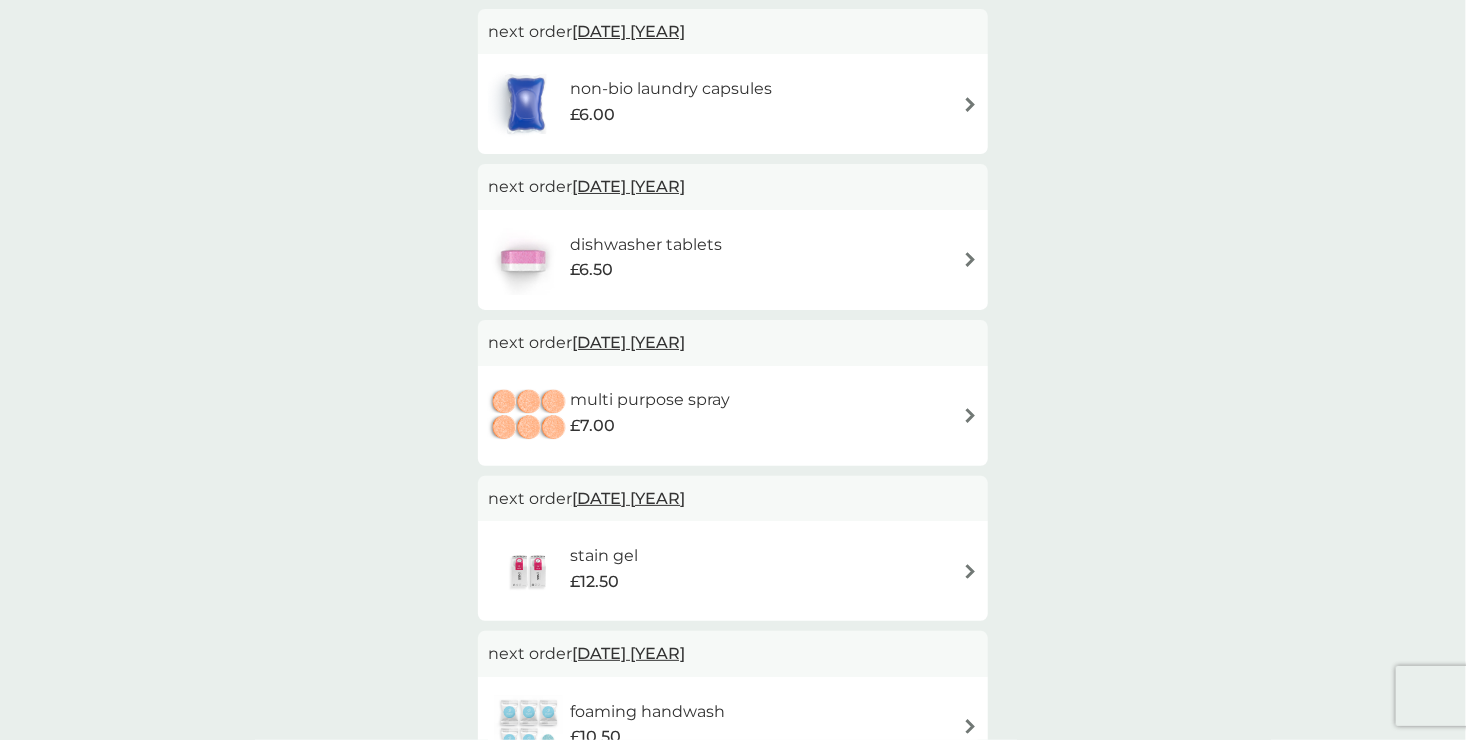 click on "[DATE] [YEAR]" at bounding box center [628, 342] 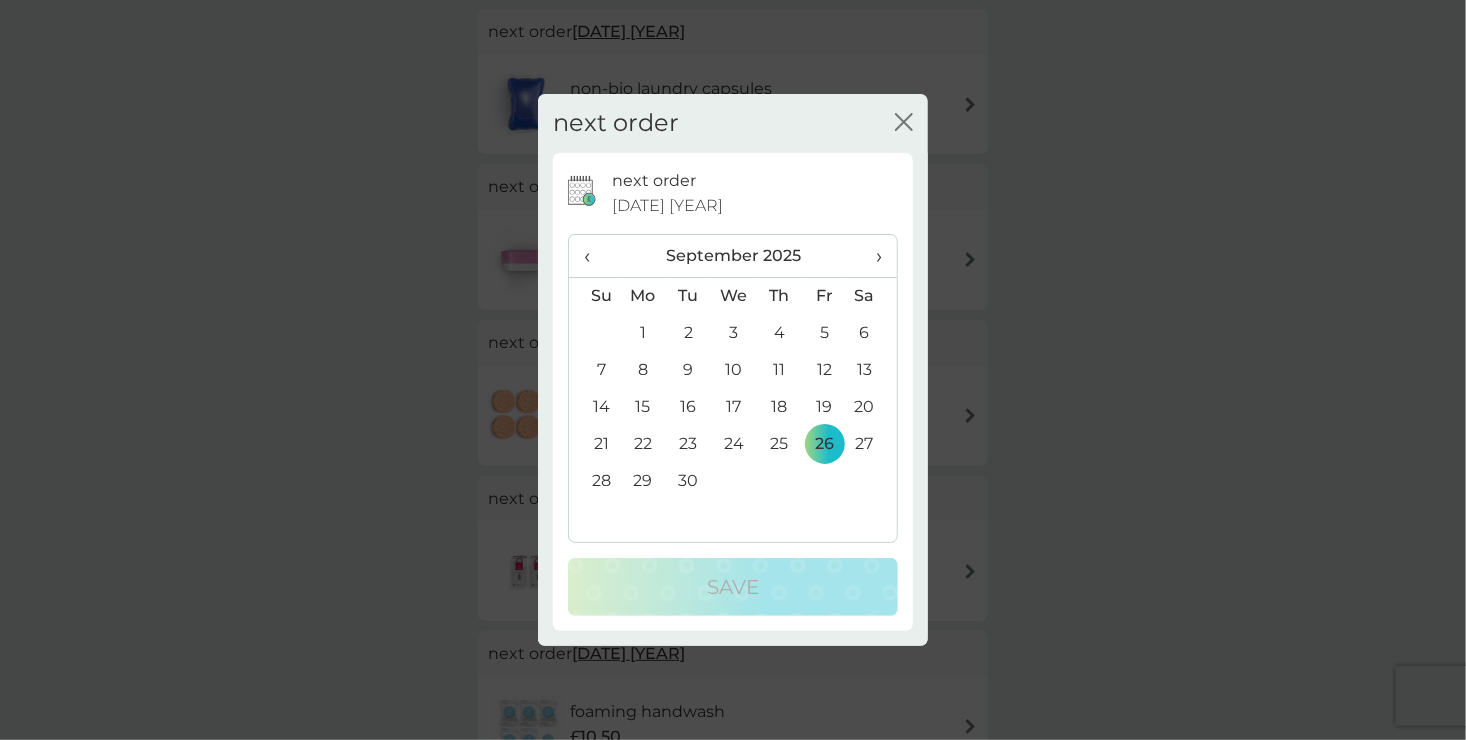 click on "›" at bounding box center [872, 256] 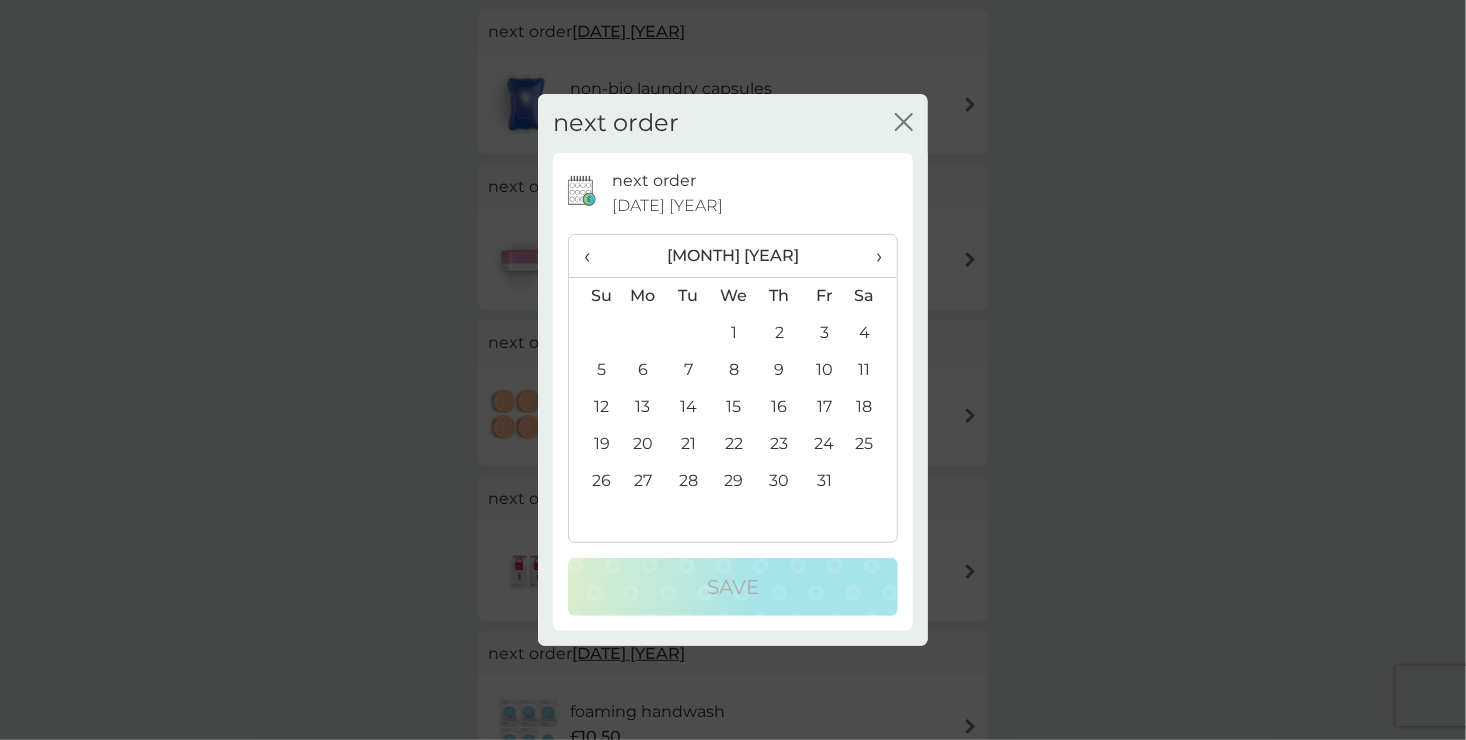 click on "24" at bounding box center (824, 444) 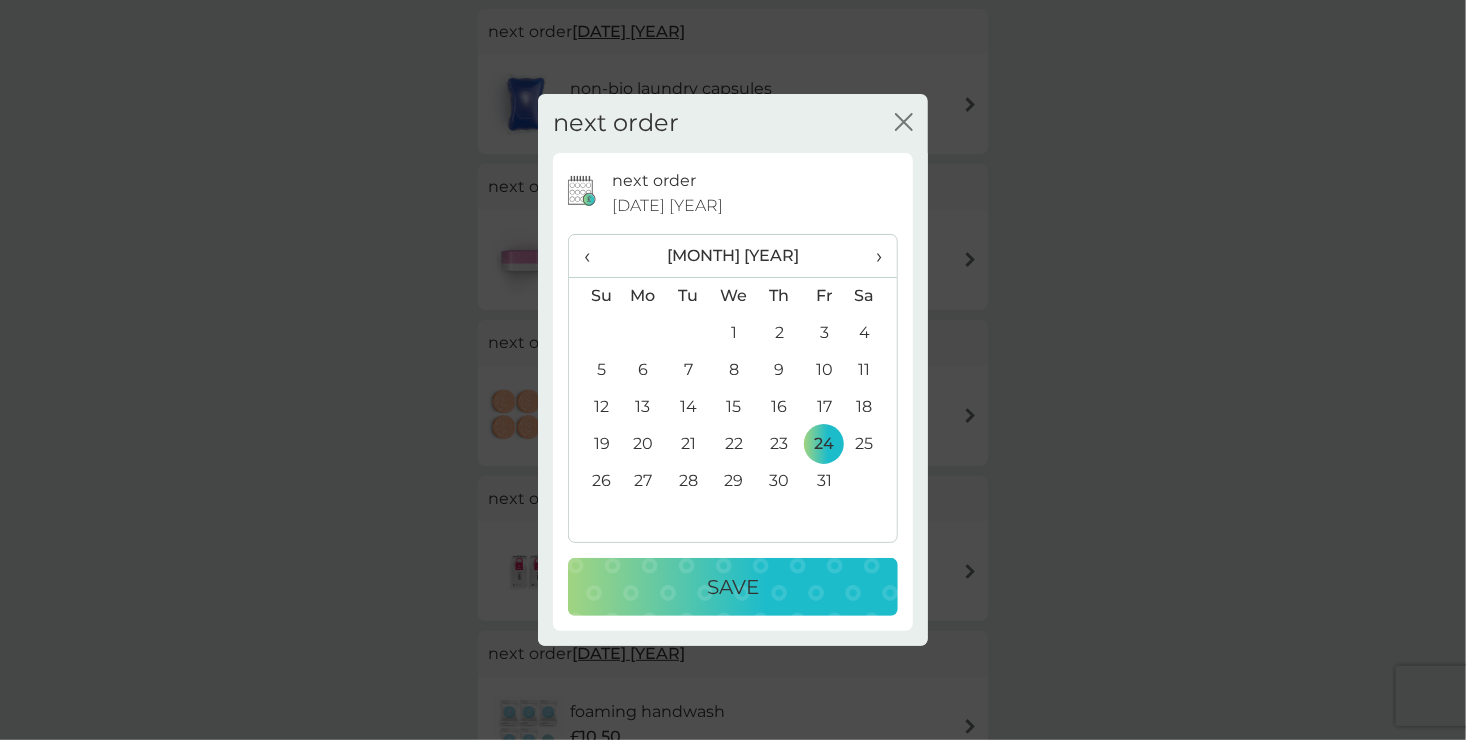 click on "Save" at bounding box center (733, 587) 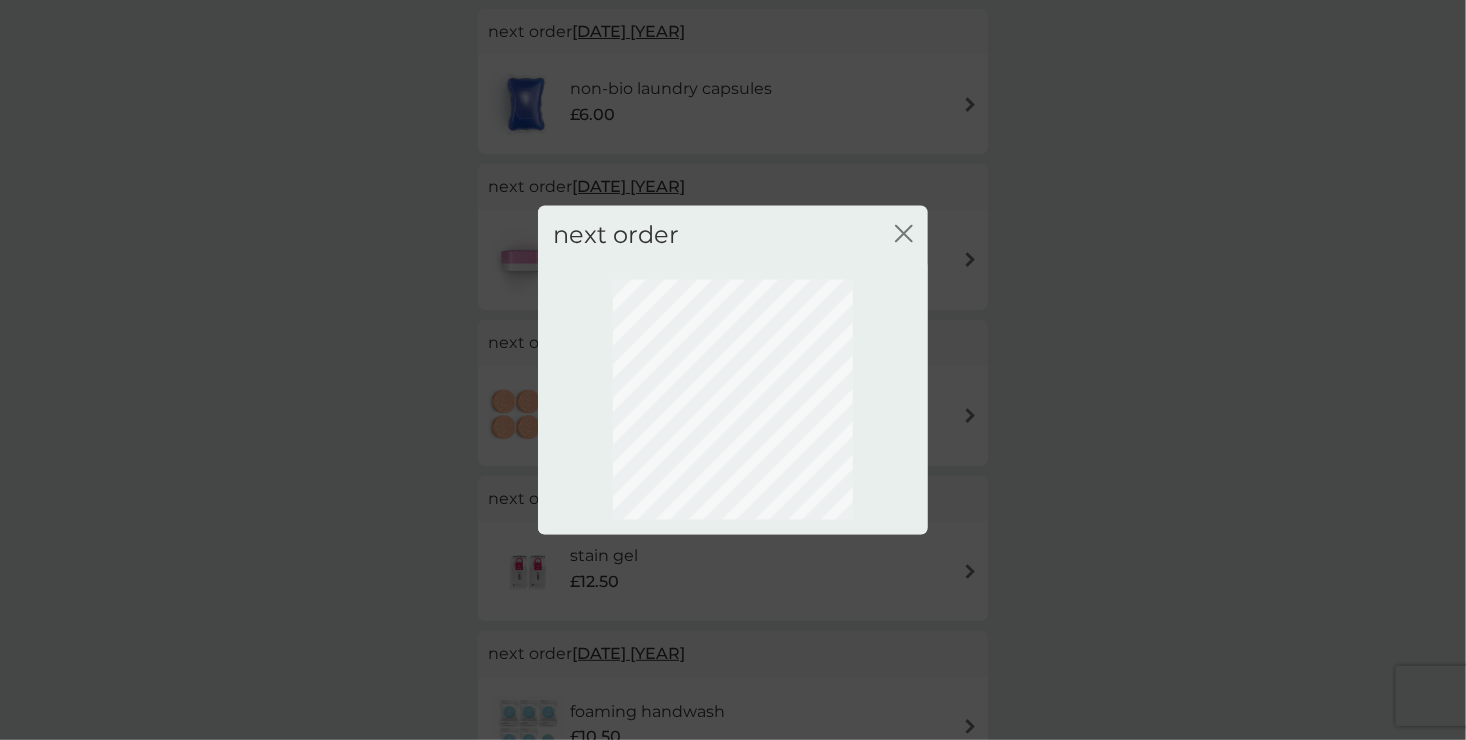 scroll, scrollTop: 98, scrollLeft: 0, axis: vertical 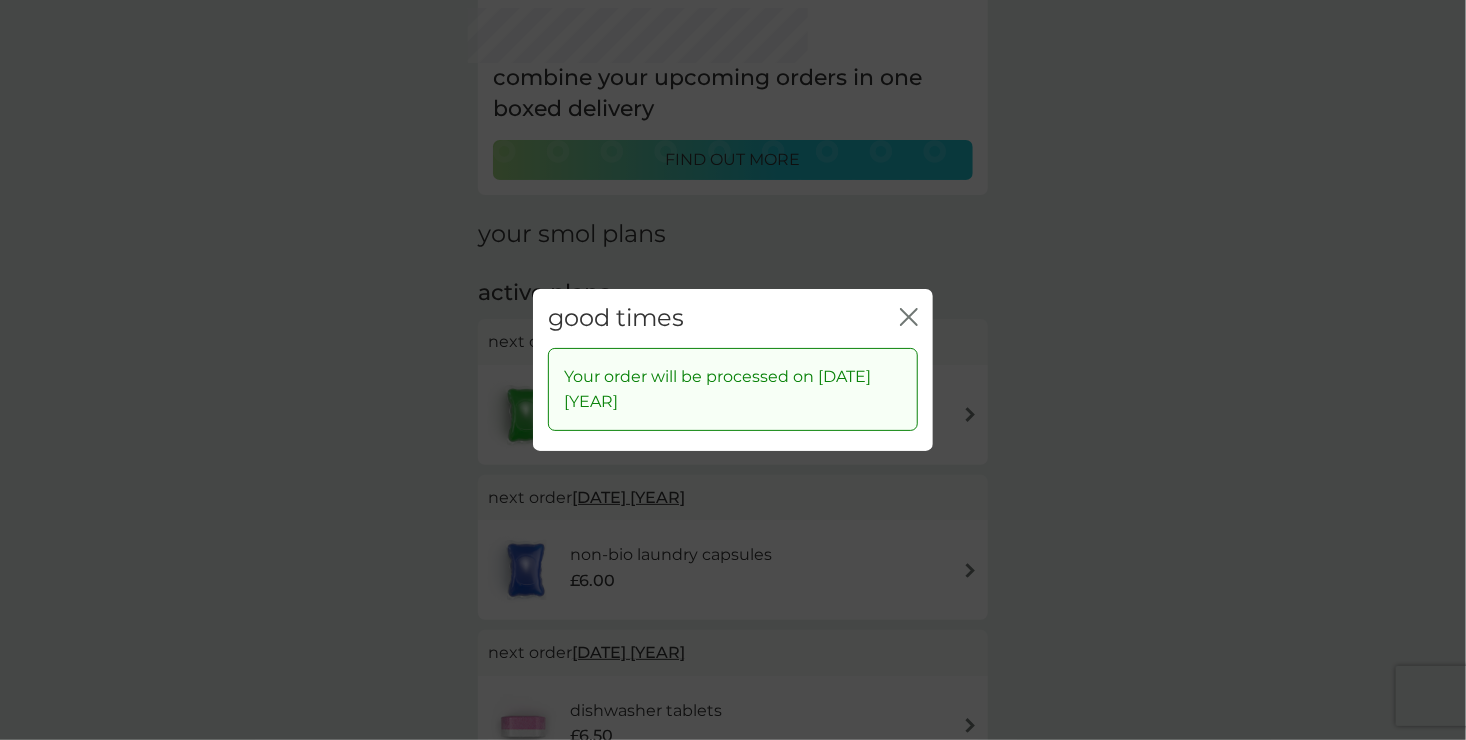 click 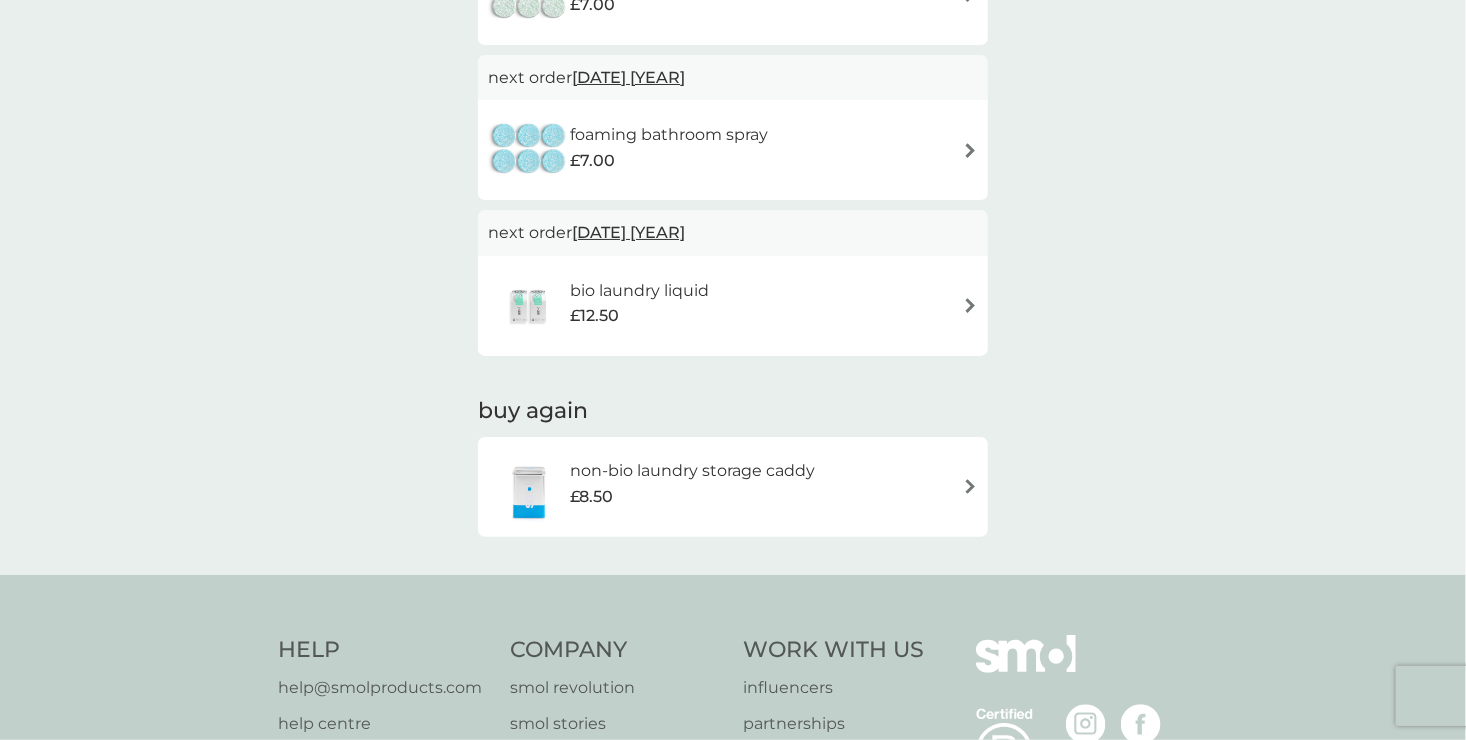 scroll, scrollTop: 1737, scrollLeft: 0, axis: vertical 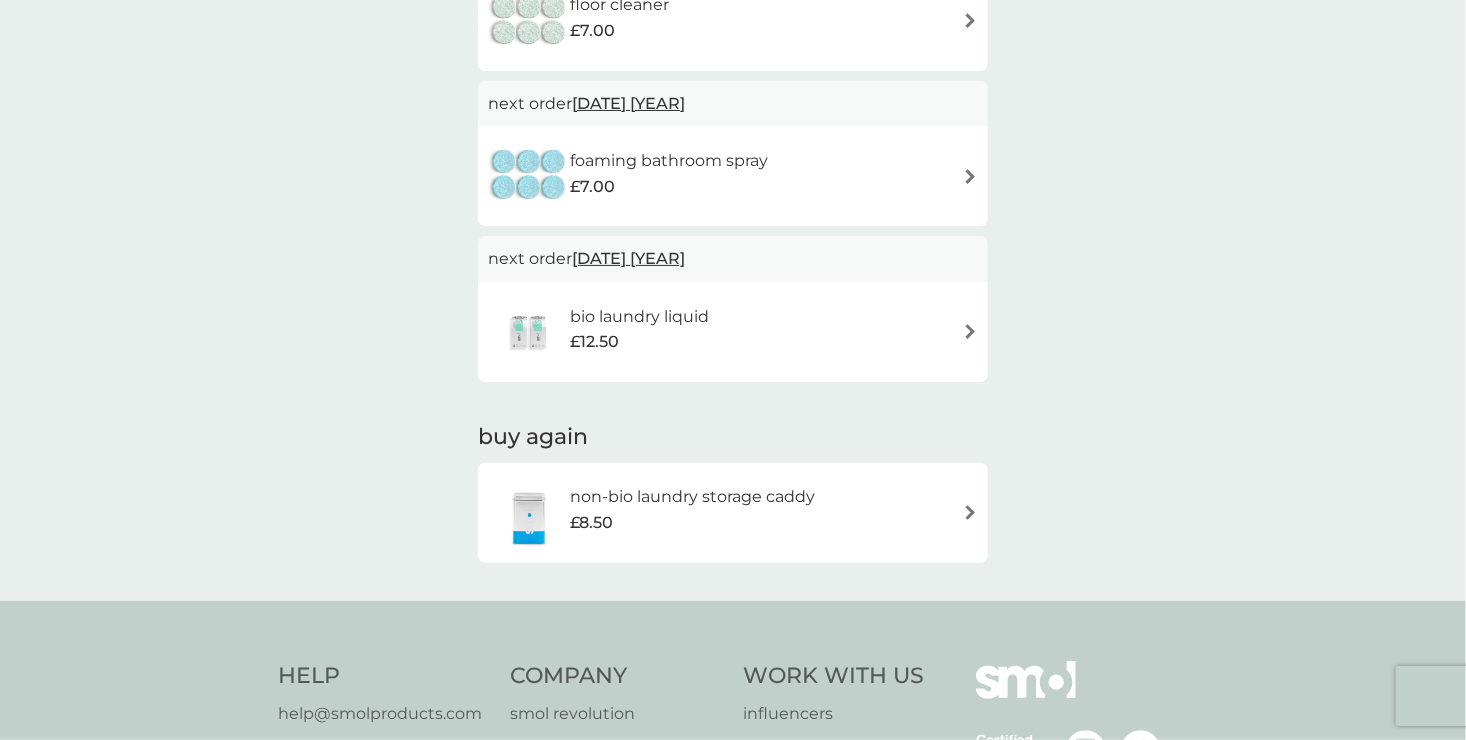 click at bounding box center [970, 512] 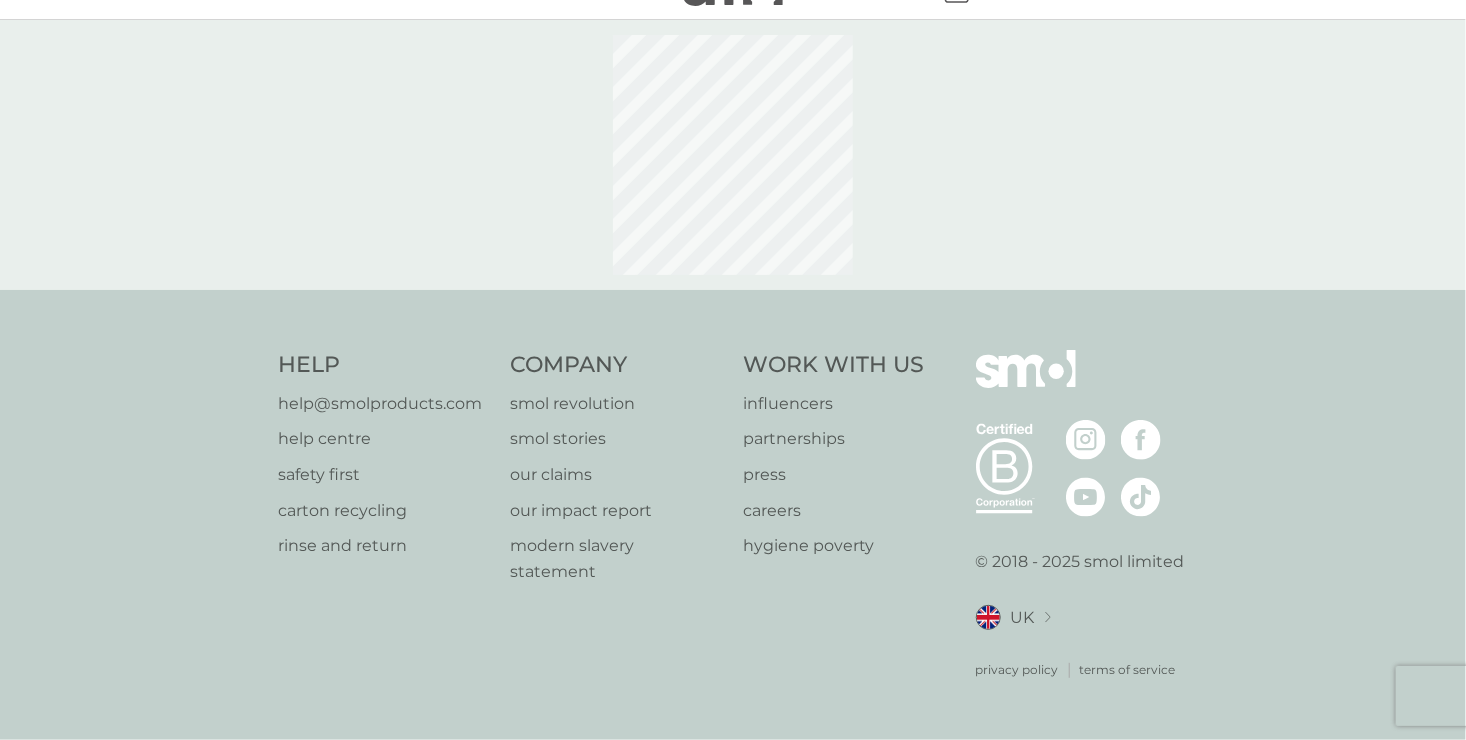 scroll, scrollTop: 0, scrollLeft: 0, axis: both 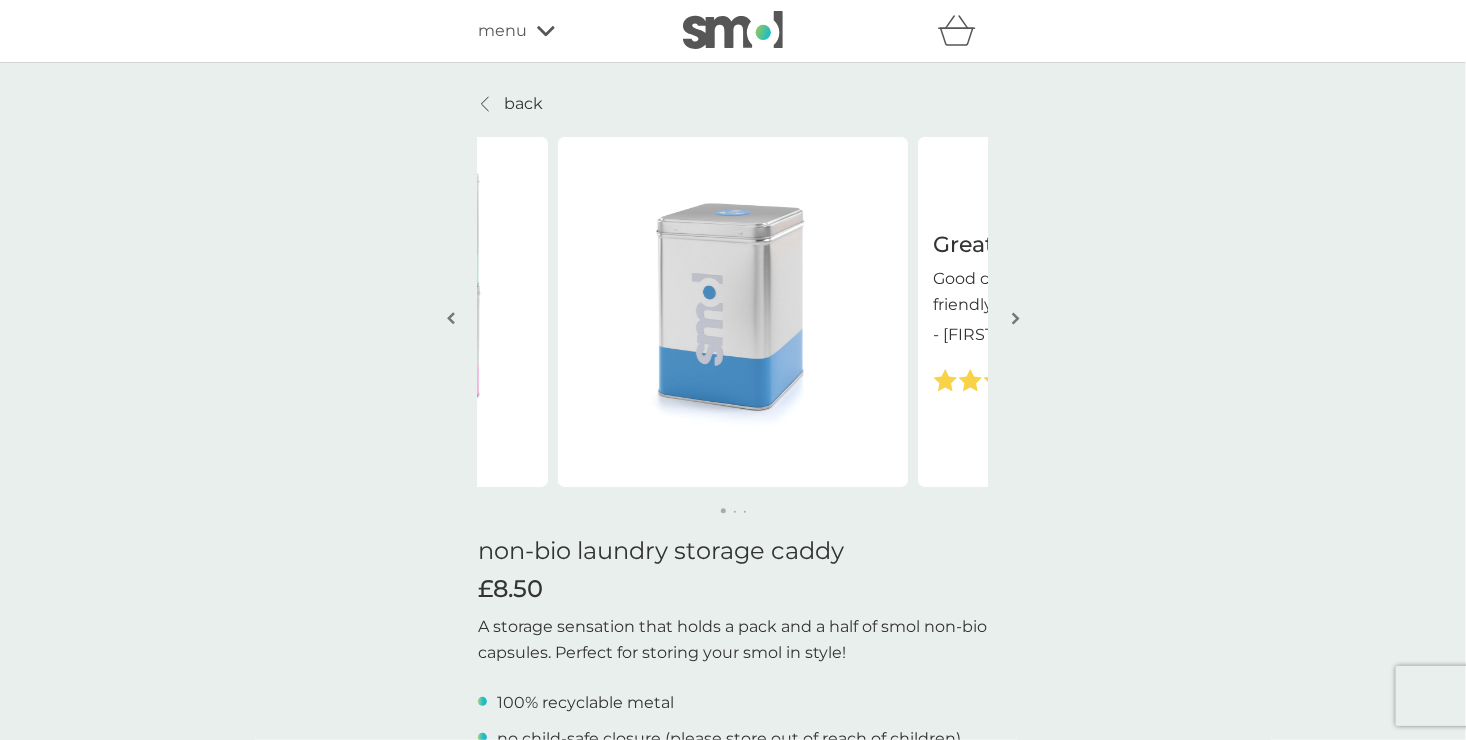 click on "back Great products Good cleaning products plus eco-friendly - [FIRST]
Great products Good cleaning products plus eco-friendly - [FIRST]
Great products Good cleaning products plus eco-friendly - [FIRST]
non-bio laundry storage caddy £8.50 A storage sensation that holds a pack and a half of smol non-bio capsules. Perfect for storing your smol in style! 100% recyclable metal no child-safe closure (please store out of reach of children) holds a pack and a half of capsules protects from damp easy access 1 ADD TO BASKET great for you Stylish storage Our metal caddies hold a pack and a half of smol laundry capsules. With easy access (no child safe lid) it is perfect for those who do not need or want child-impeding packs. Fair price promise Caring about the environment shouldn't cost you more. We deliver direct and cut out the middleman with a money-back guarantee. Our metal caddy is built to last and is 100% recyclable for just £8.50. better for our planet 100% recyclable metal 100% plastic-free testimonials Spot on ." at bounding box center [733, 1139] 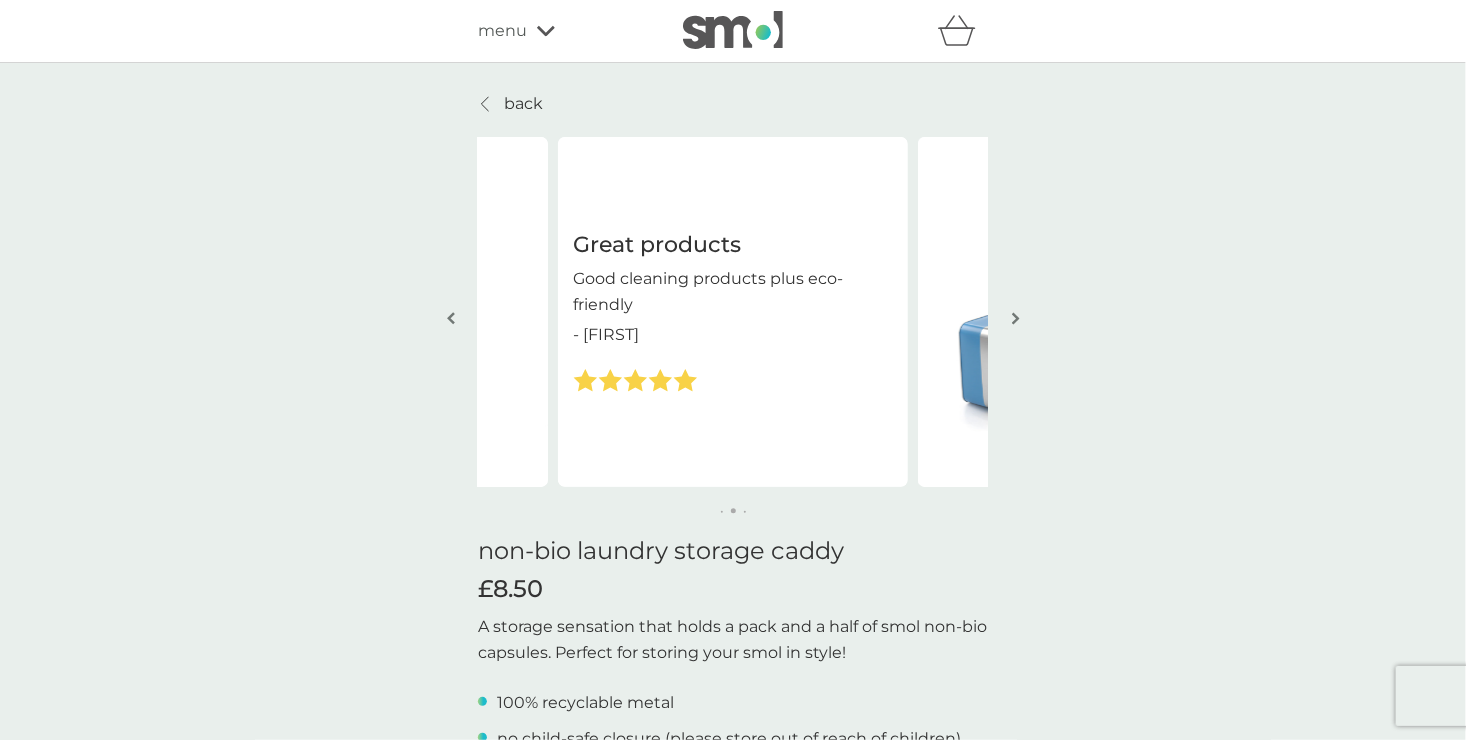 click at bounding box center [1016, 318] 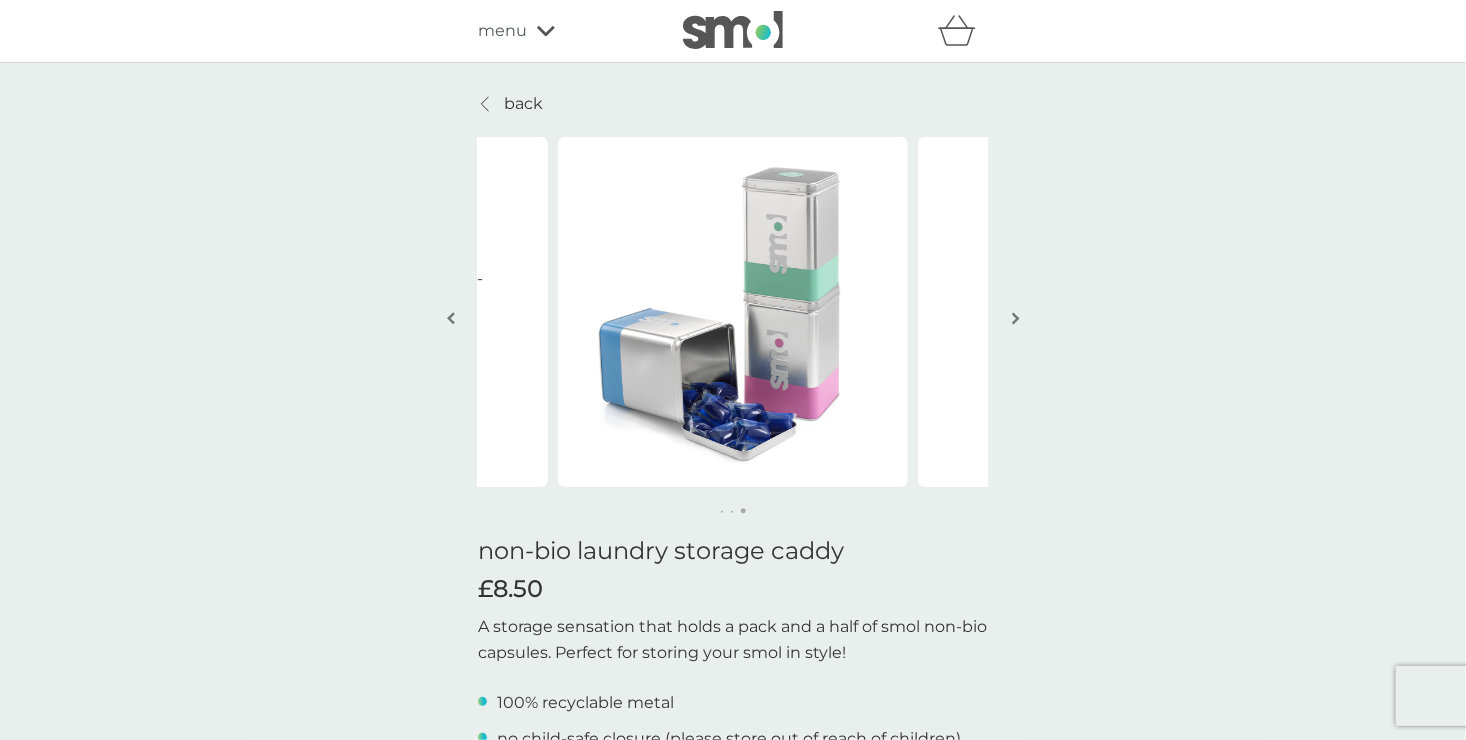 click 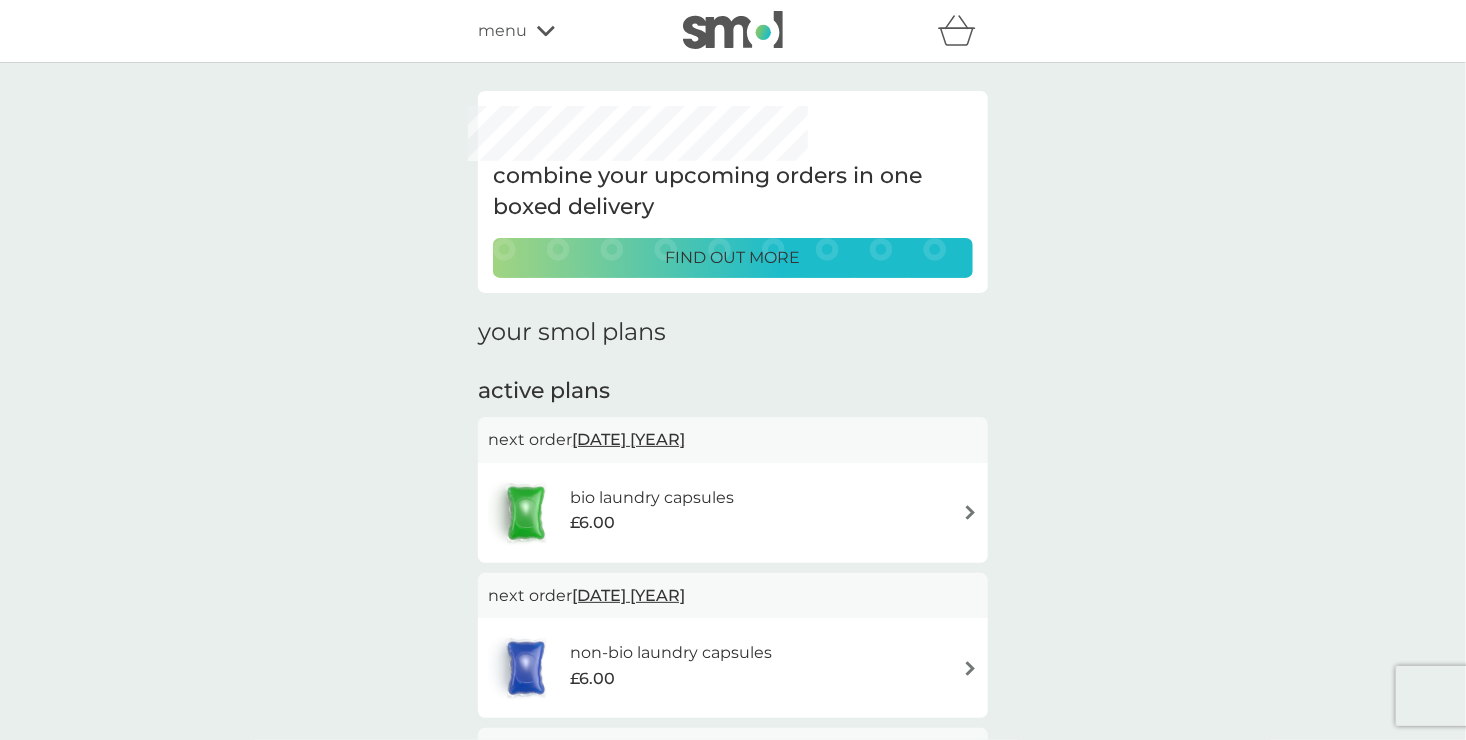 click on "find out more" at bounding box center (733, 258) 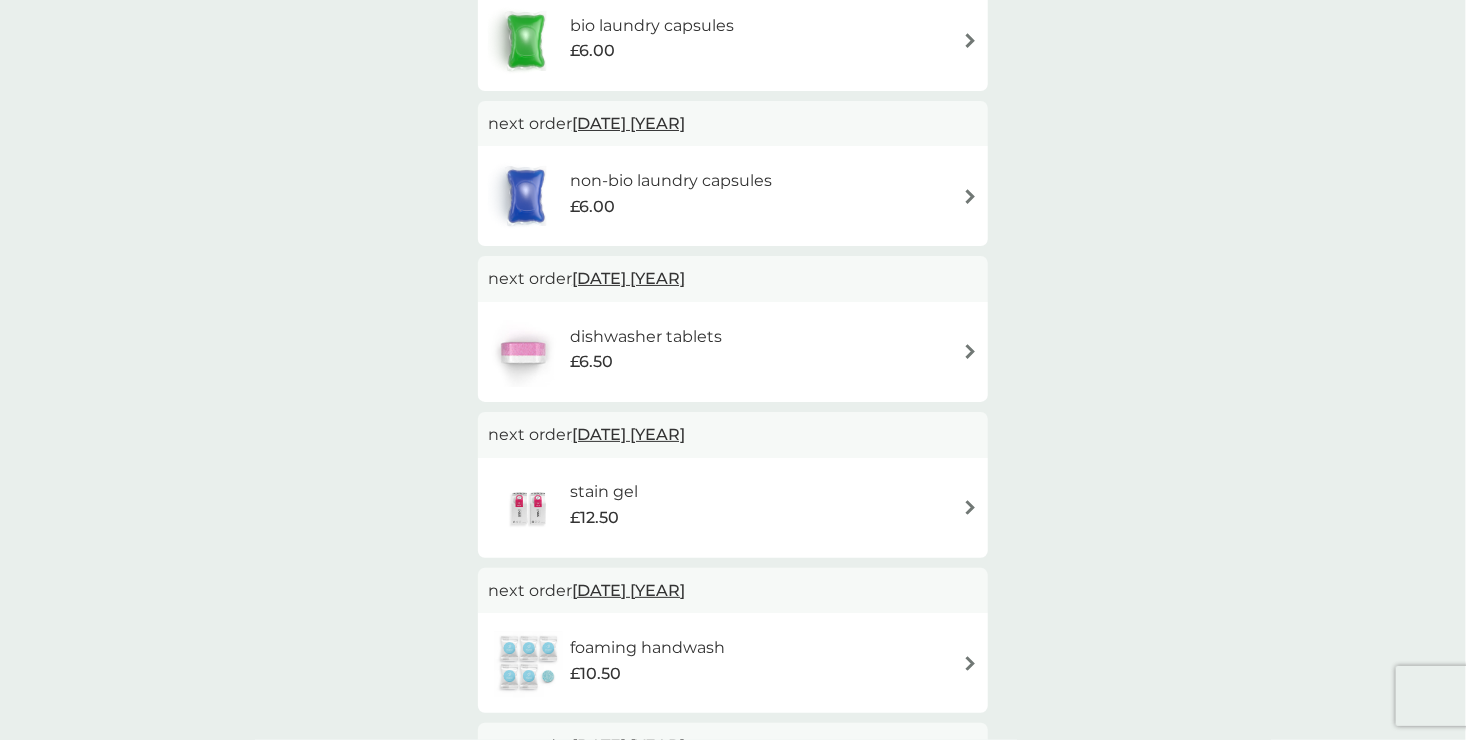 scroll, scrollTop: 482, scrollLeft: 0, axis: vertical 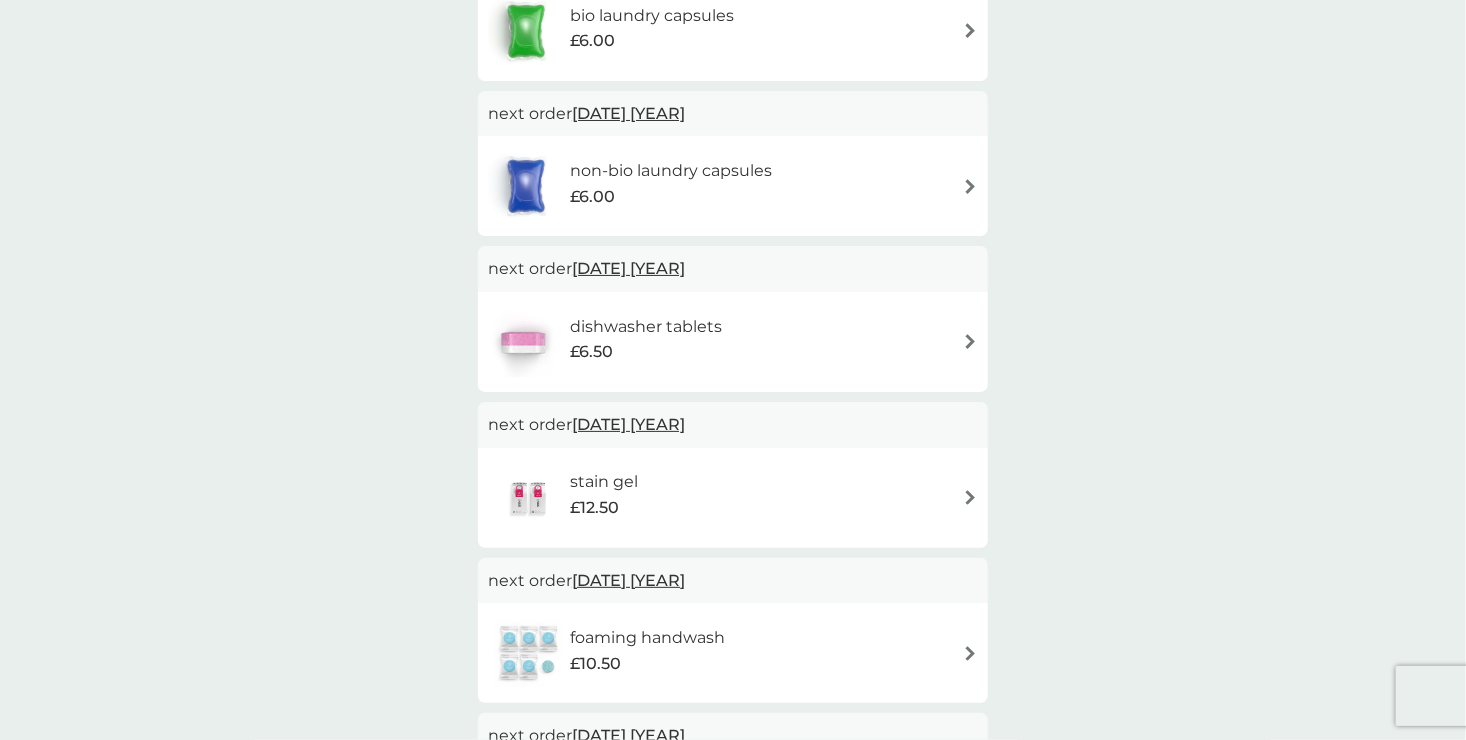 click at bounding box center [970, 497] 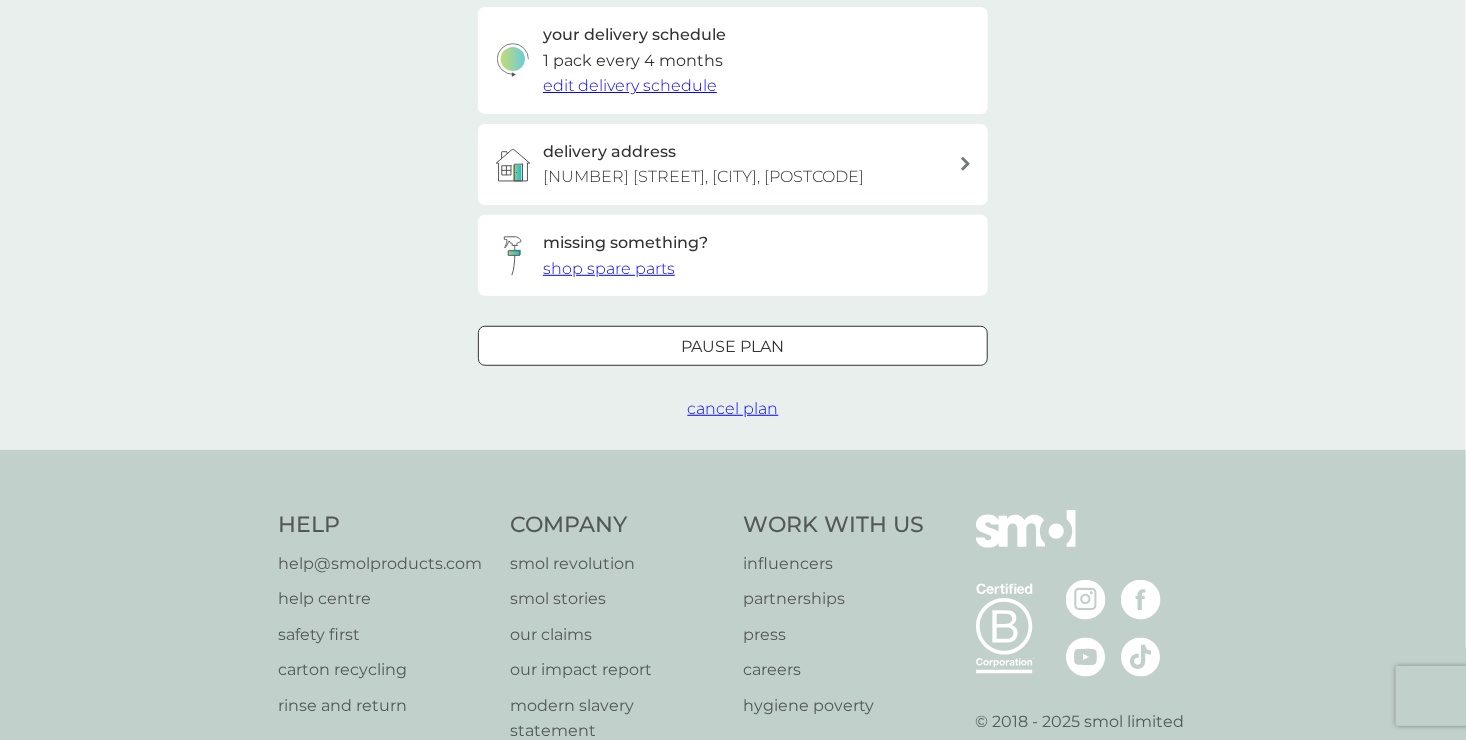 scroll, scrollTop: 0, scrollLeft: 0, axis: both 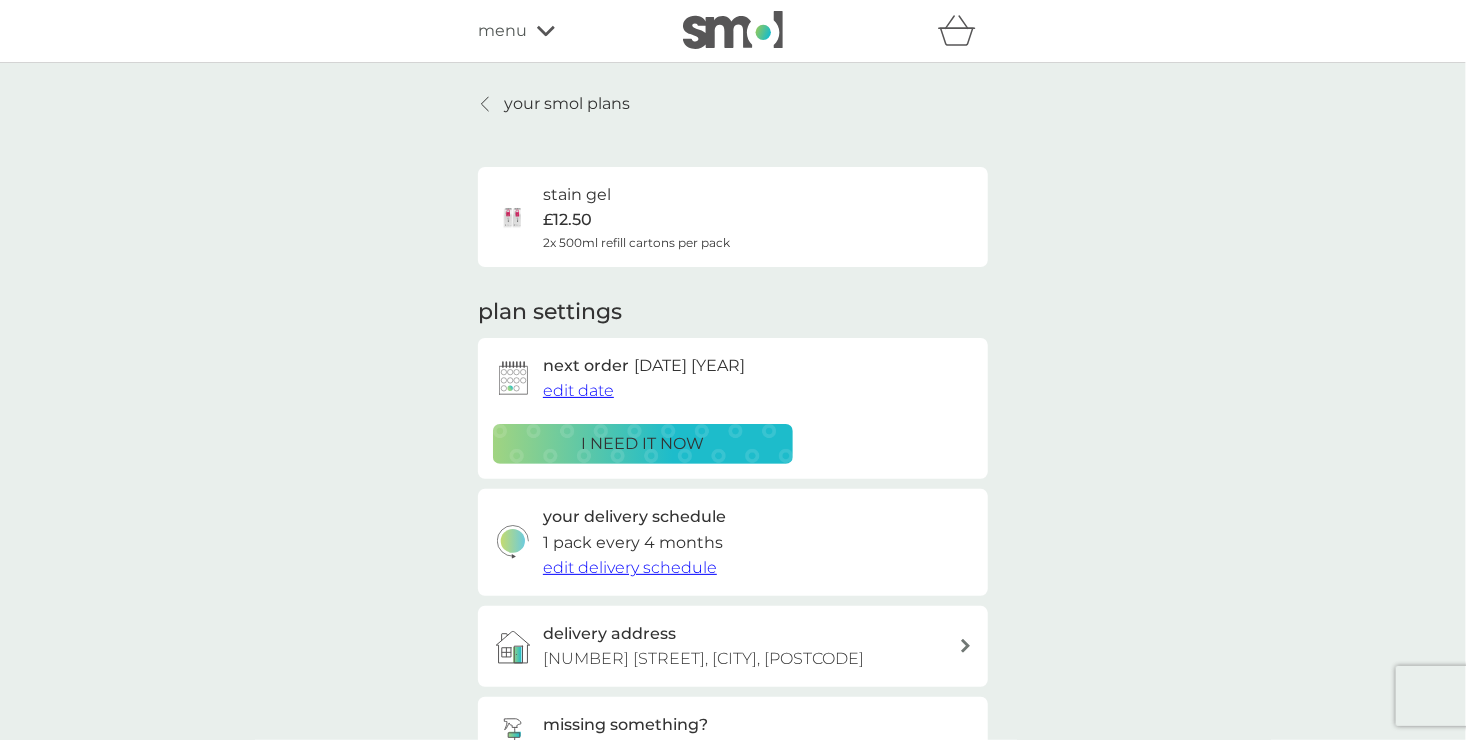 click on "edit date" at bounding box center [578, 390] 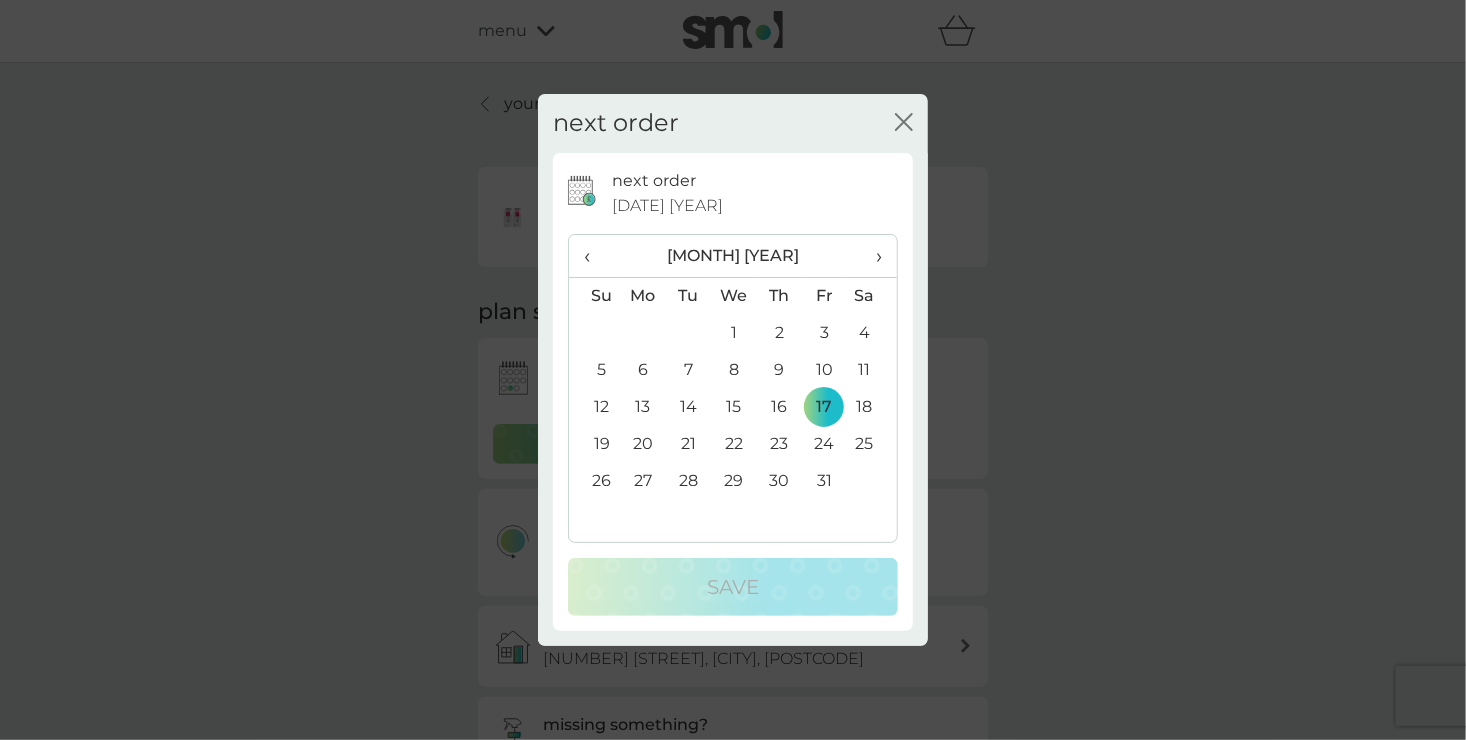 click on "24" at bounding box center [824, 444] 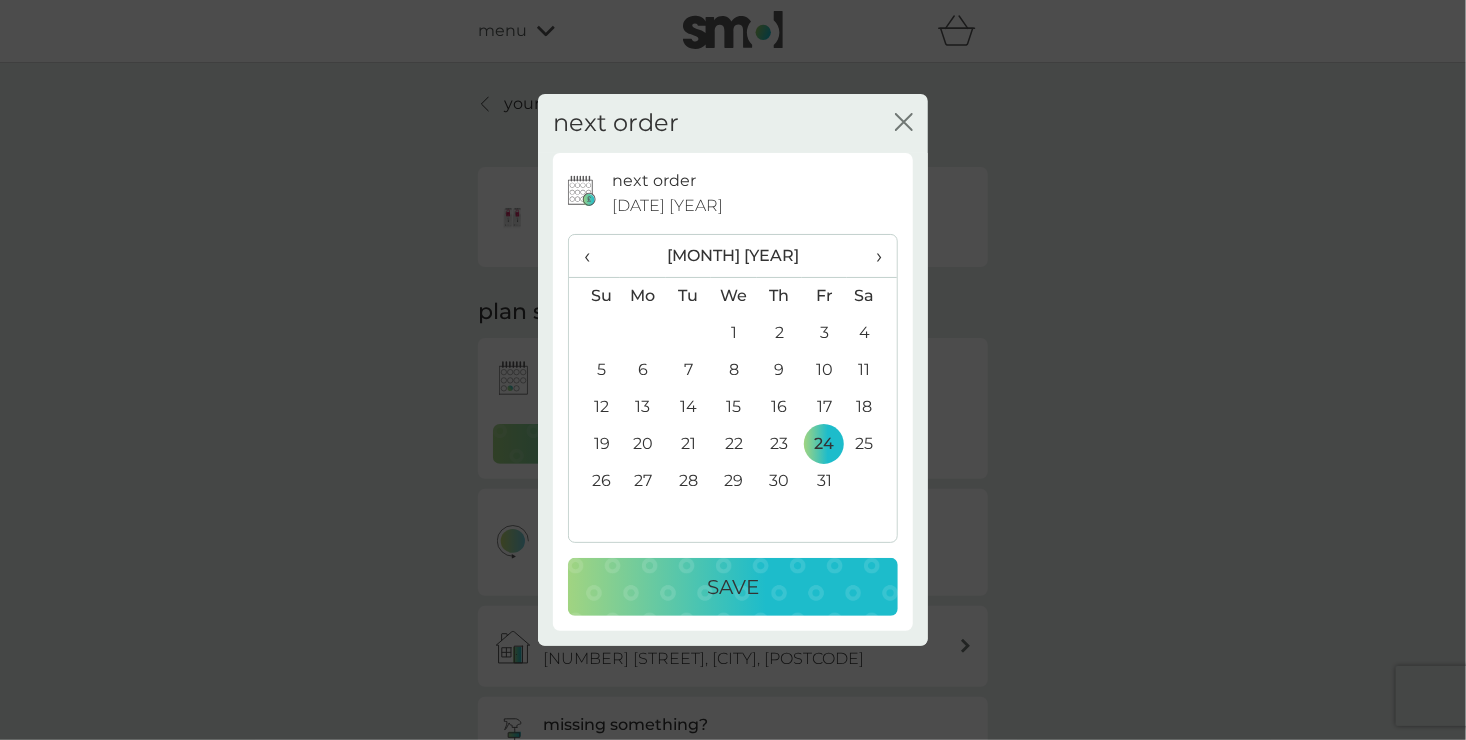 click on "Save" at bounding box center [733, 587] 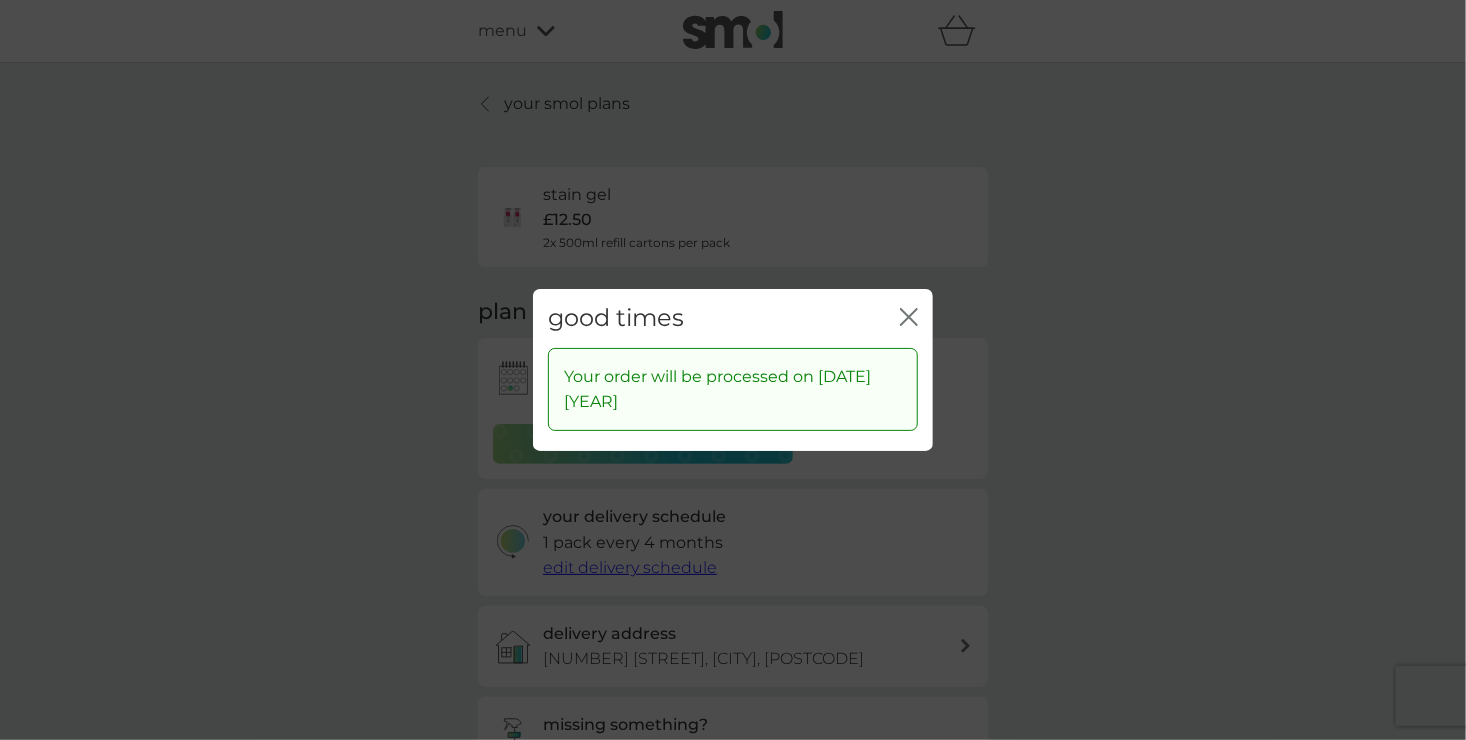 click on "close" 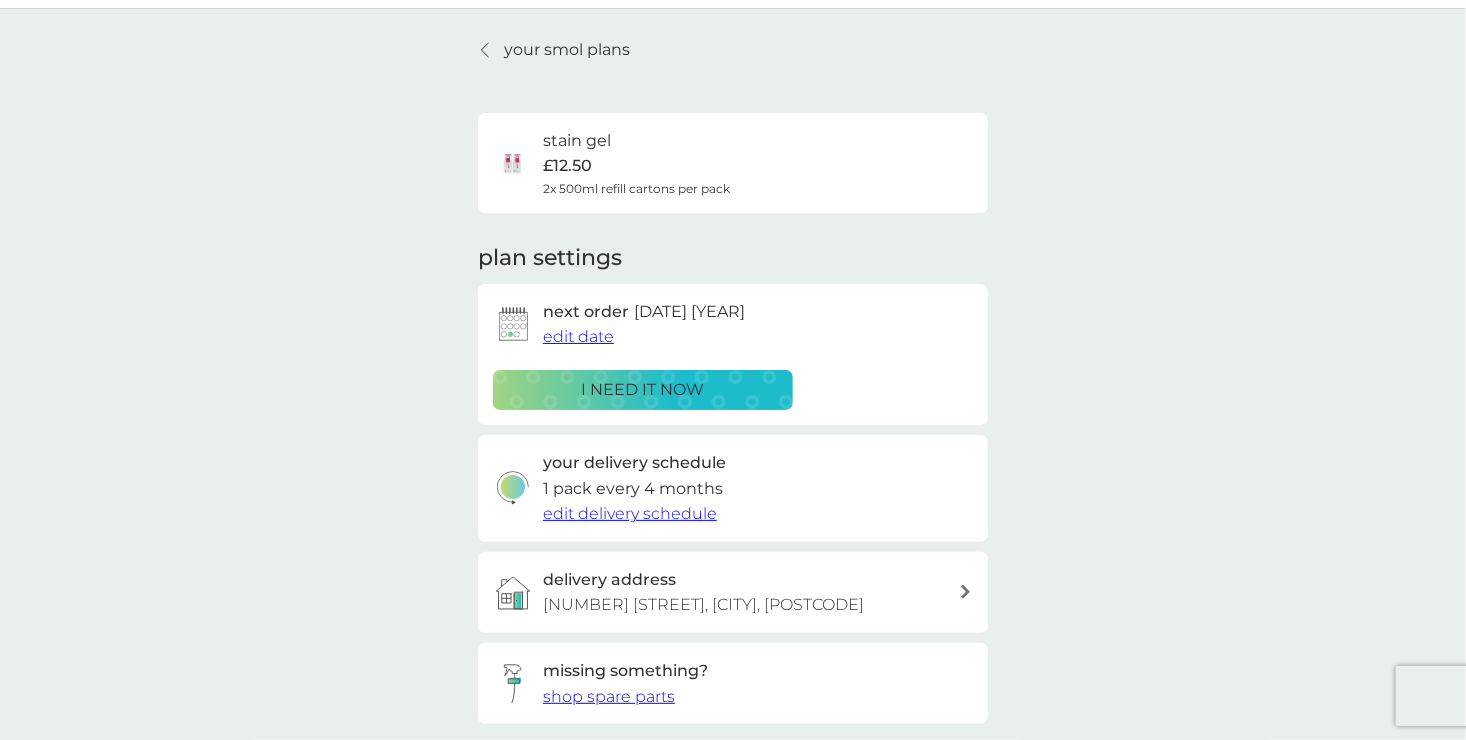 scroll, scrollTop: 0, scrollLeft: 0, axis: both 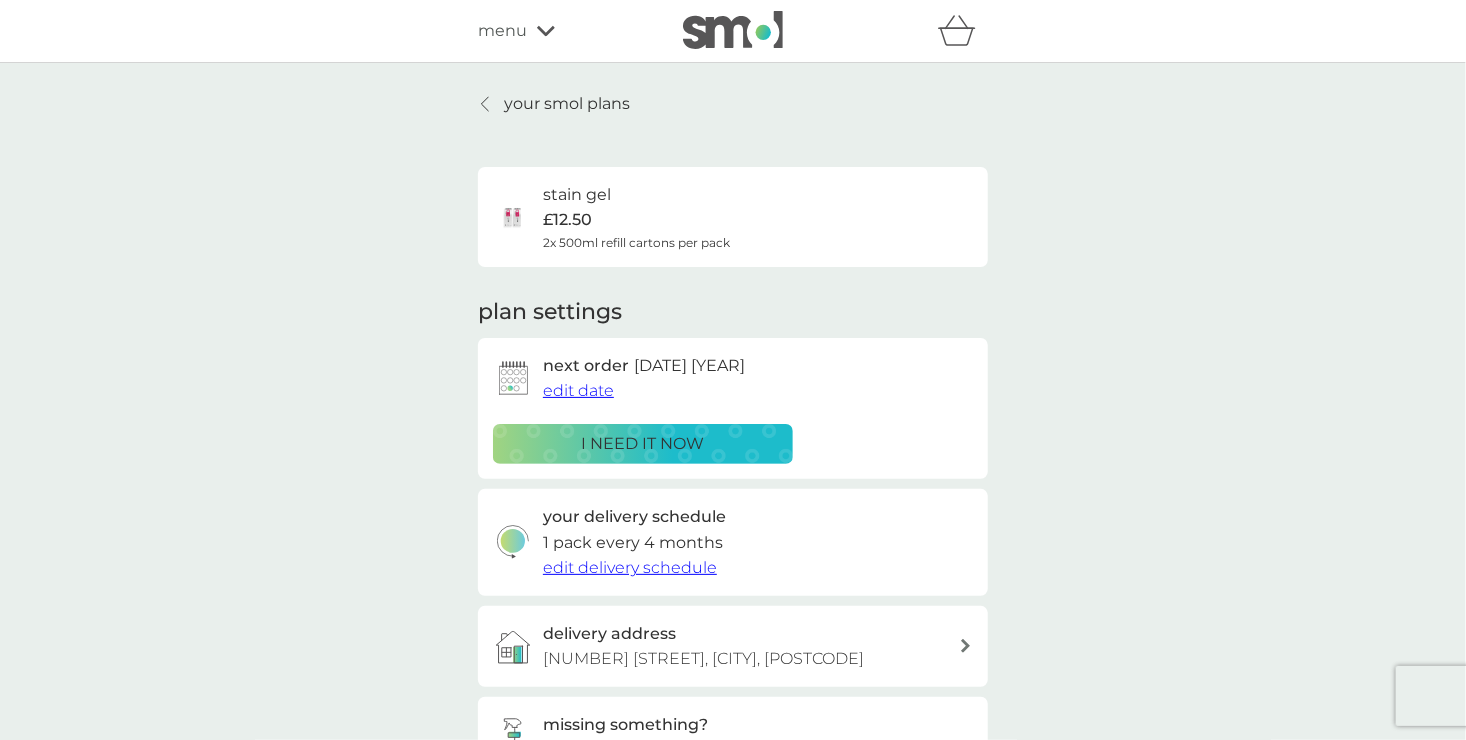 click on "your smol plans" at bounding box center [554, 104] 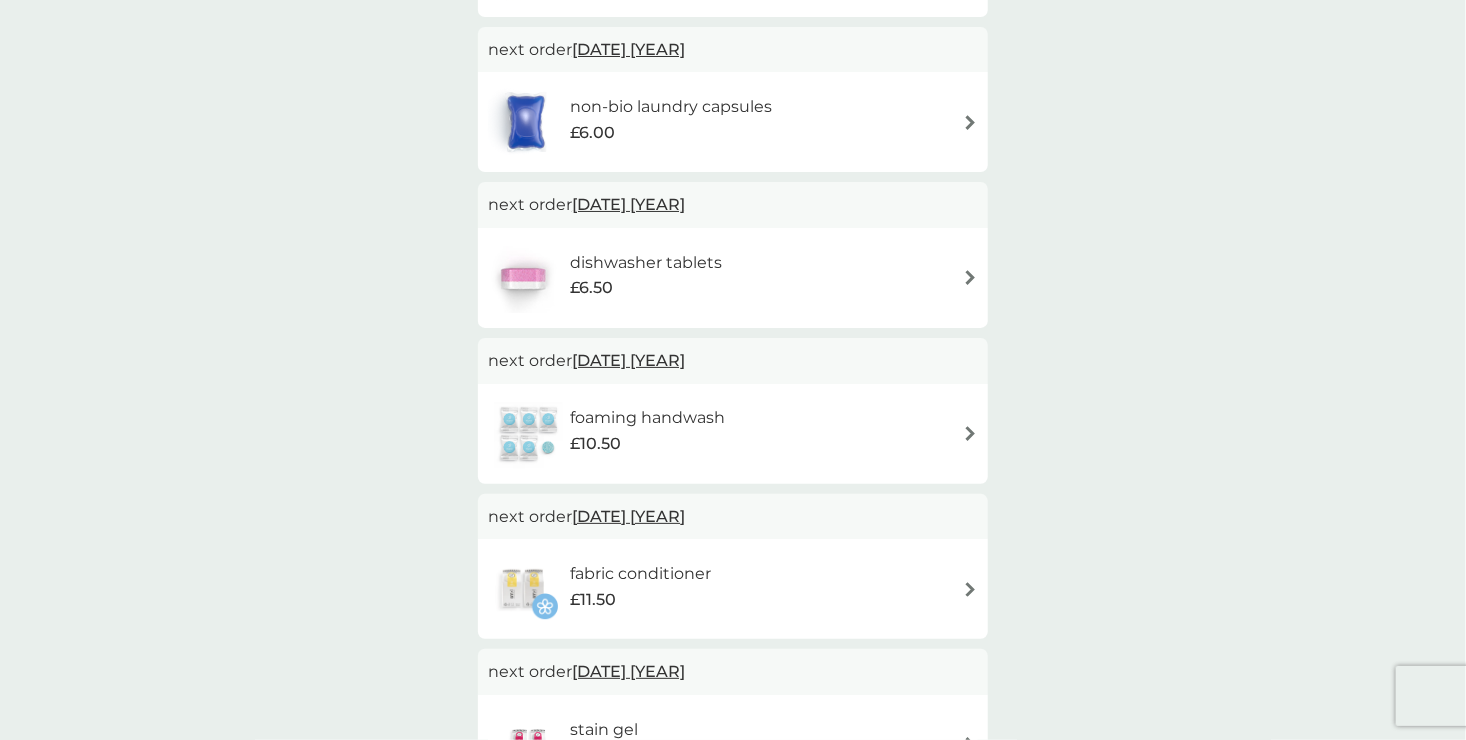 scroll, scrollTop: 559, scrollLeft: 0, axis: vertical 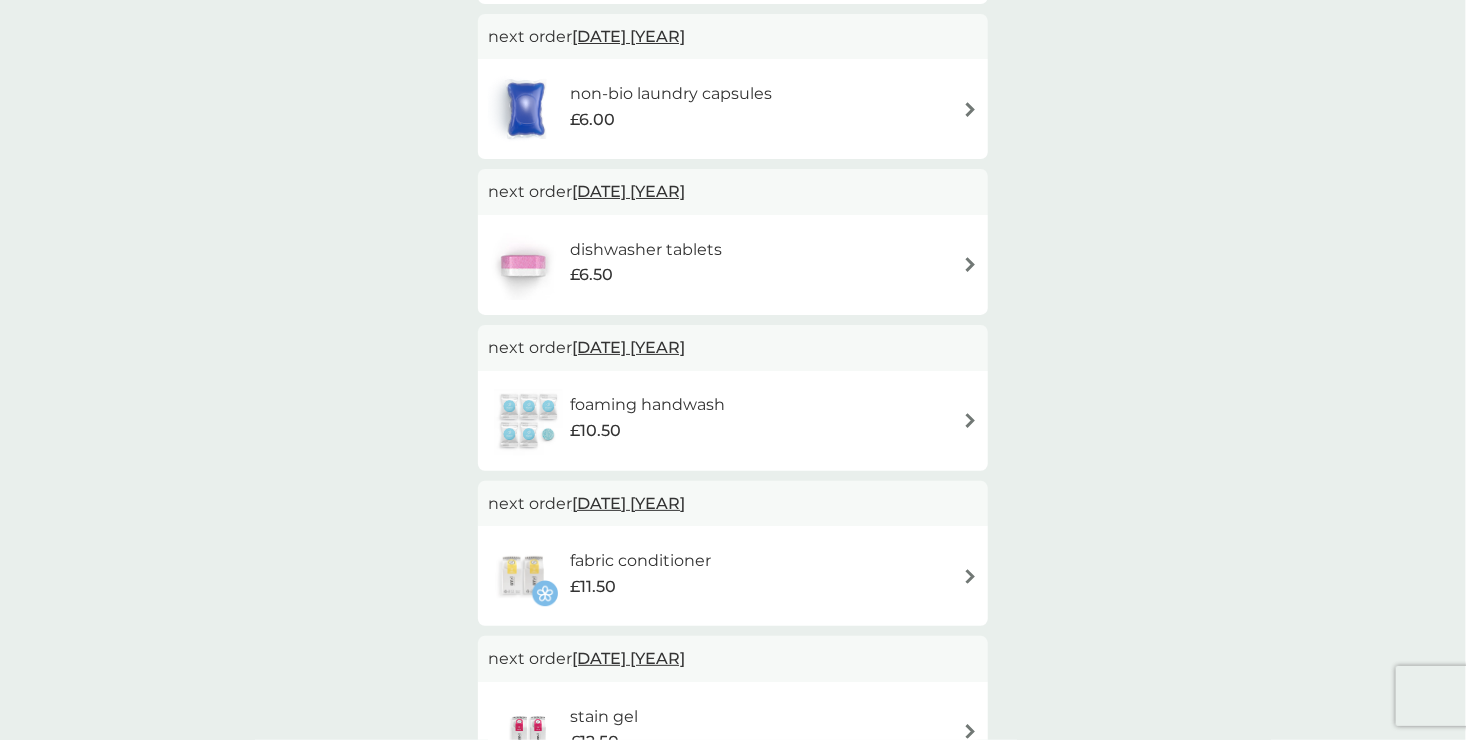 click at bounding box center [970, 420] 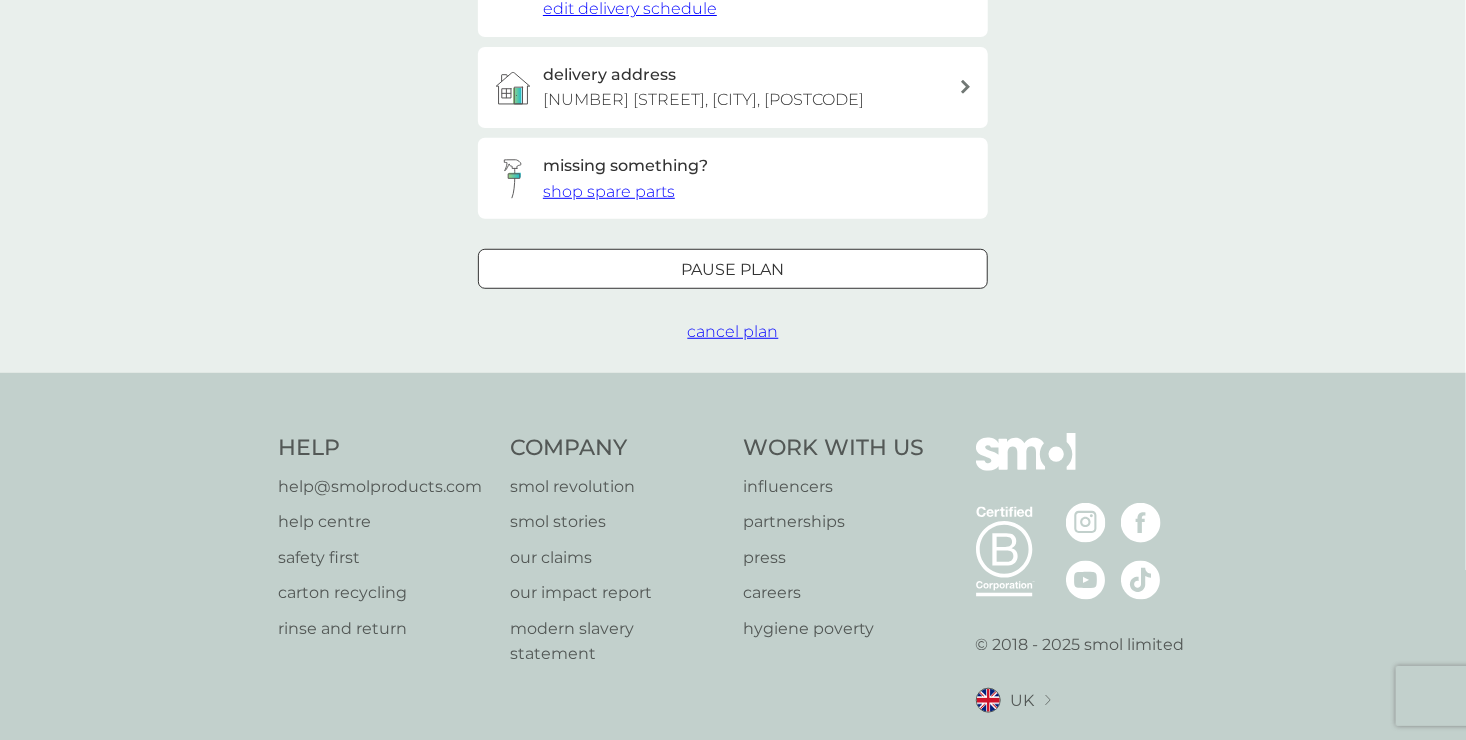 scroll, scrollTop: 0, scrollLeft: 0, axis: both 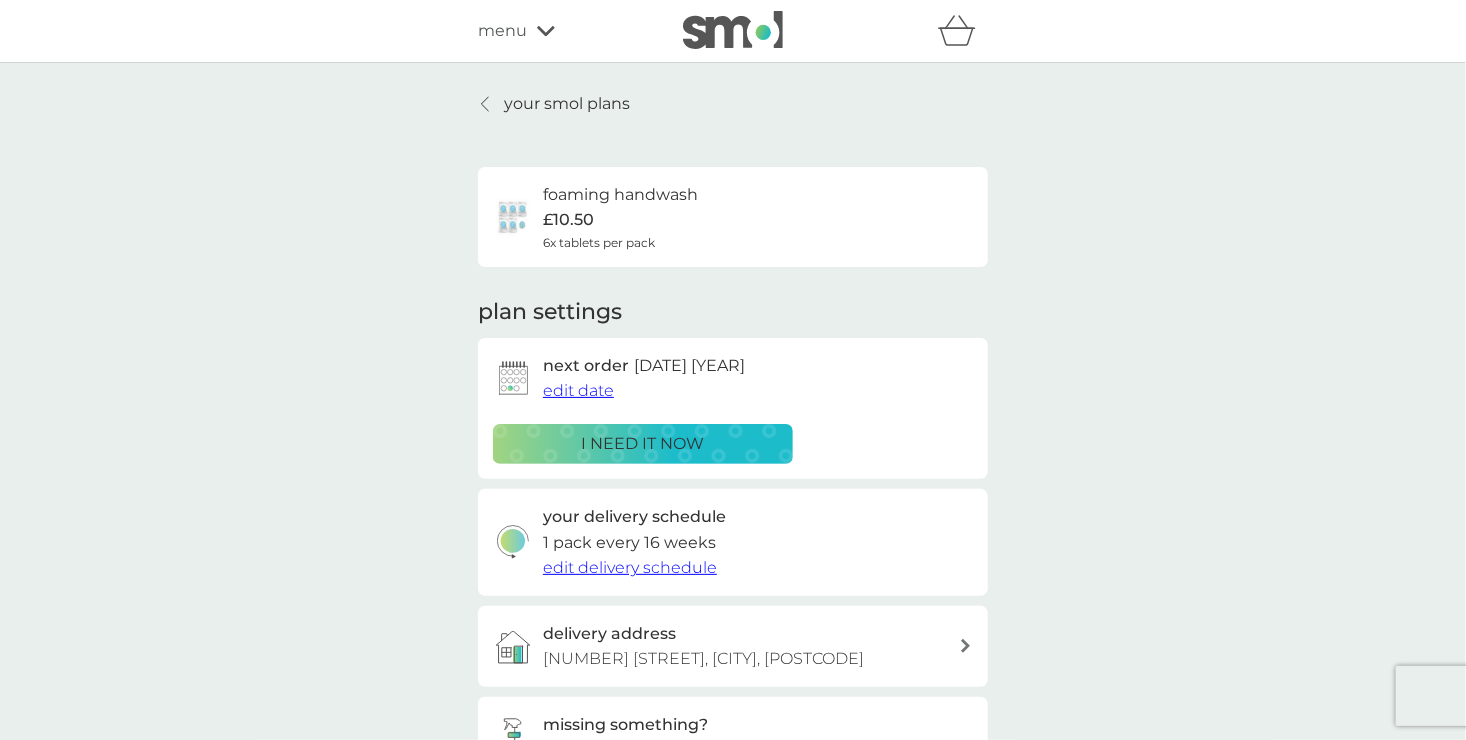 click on "edit date" at bounding box center (578, 390) 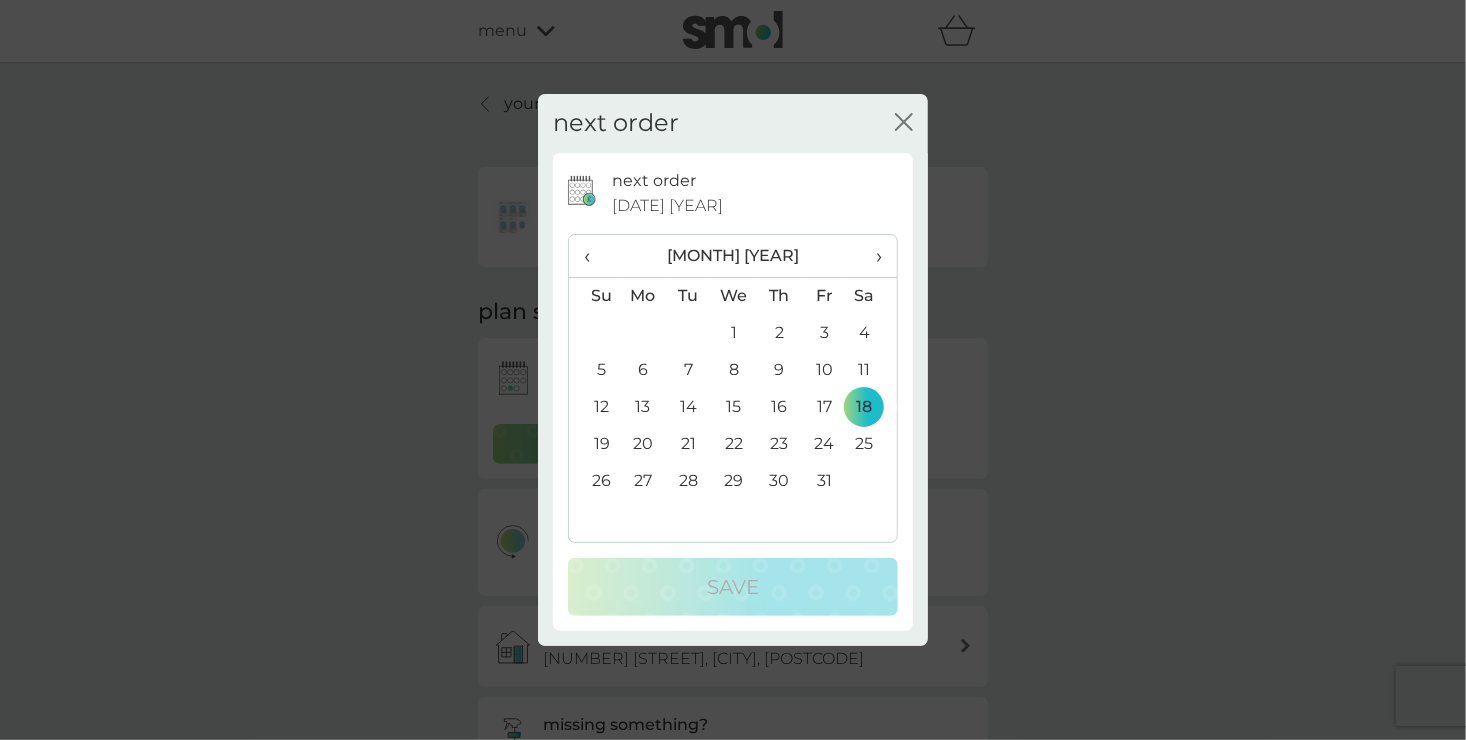 click on "24" at bounding box center [824, 444] 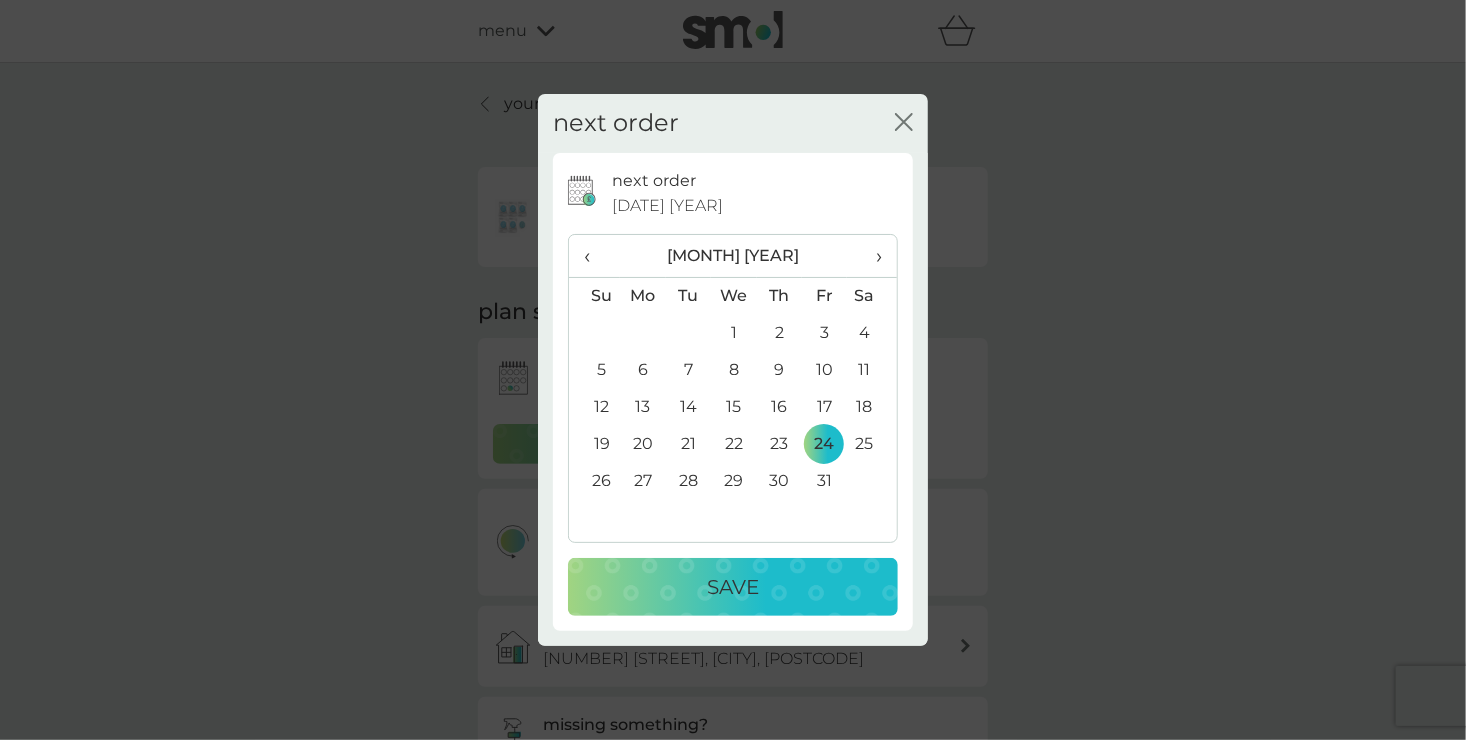 click on "Save" at bounding box center (733, 587) 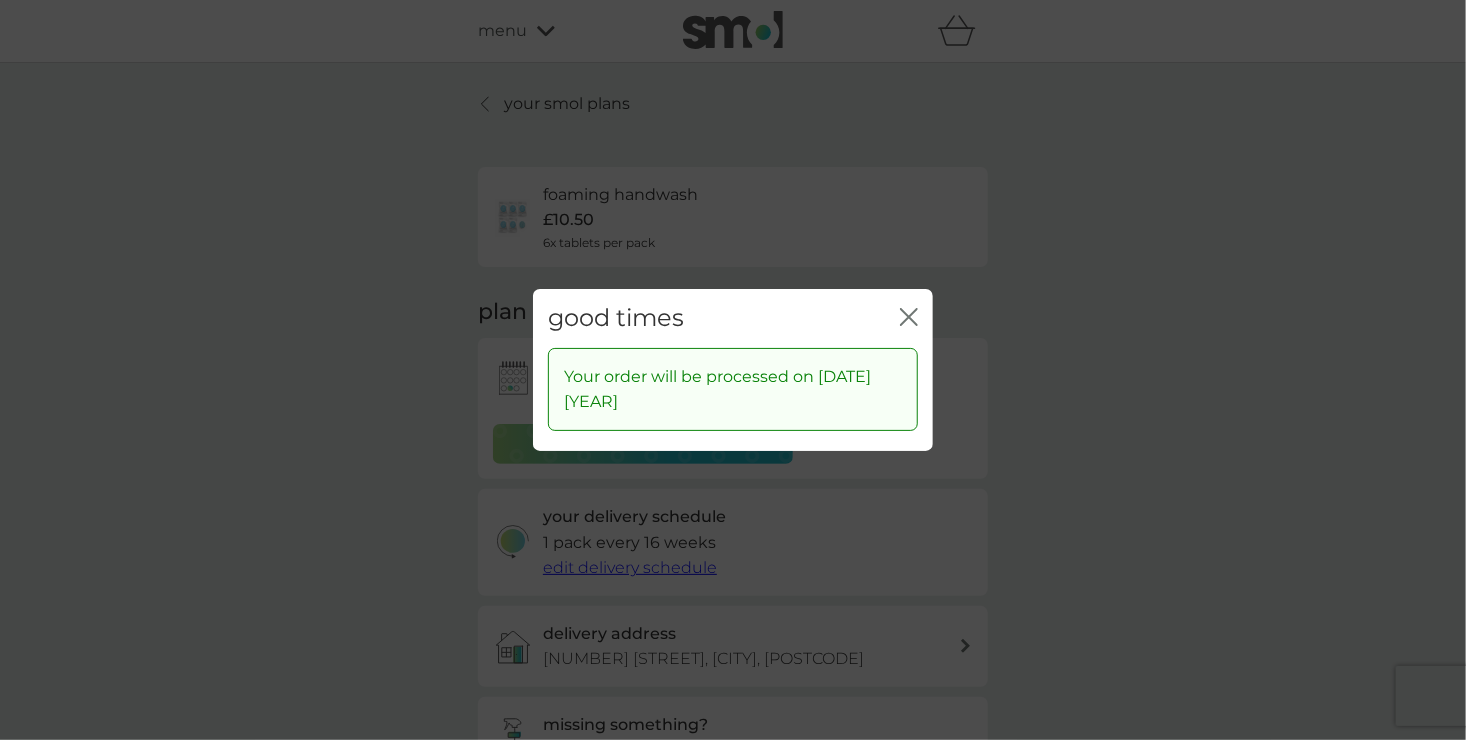 click on "close" 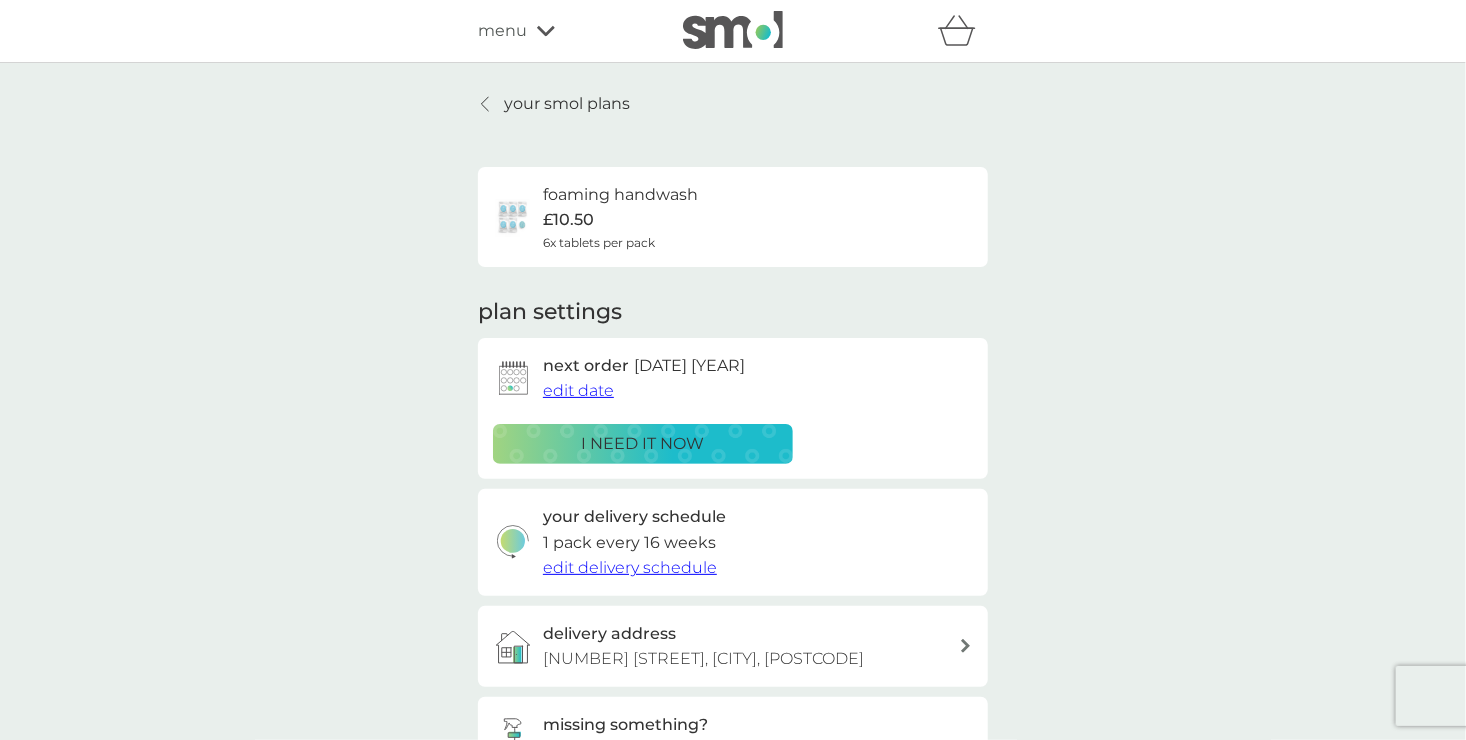 click 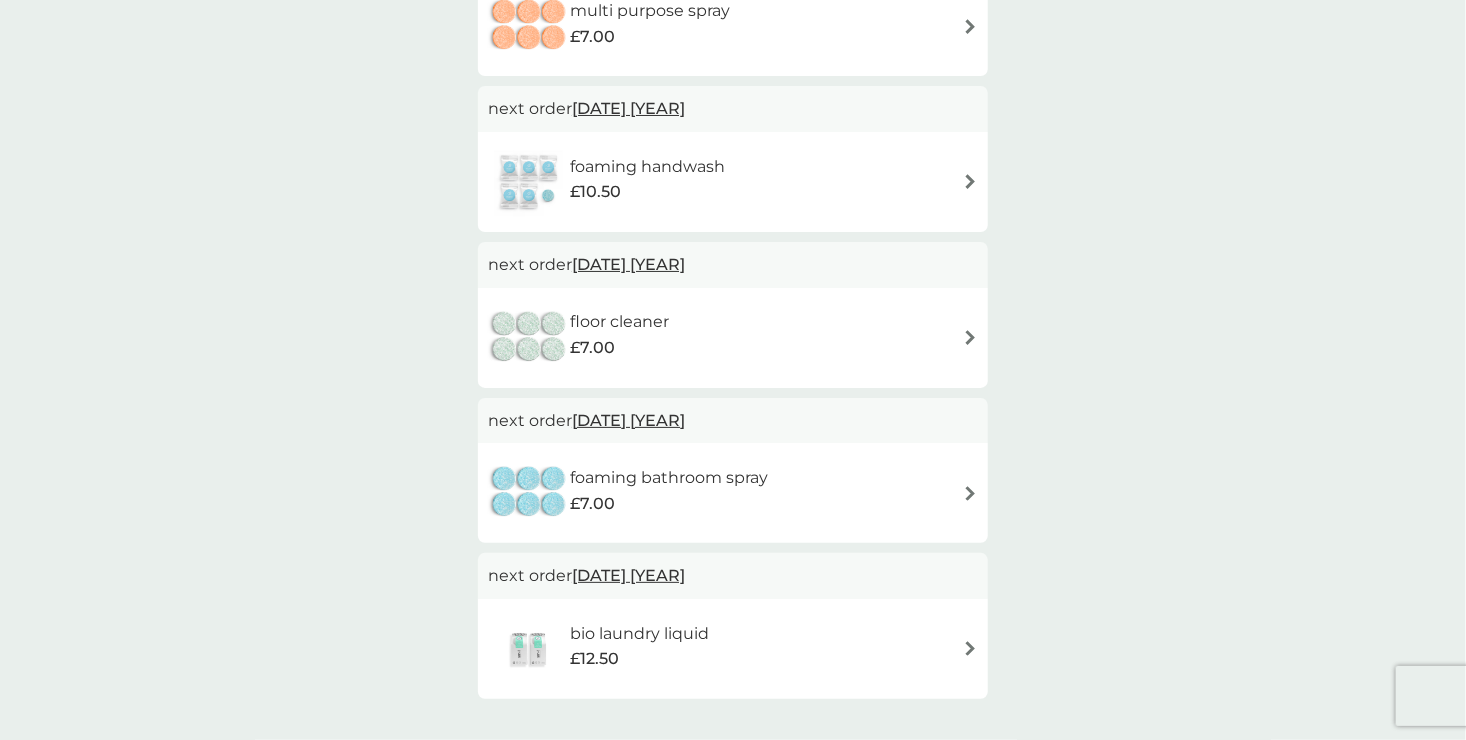scroll, scrollTop: 1430, scrollLeft: 0, axis: vertical 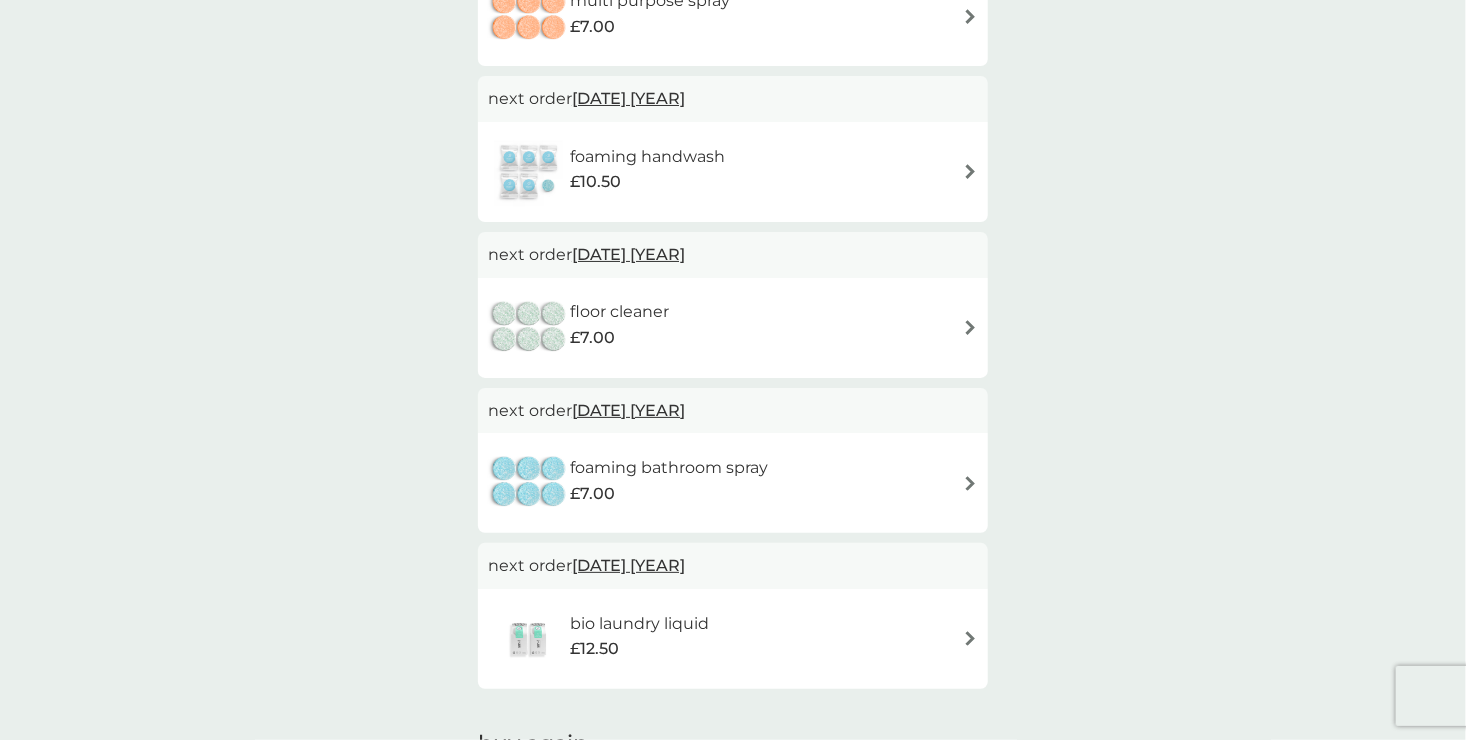 click on "[DATE] [YEAR]" at bounding box center (628, 410) 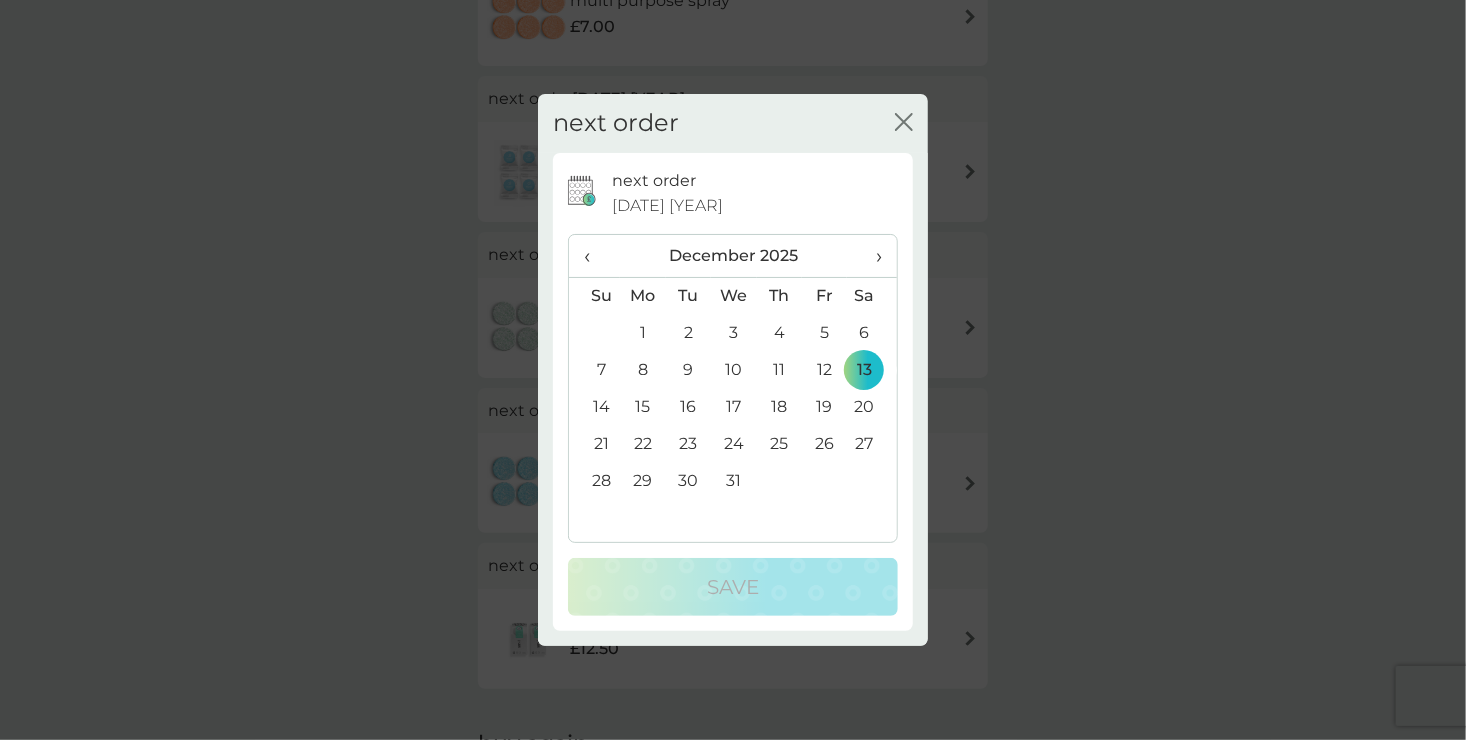 click on "20" at bounding box center [872, 407] 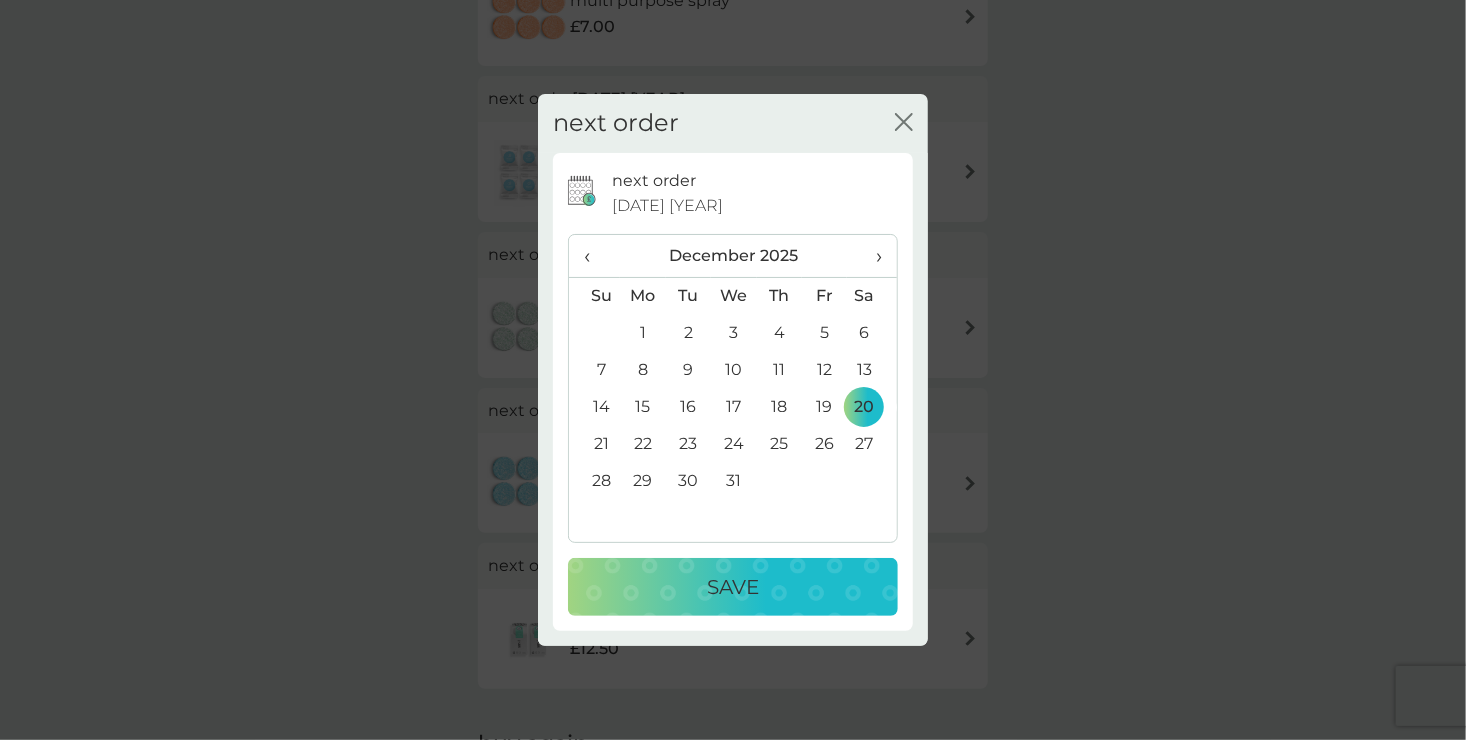 click on "Save" at bounding box center (733, 587) 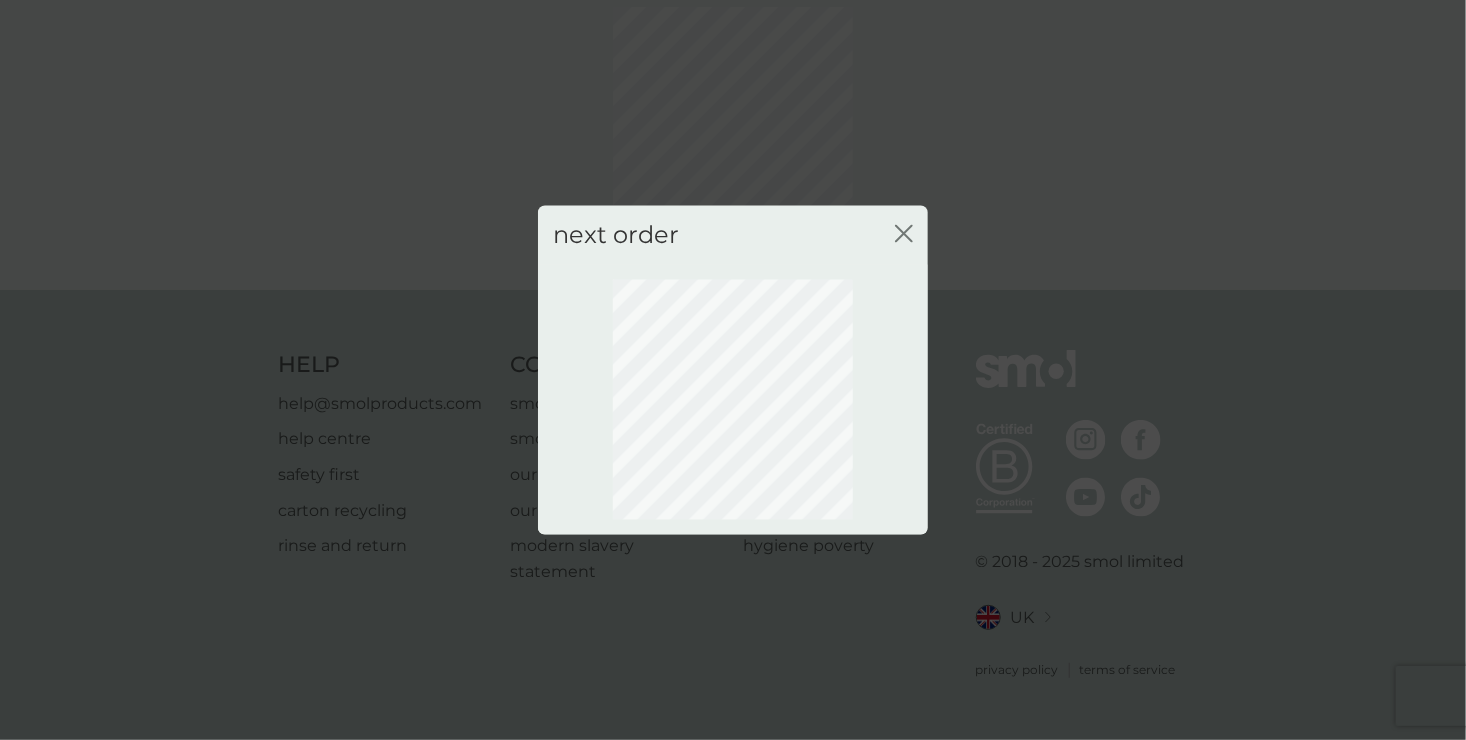 scroll, scrollTop: 98, scrollLeft: 0, axis: vertical 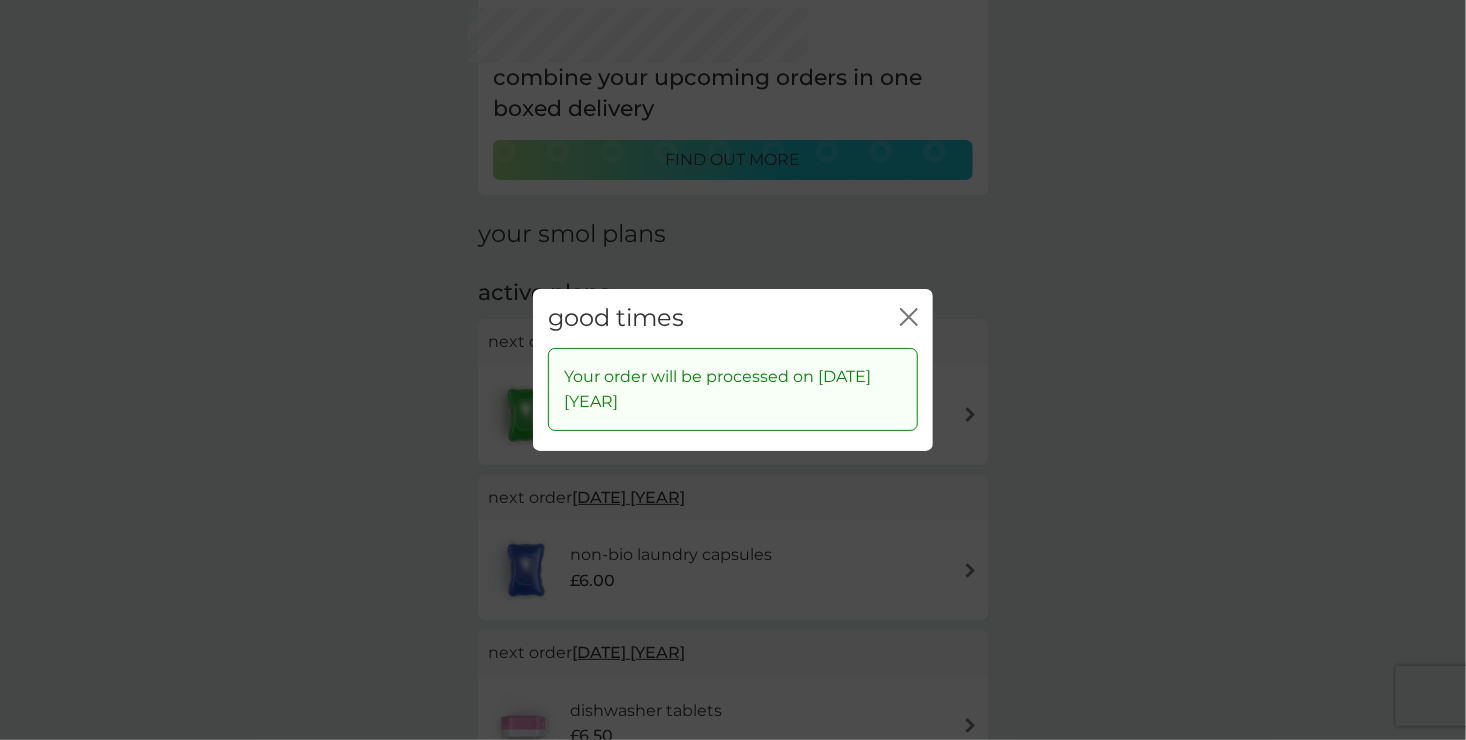 click 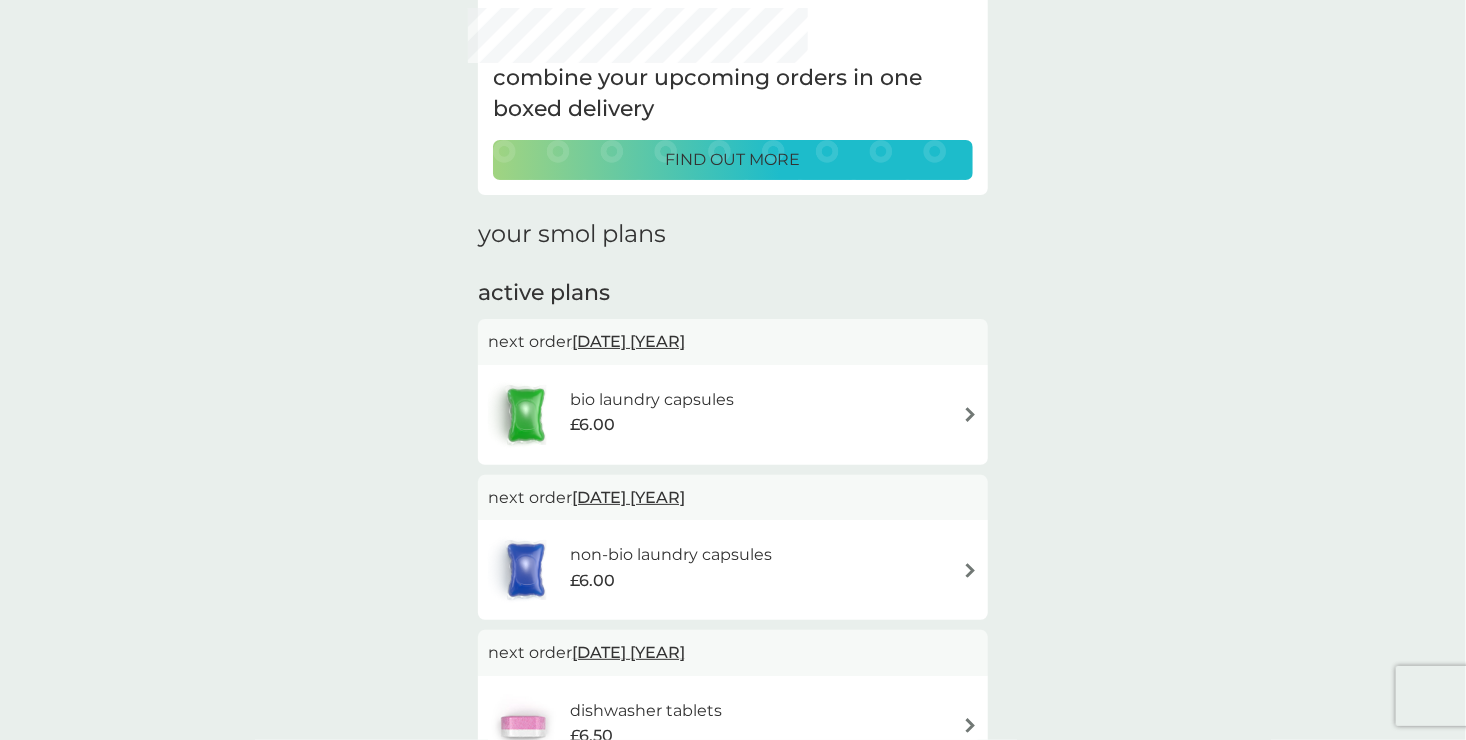 click at bounding box center (970, 570) 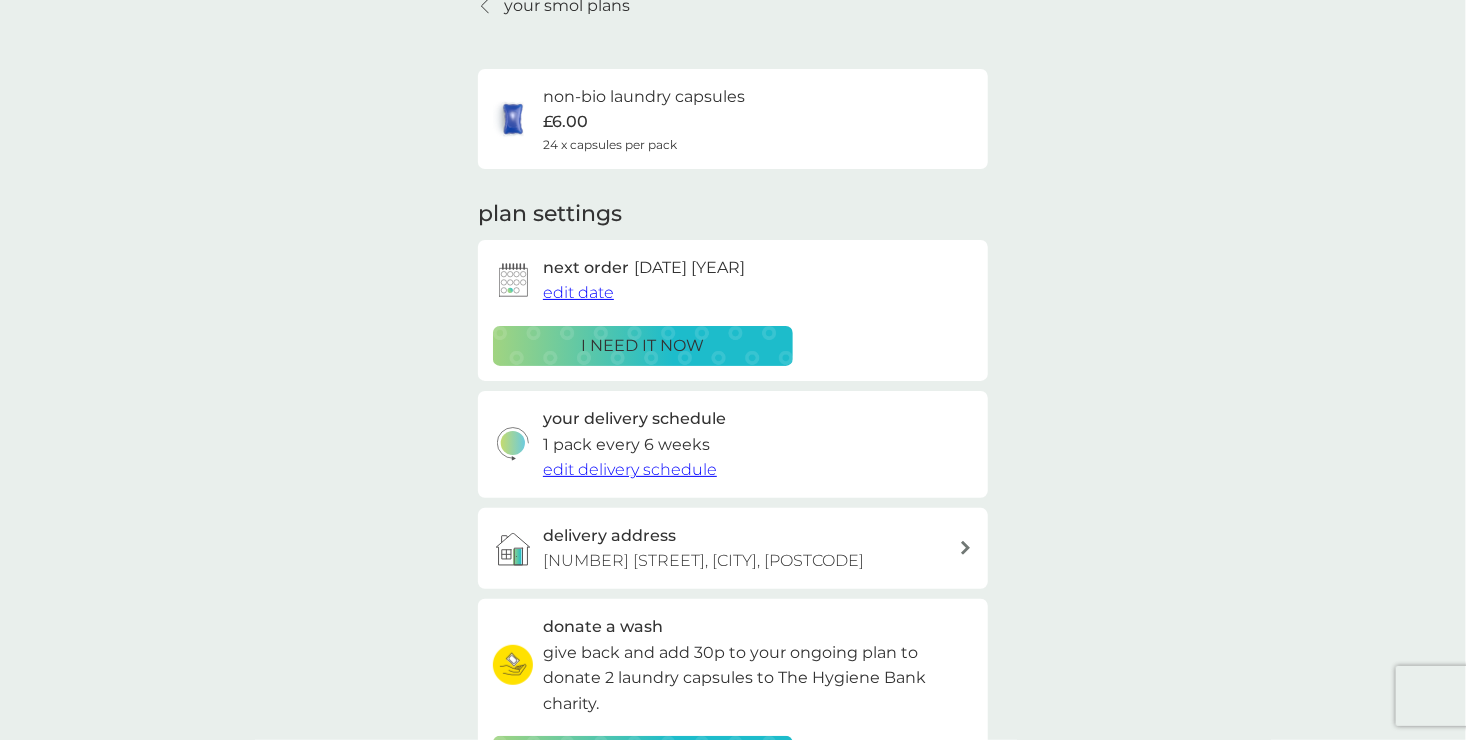 scroll, scrollTop: 0, scrollLeft: 0, axis: both 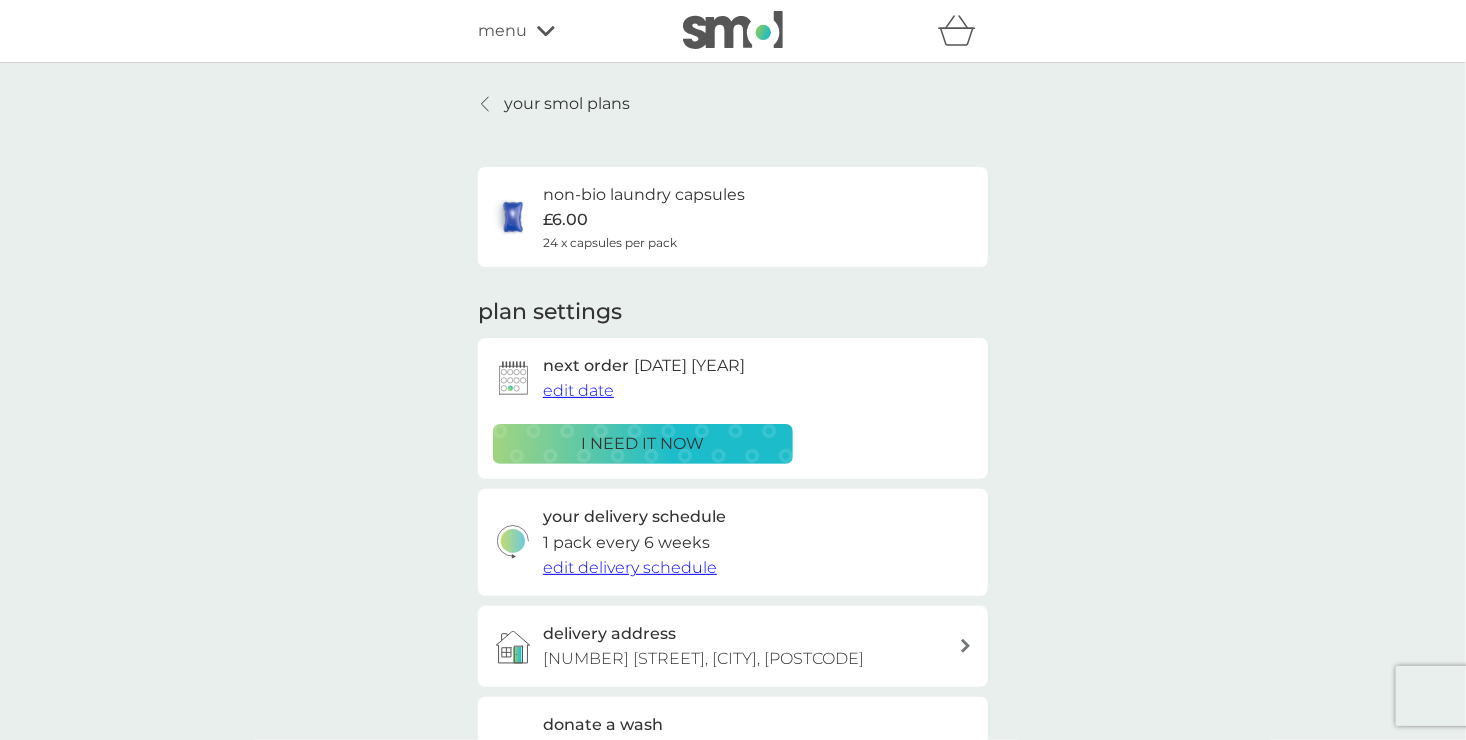 click 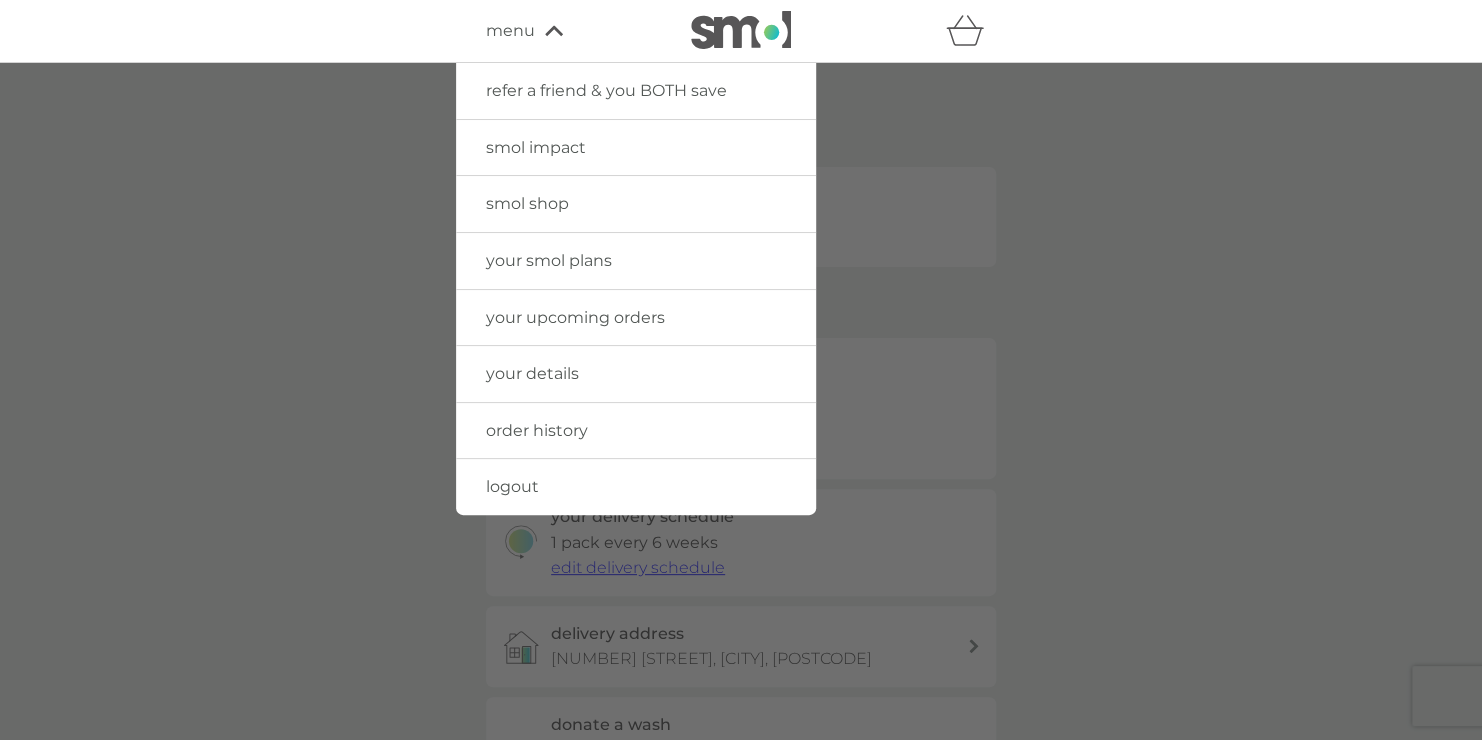 click on "smol shop" at bounding box center (636, 204) 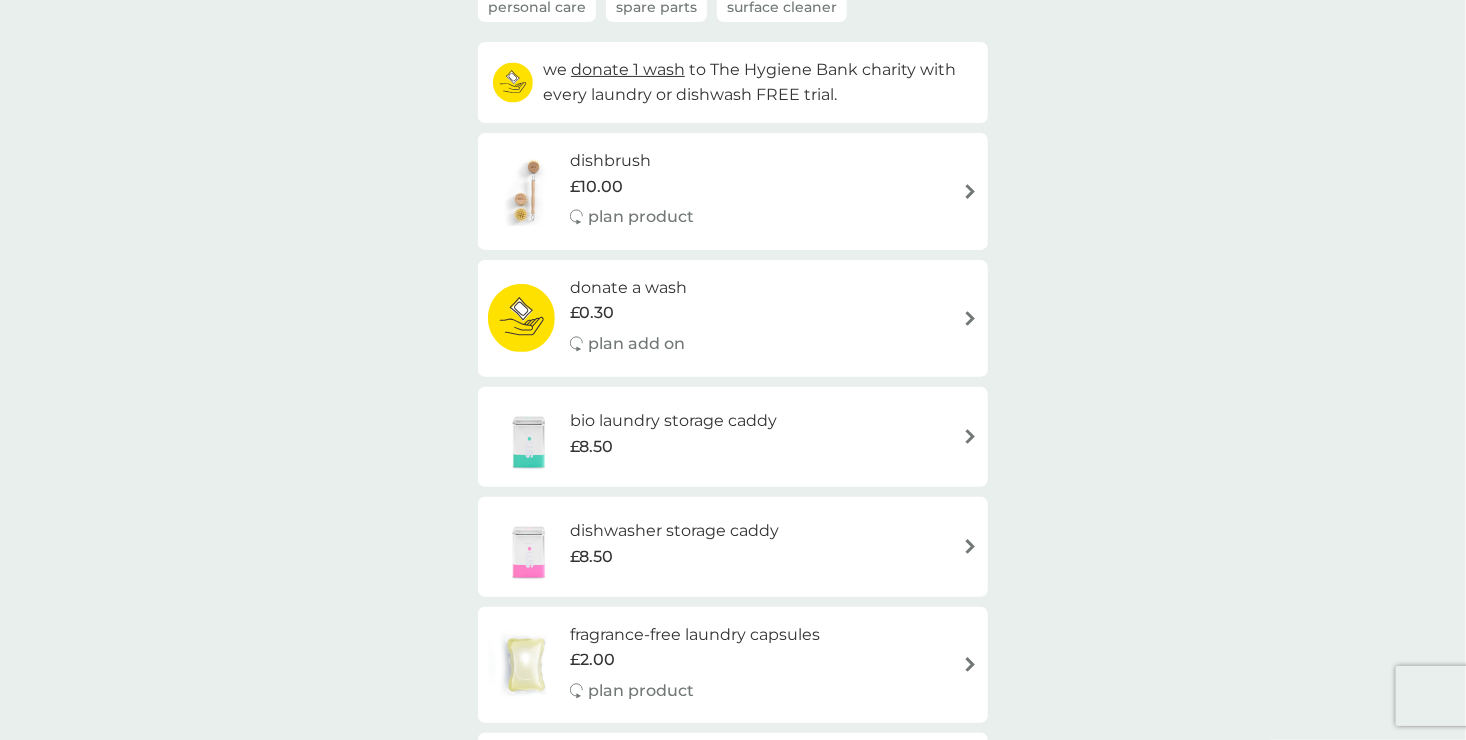 scroll, scrollTop: 201, scrollLeft: 0, axis: vertical 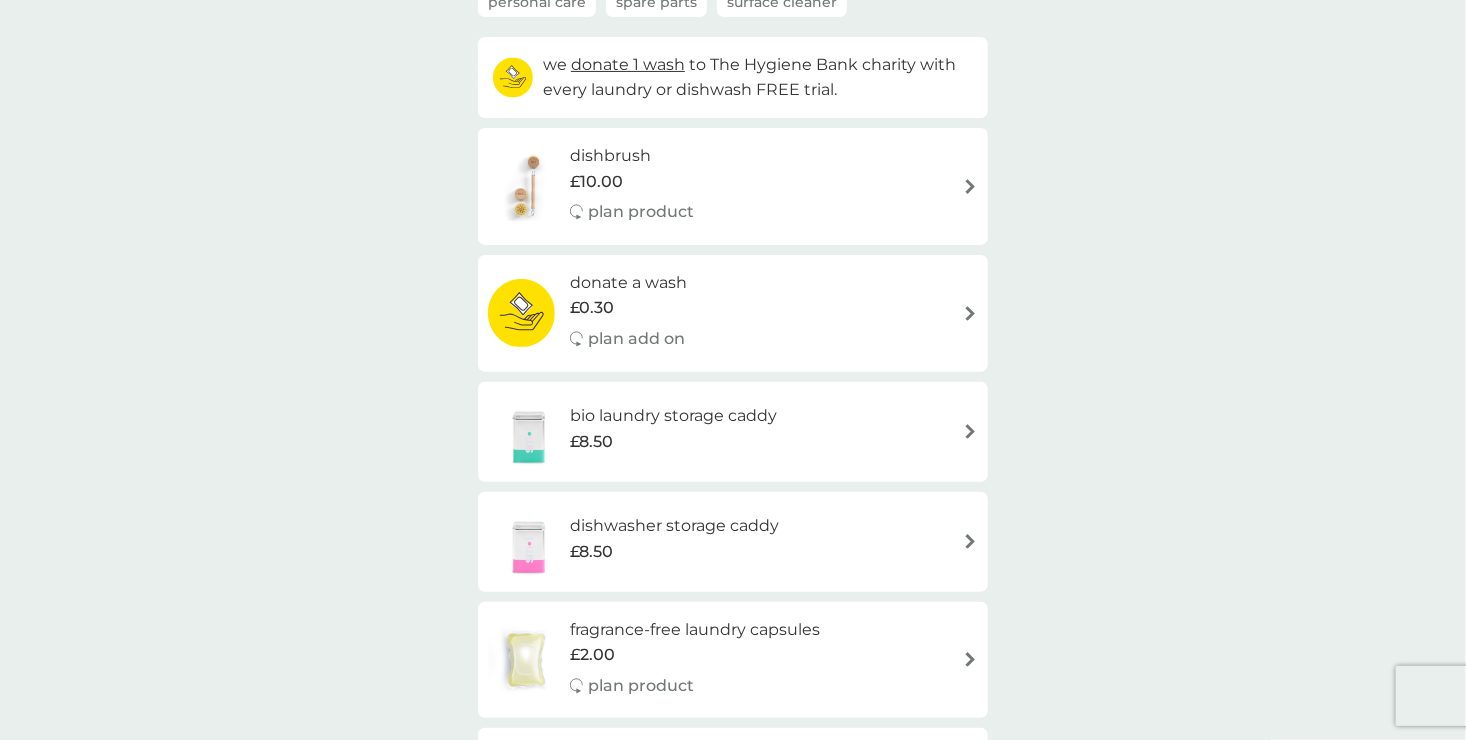 click on "bio laundry storage caddy £8.50" at bounding box center (733, 432) 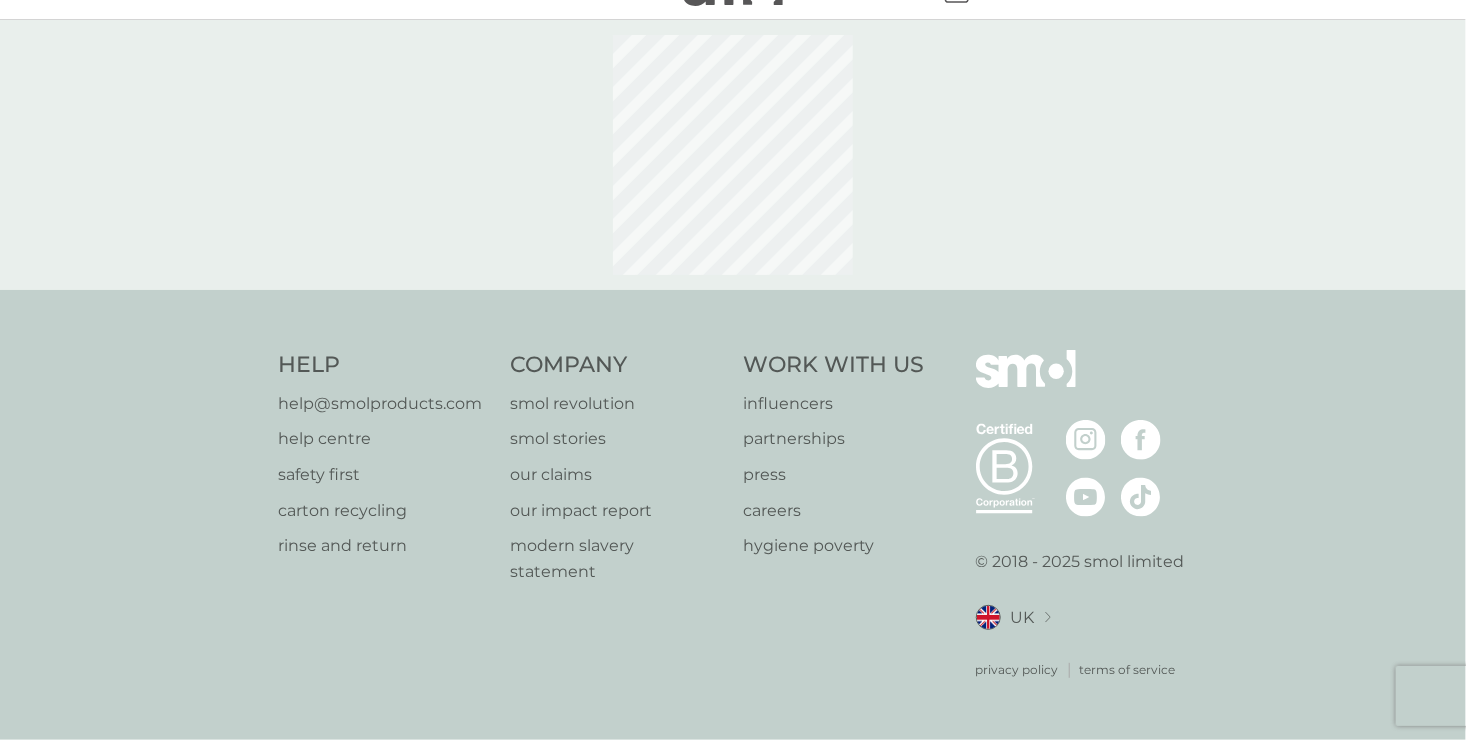 scroll, scrollTop: 0, scrollLeft: 0, axis: both 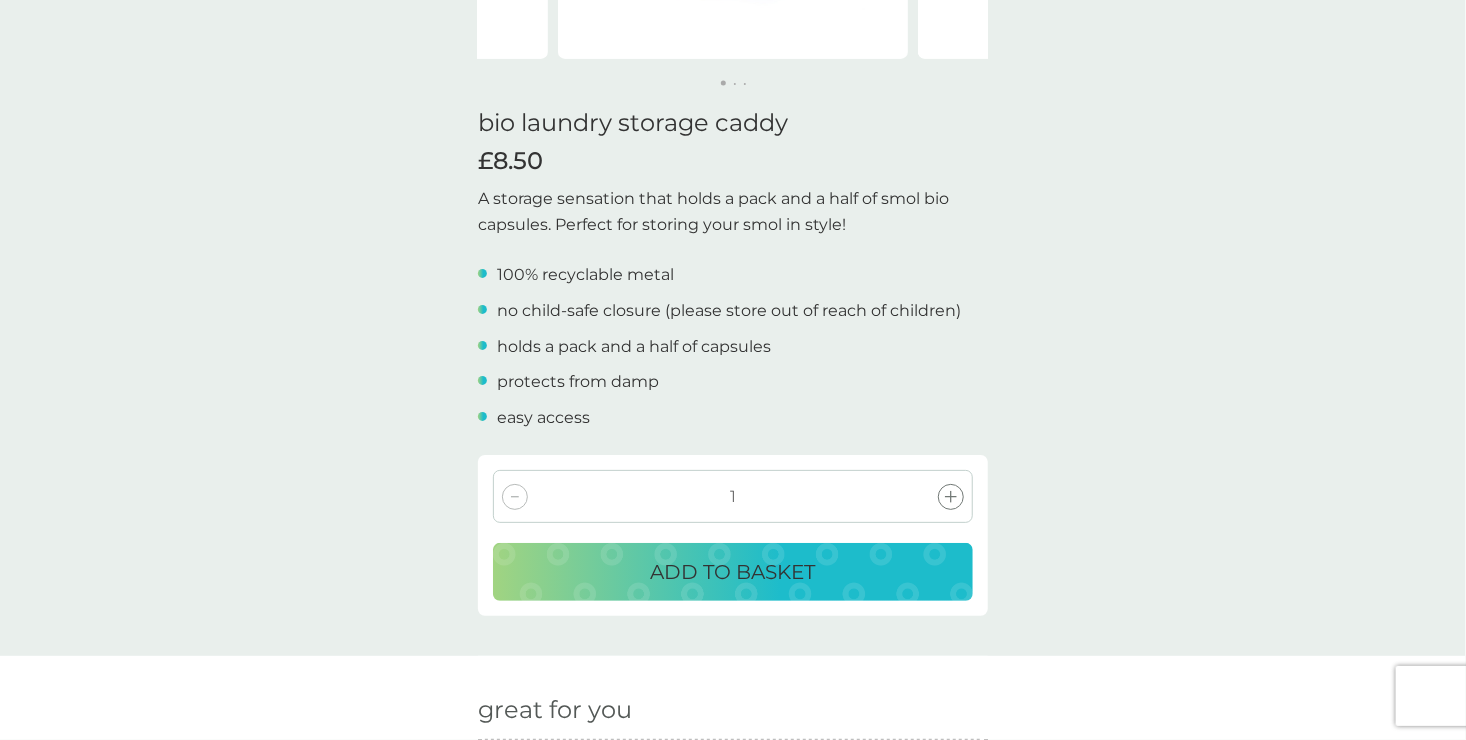 click on "ADD TO BASKET" at bounding box center (733, 572) 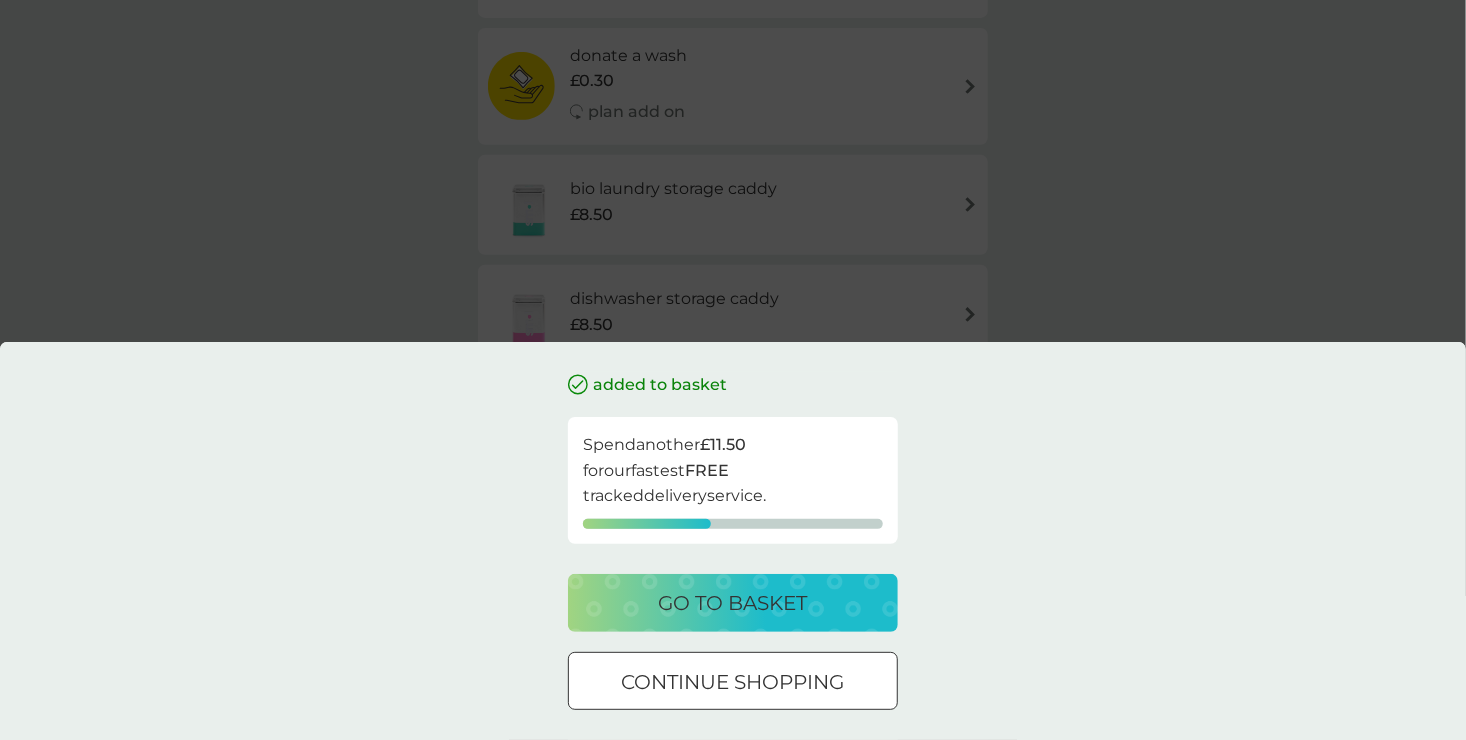 scroll, scrollTop: 0, scrollLeft: 0, axis: both 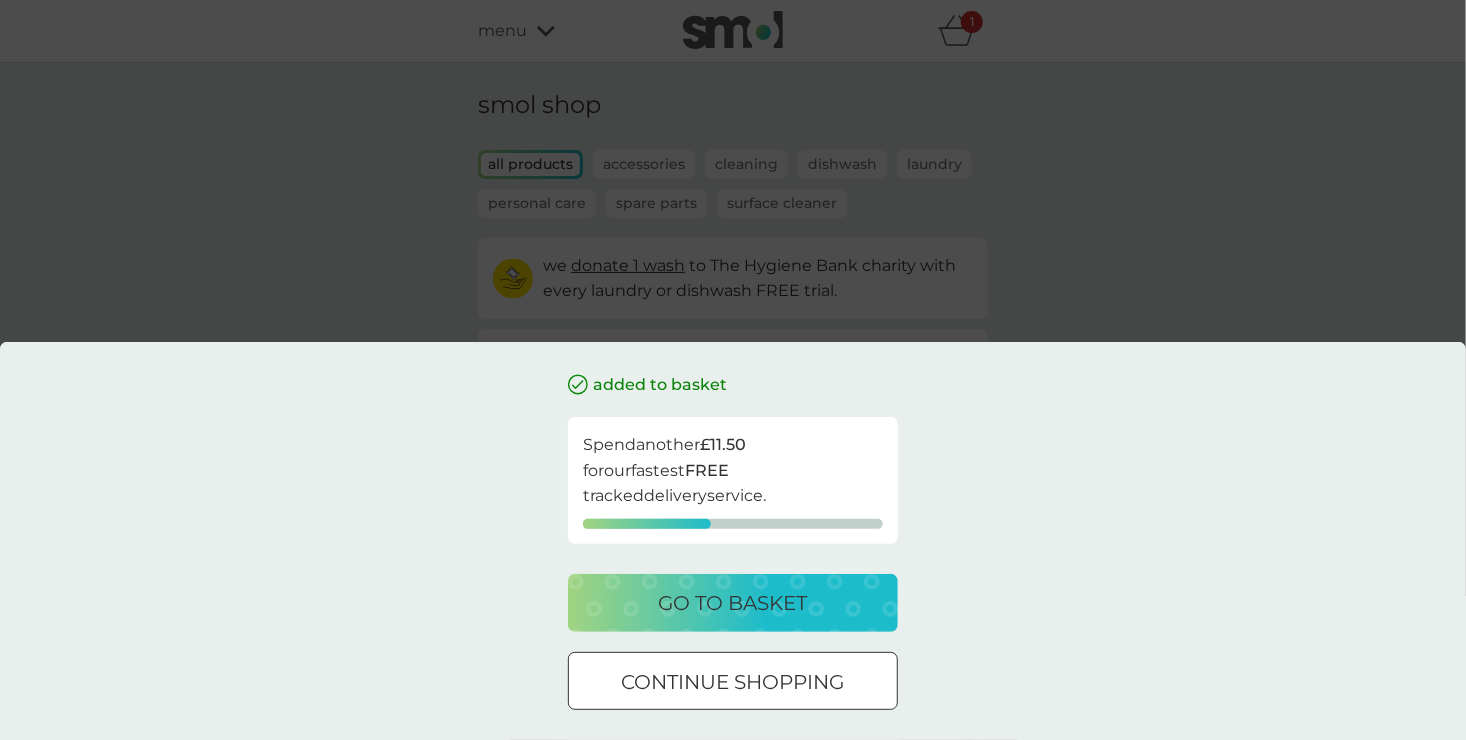 click on "continue shopping" at bounding box center (733, 682) 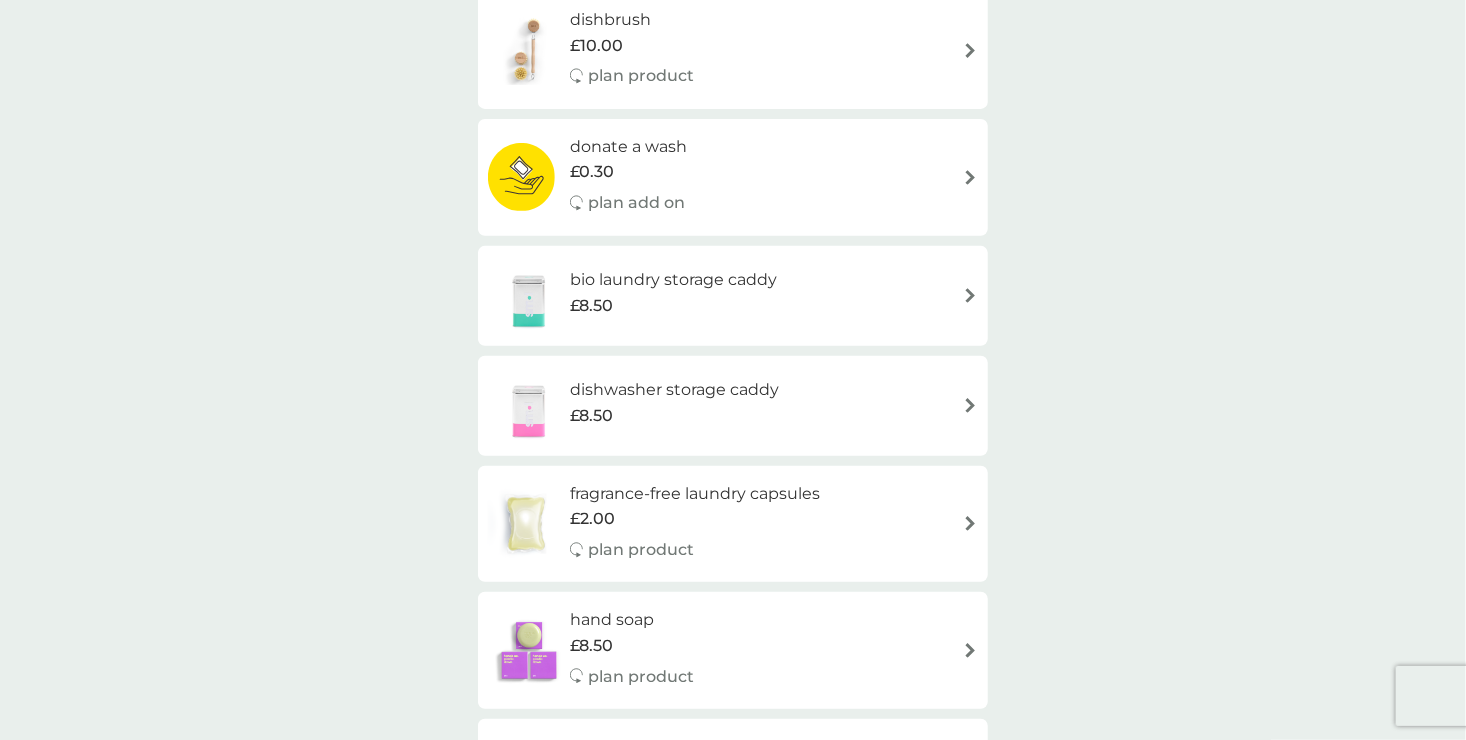 scroll, scrollTop: 341, scrollLeft: 0, axis: vertical 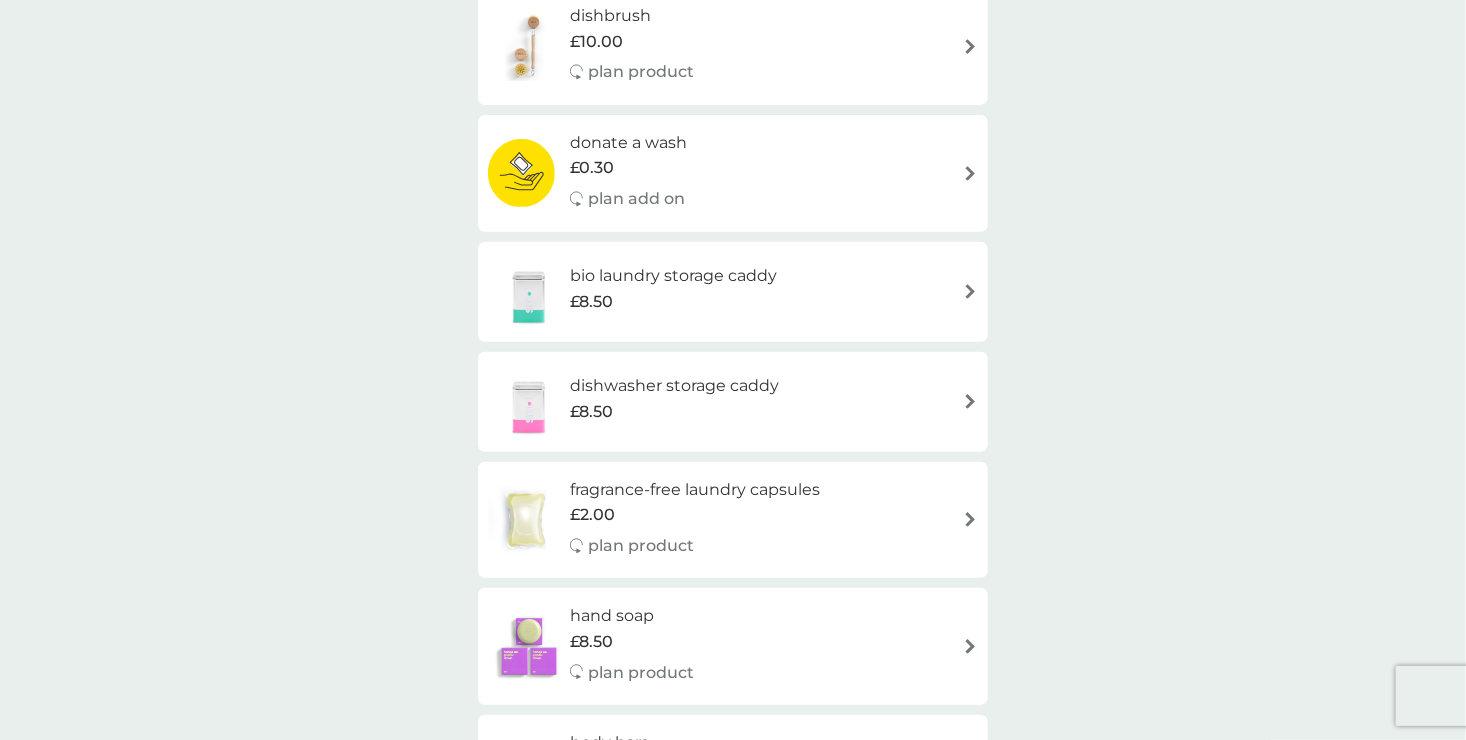 click at bounding box center [970, 401] 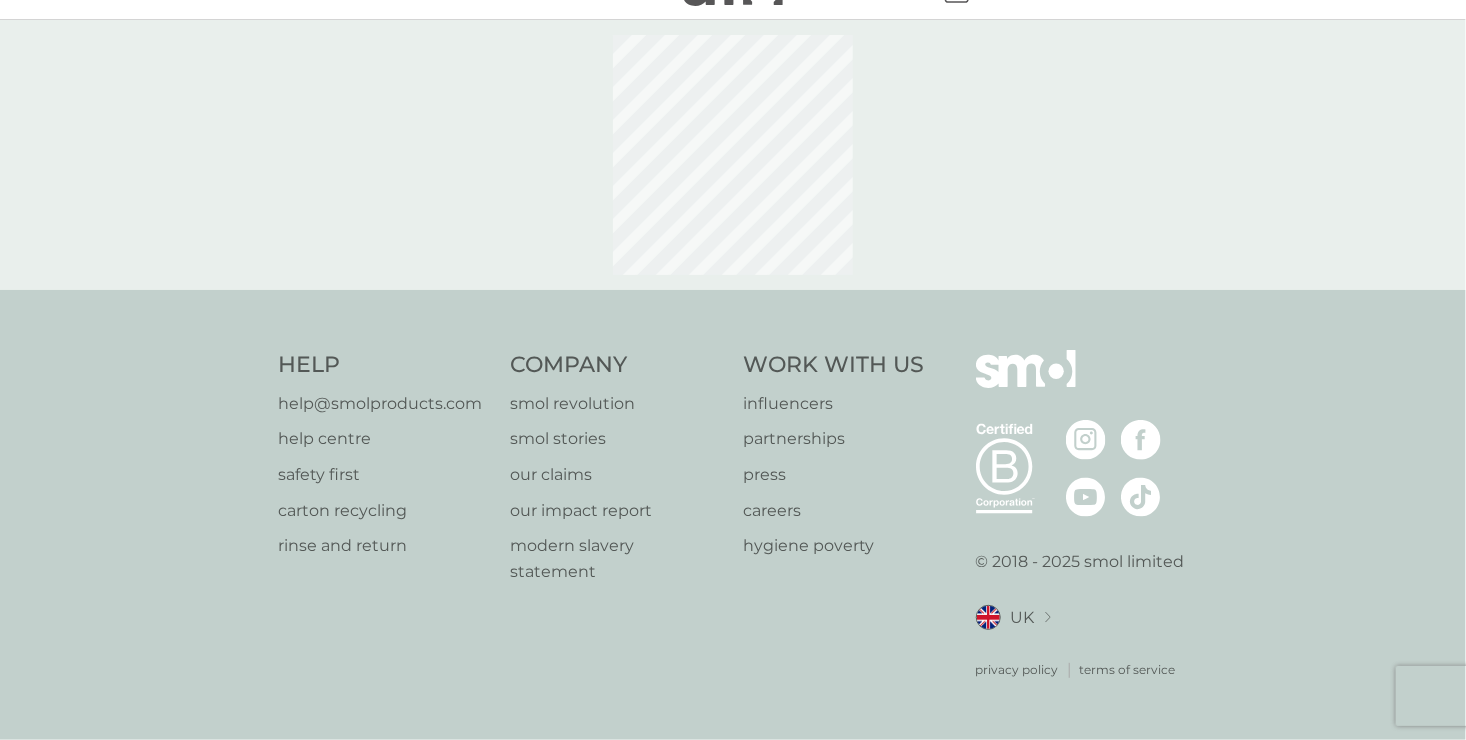 scroll, scrollTop: 0, scrollLeft: 0, axis: both 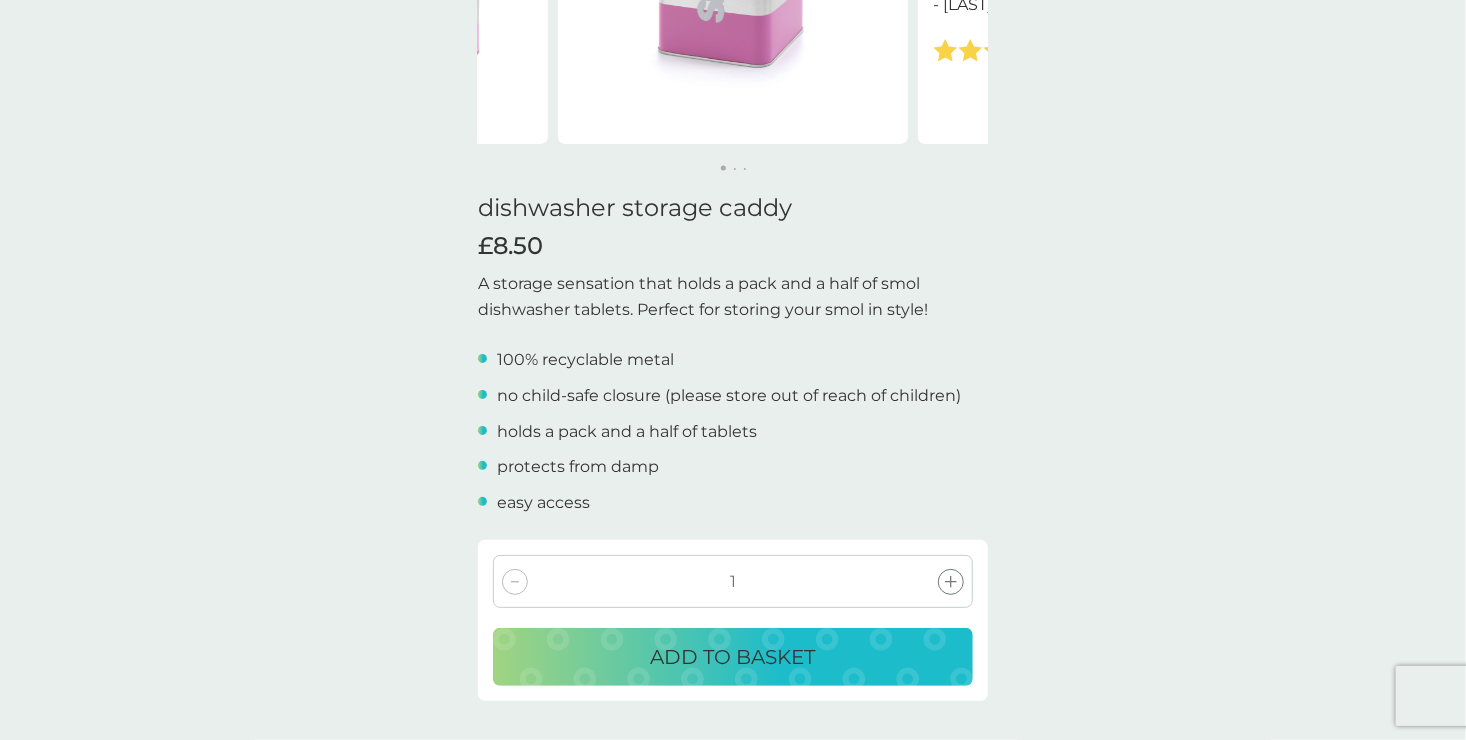 click on "ADD TO BASKET" at bounding box center [733, 657] 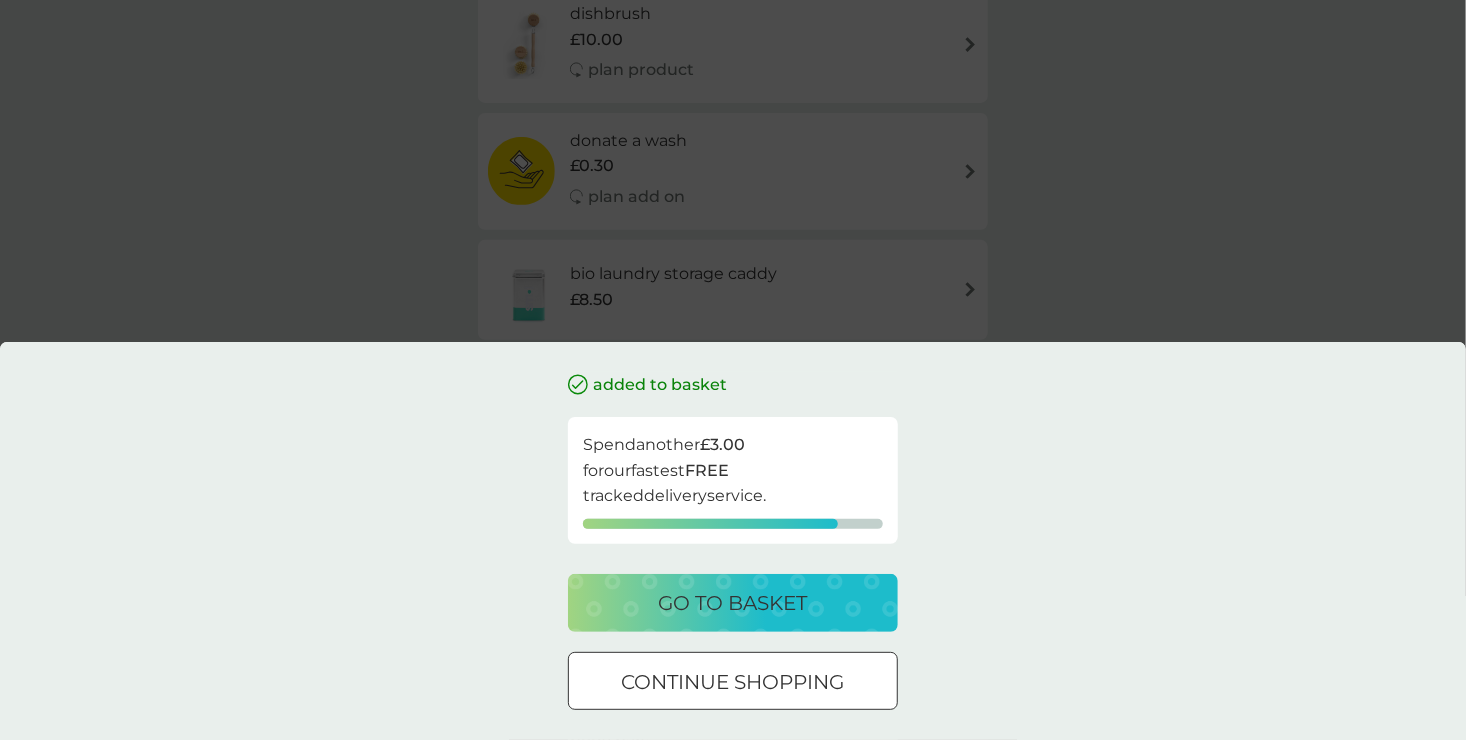 scroll, scrollTop: 0, scrollLeft: 0, axis: both 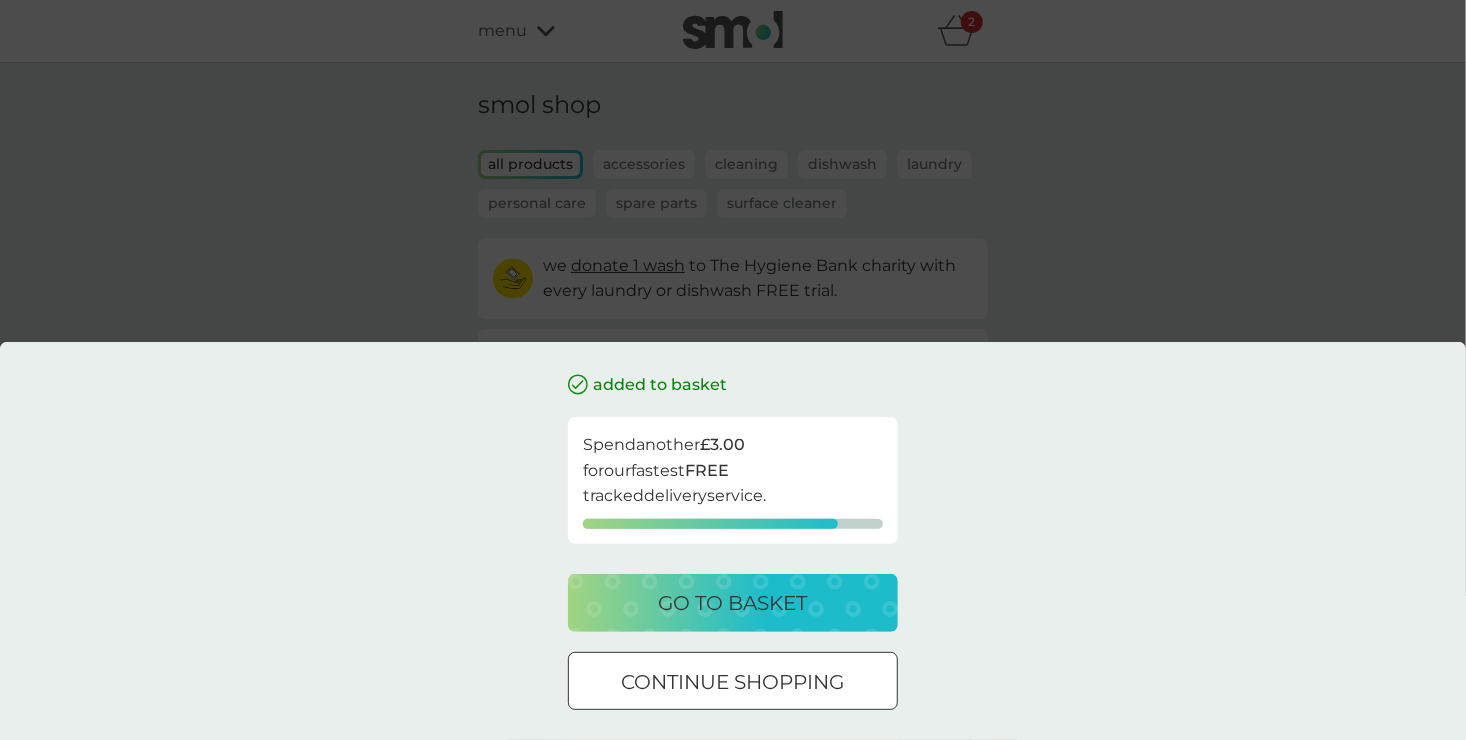 click at bounding box center (733, 682) 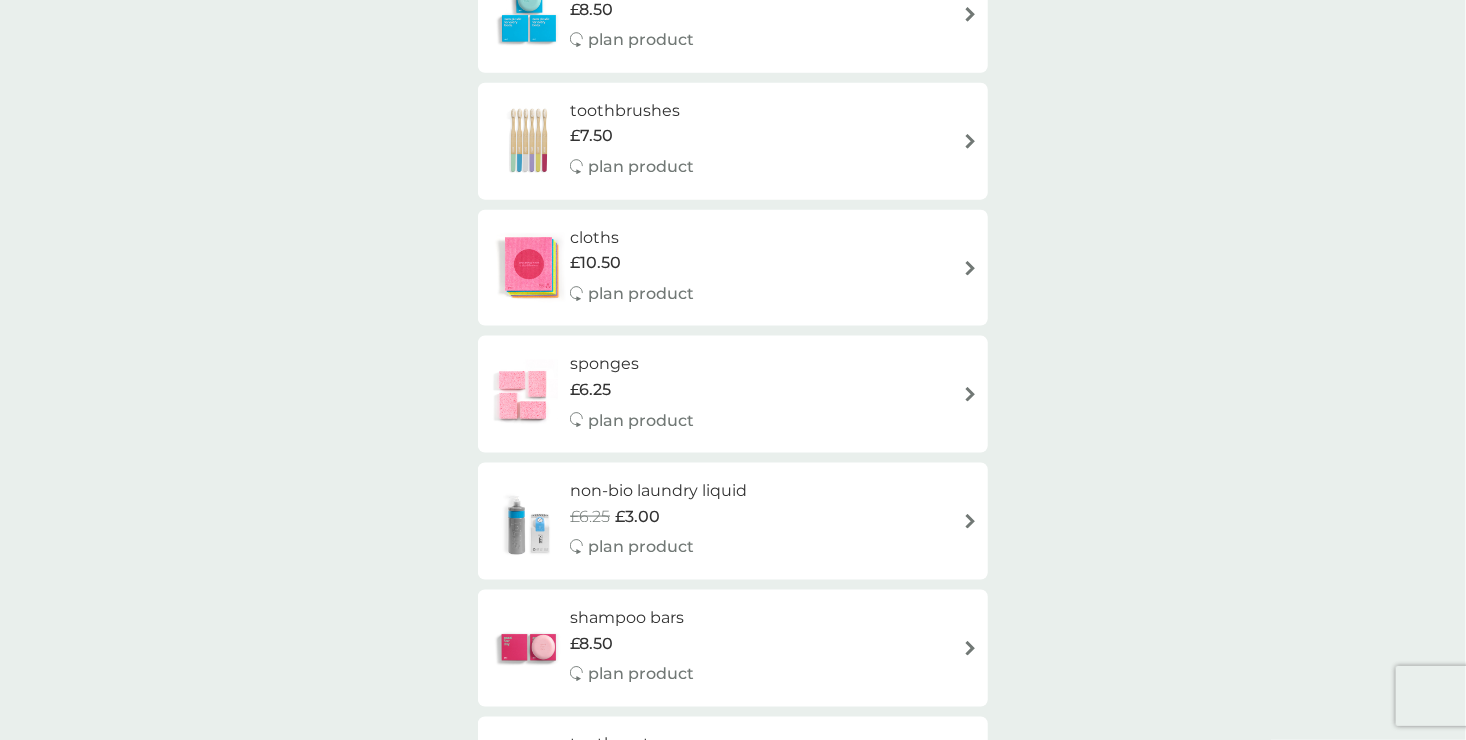scroll, scrollTop: 1105, scrollLeft: 0, axis: vertical 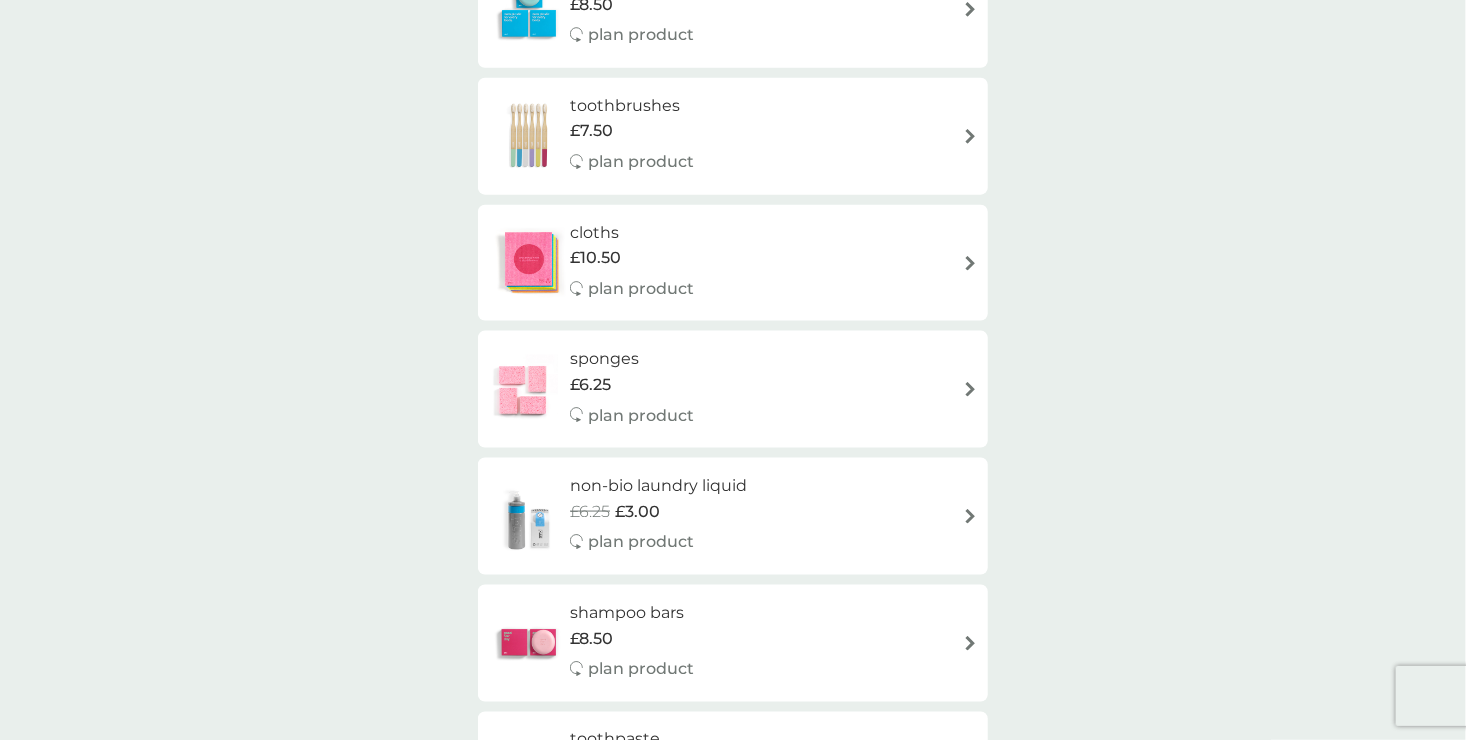 click at bounding box center (970, 516) 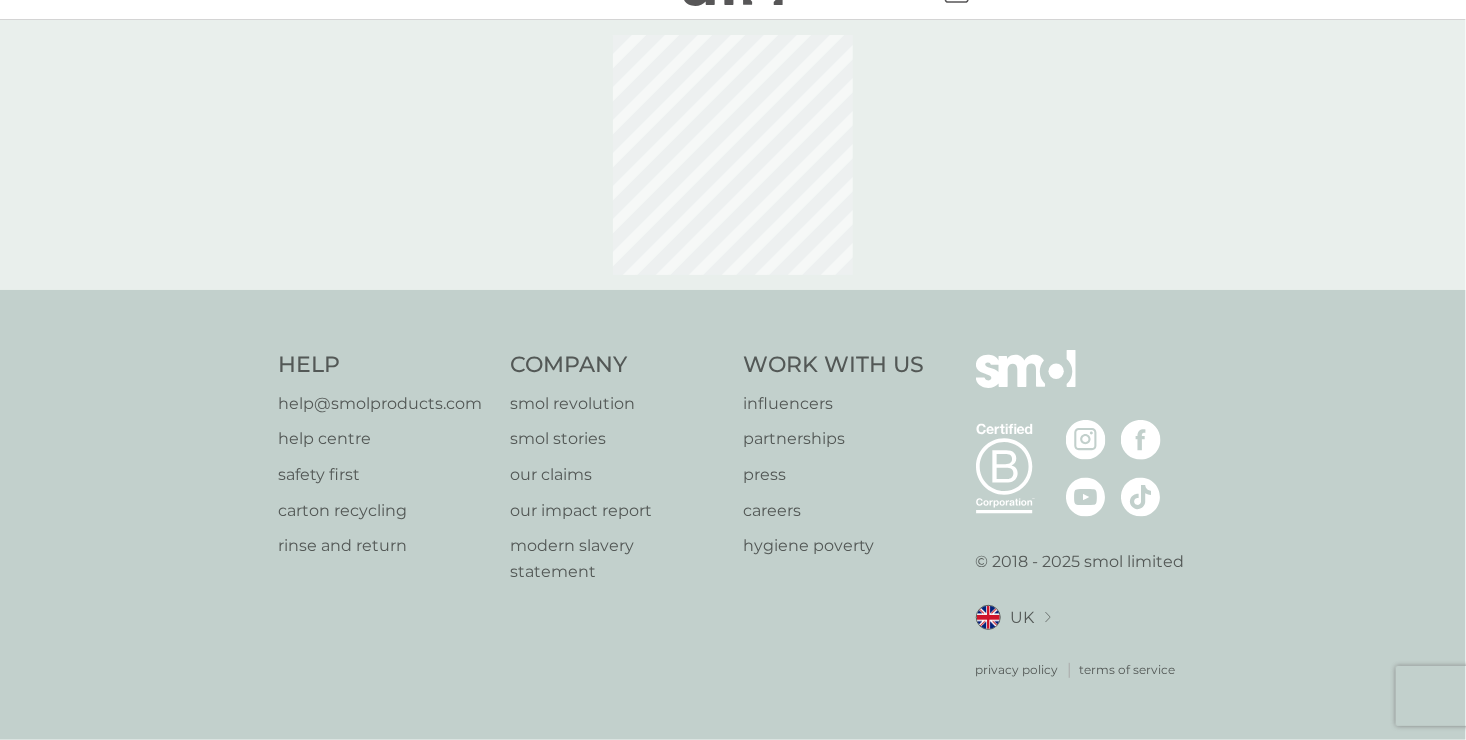 scroll, scrollTop: 0, scrollLeft: 0, axis: both 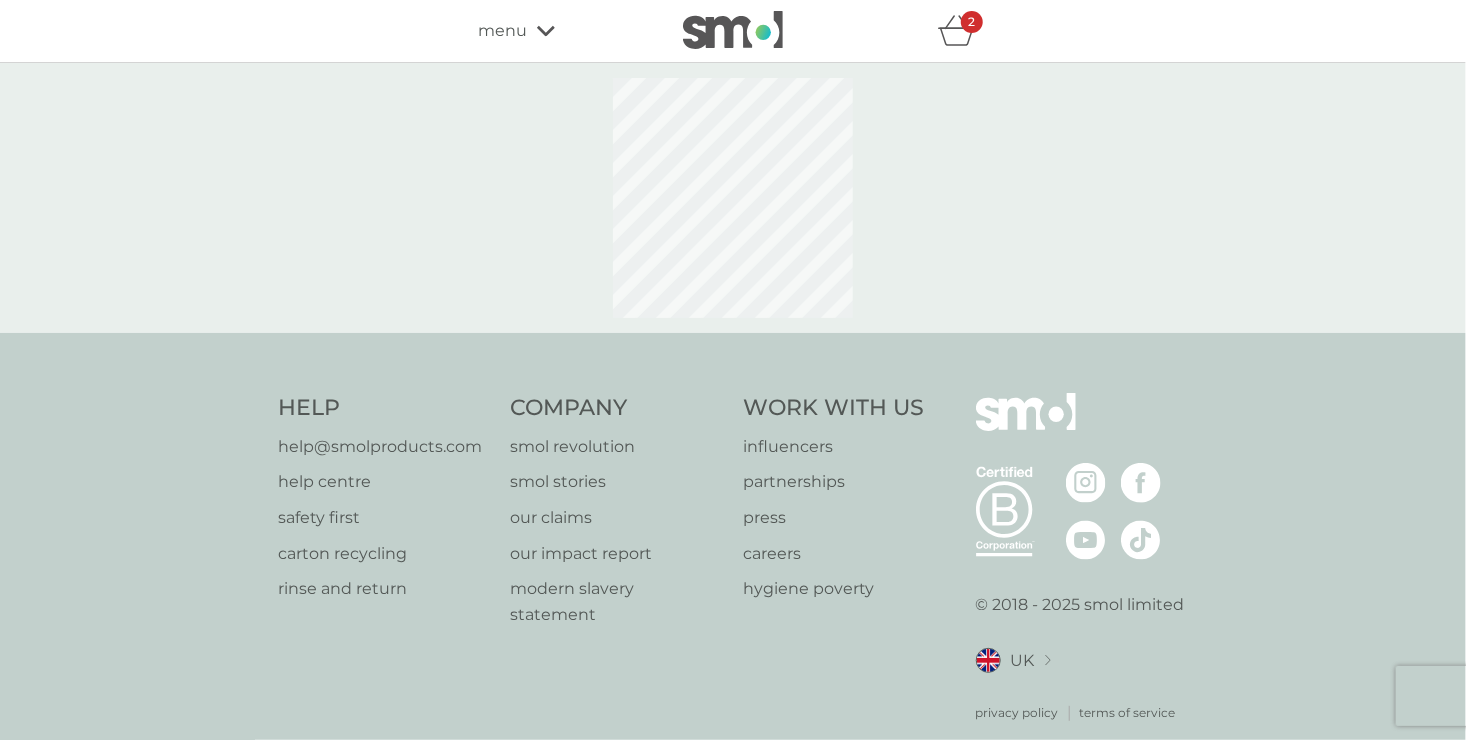select on "91" 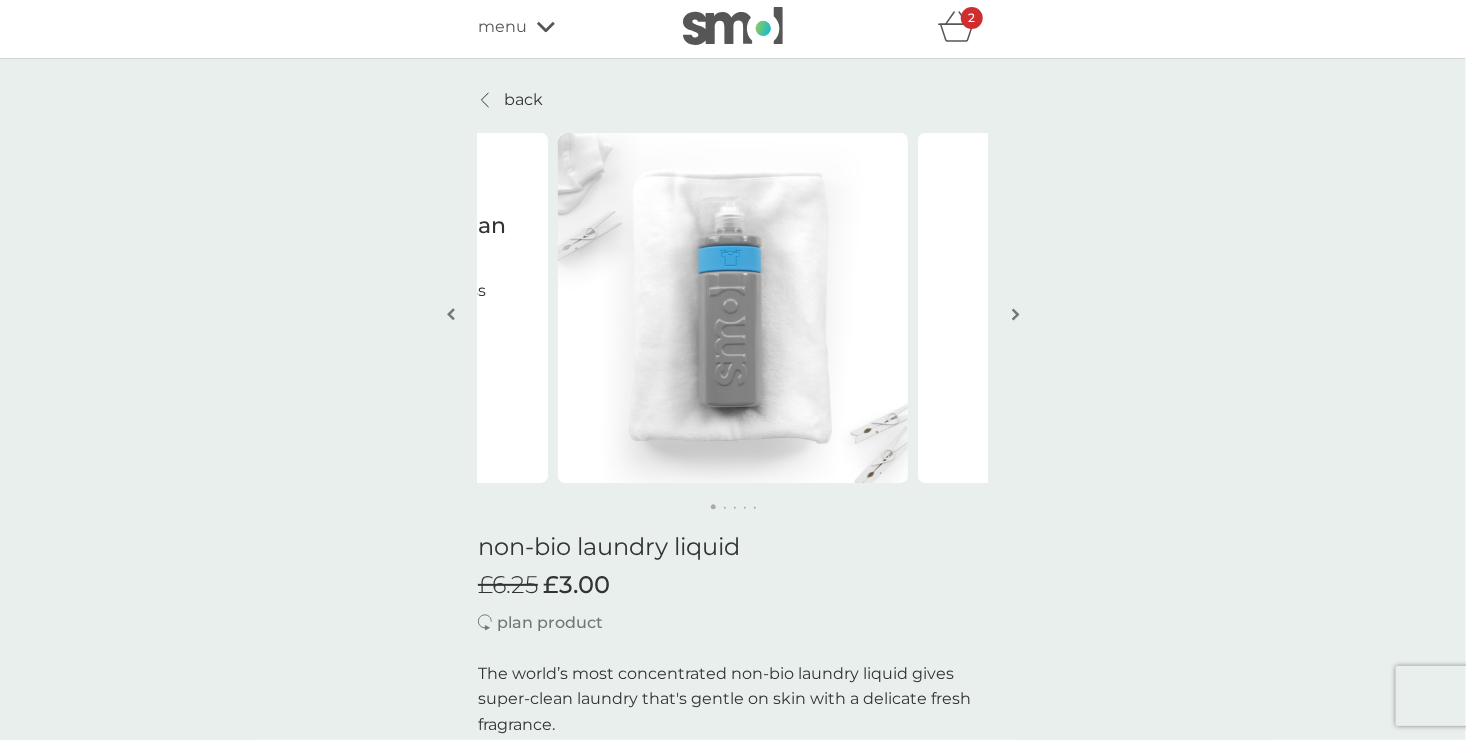 scroll, scrollTop: 0, scrollLeft: 0, axis: both 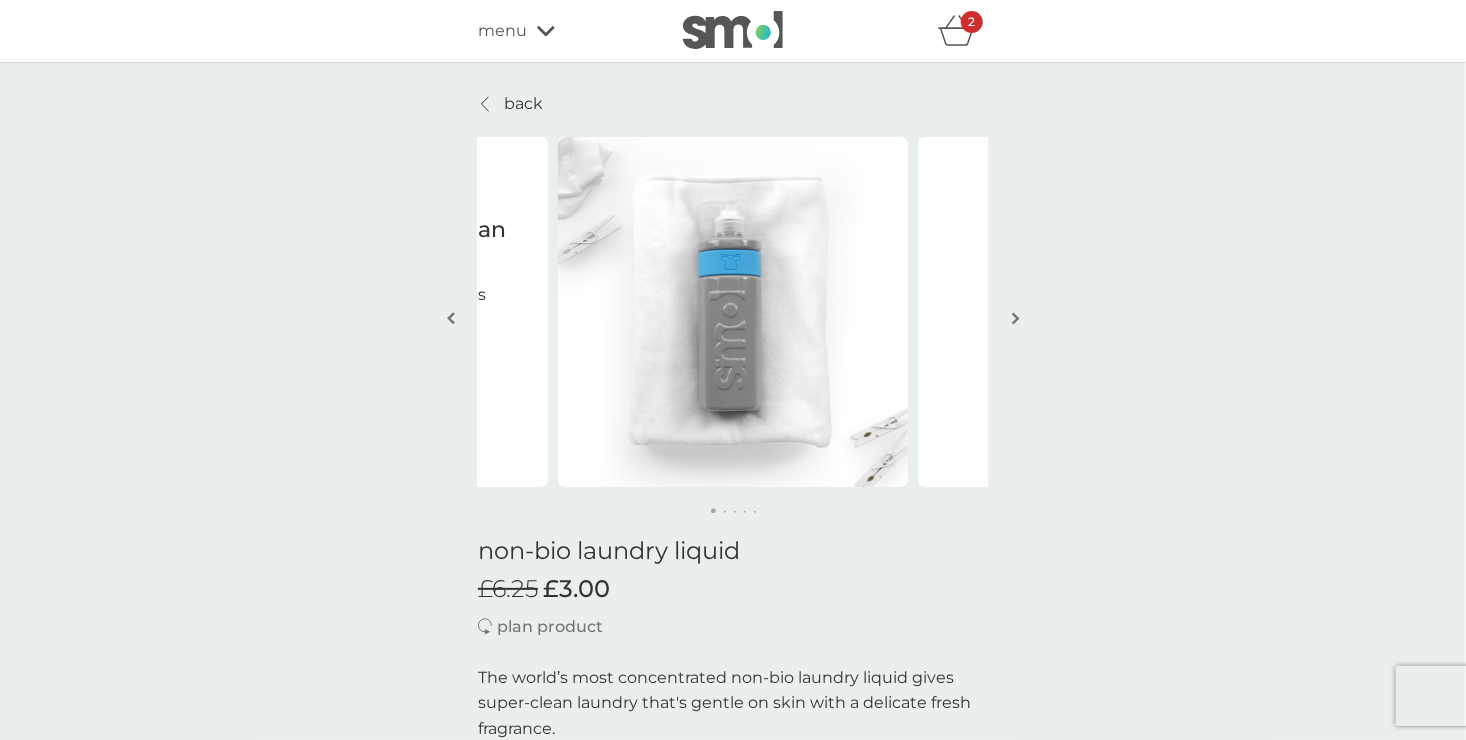 click on "back" at bounding box center (510, 104) 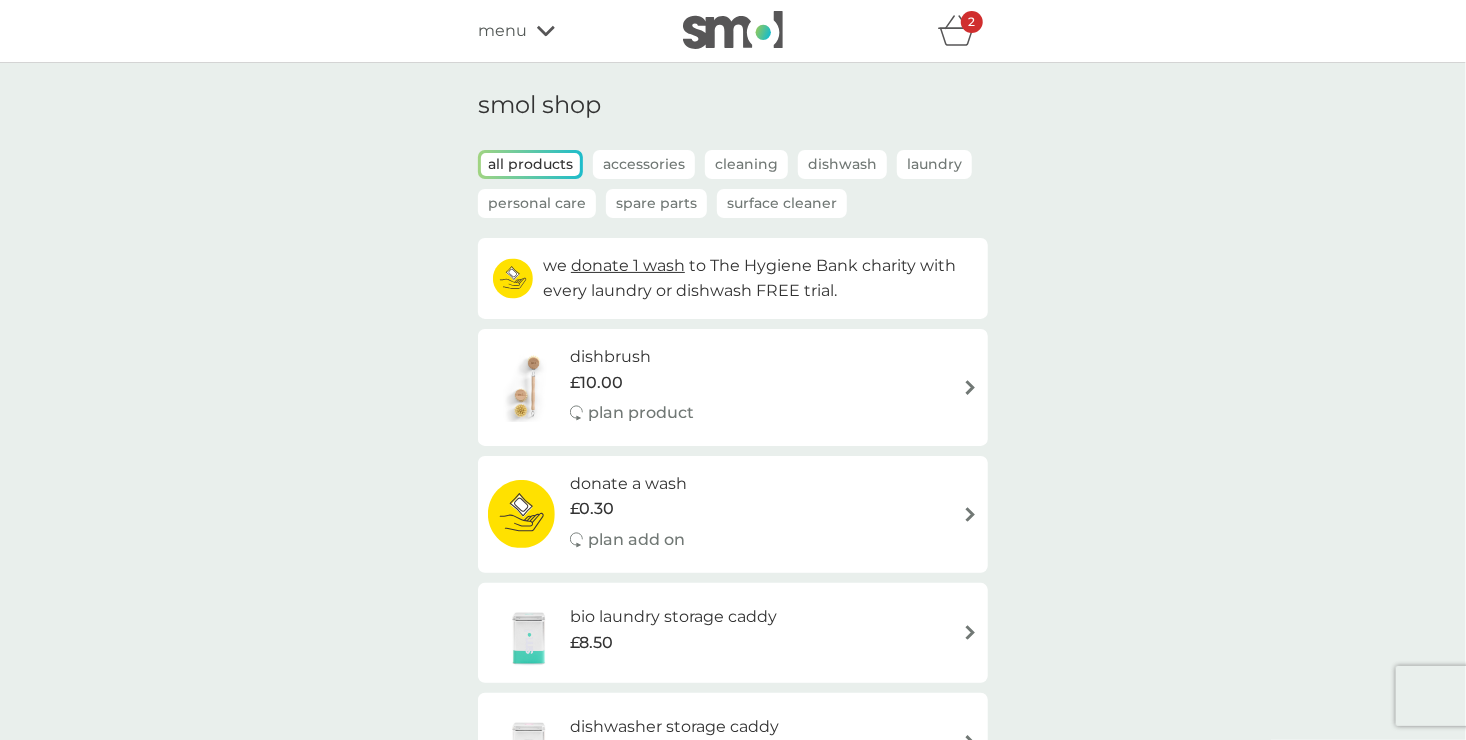 click on "Accessories" at bounding box center (644, 164) 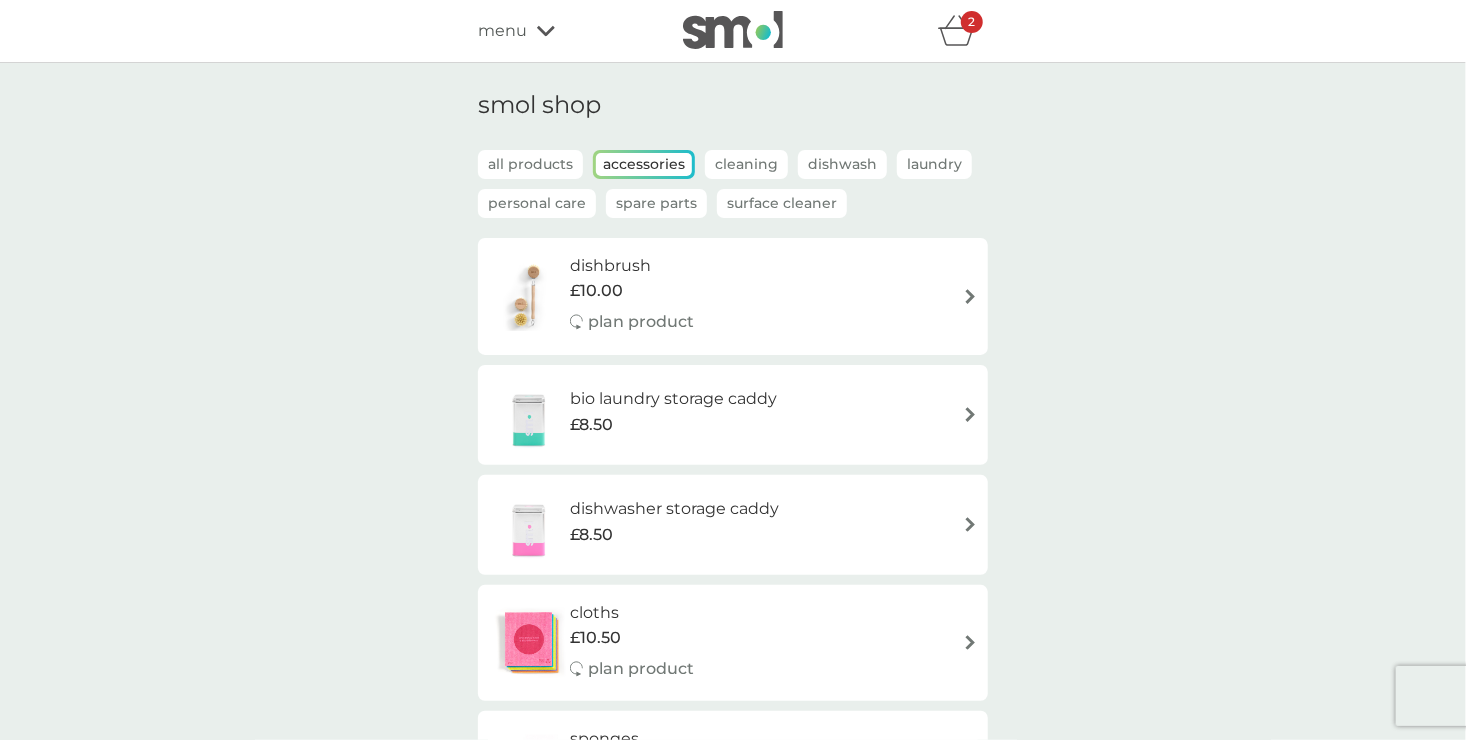 click on "Cleaning" at bounding box center (746, 164) 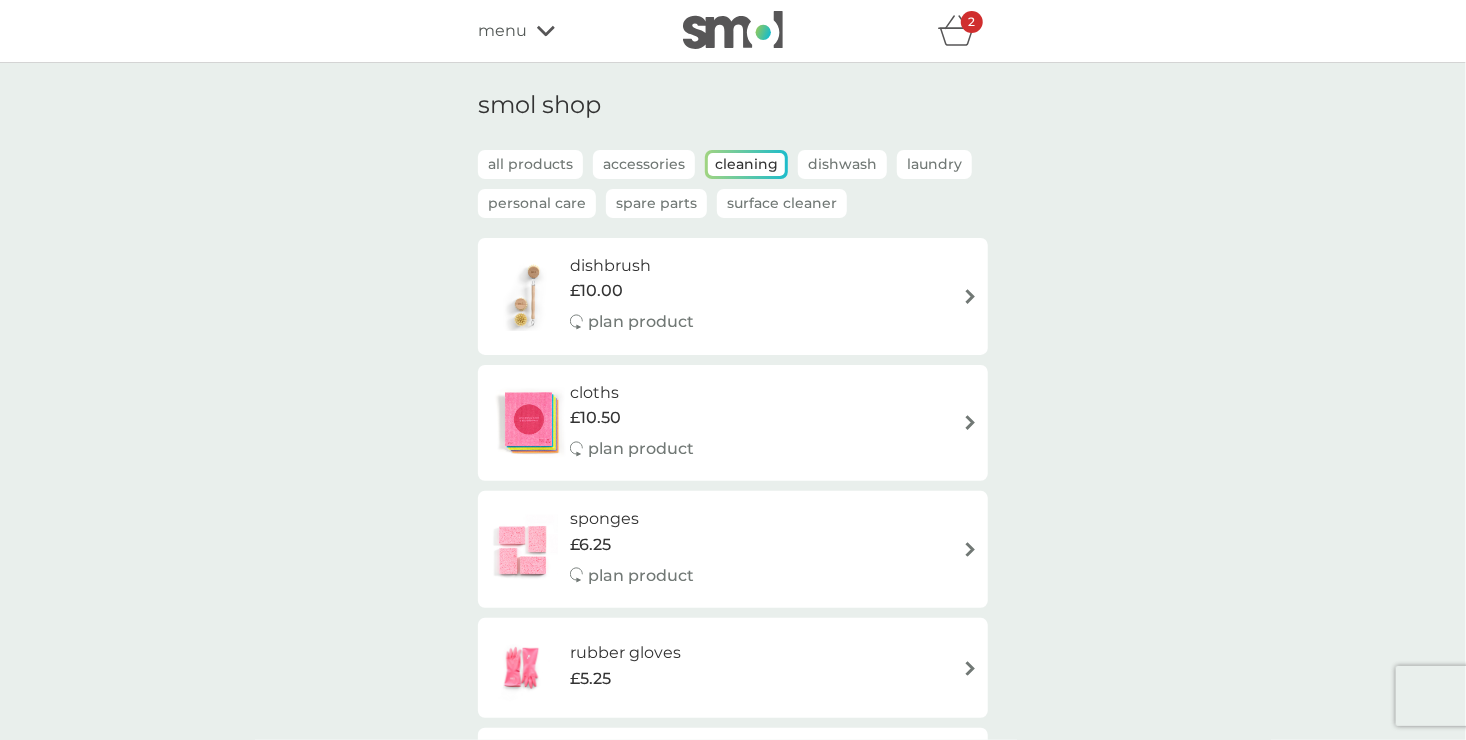 click on "Dishwash" at bounding box center (842, 164) 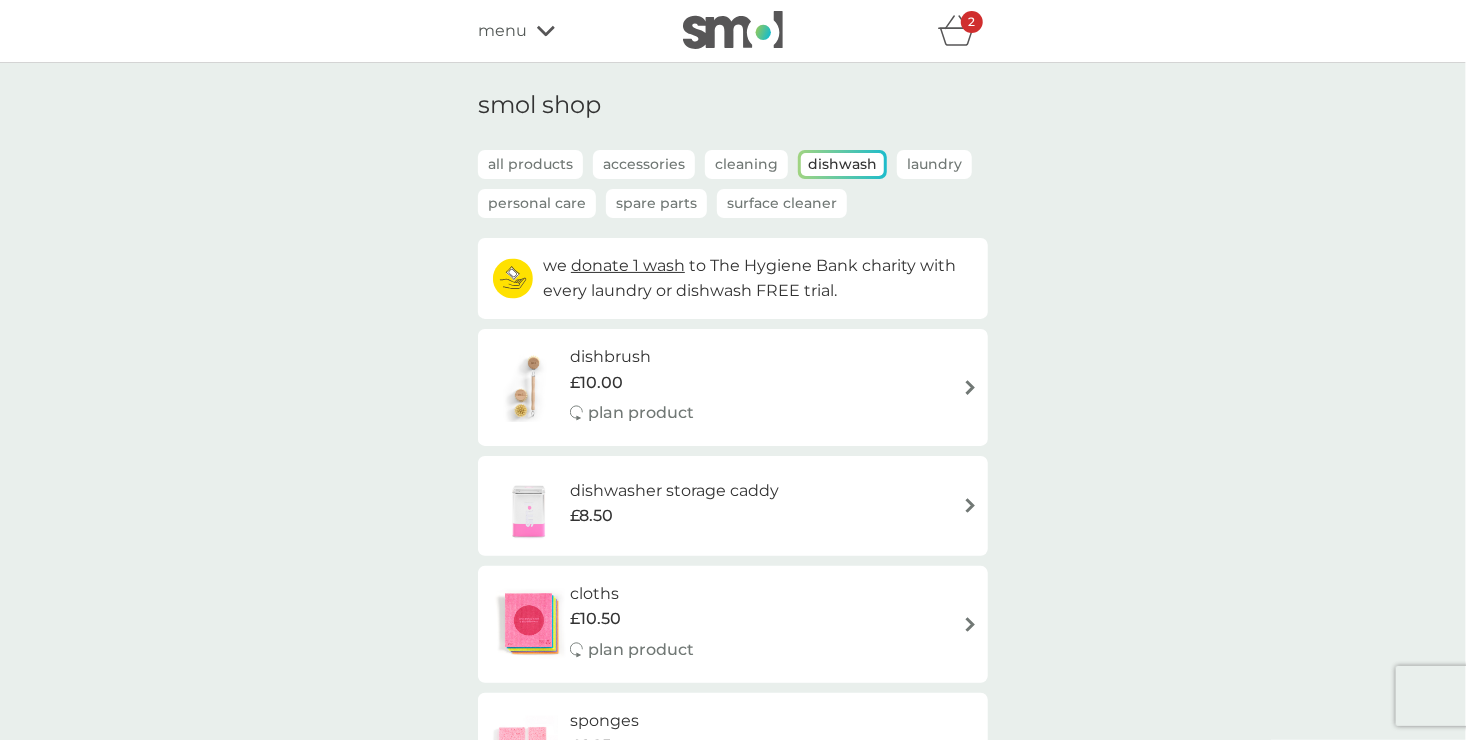 click on "Laundry" at bounding box center (934, 164) 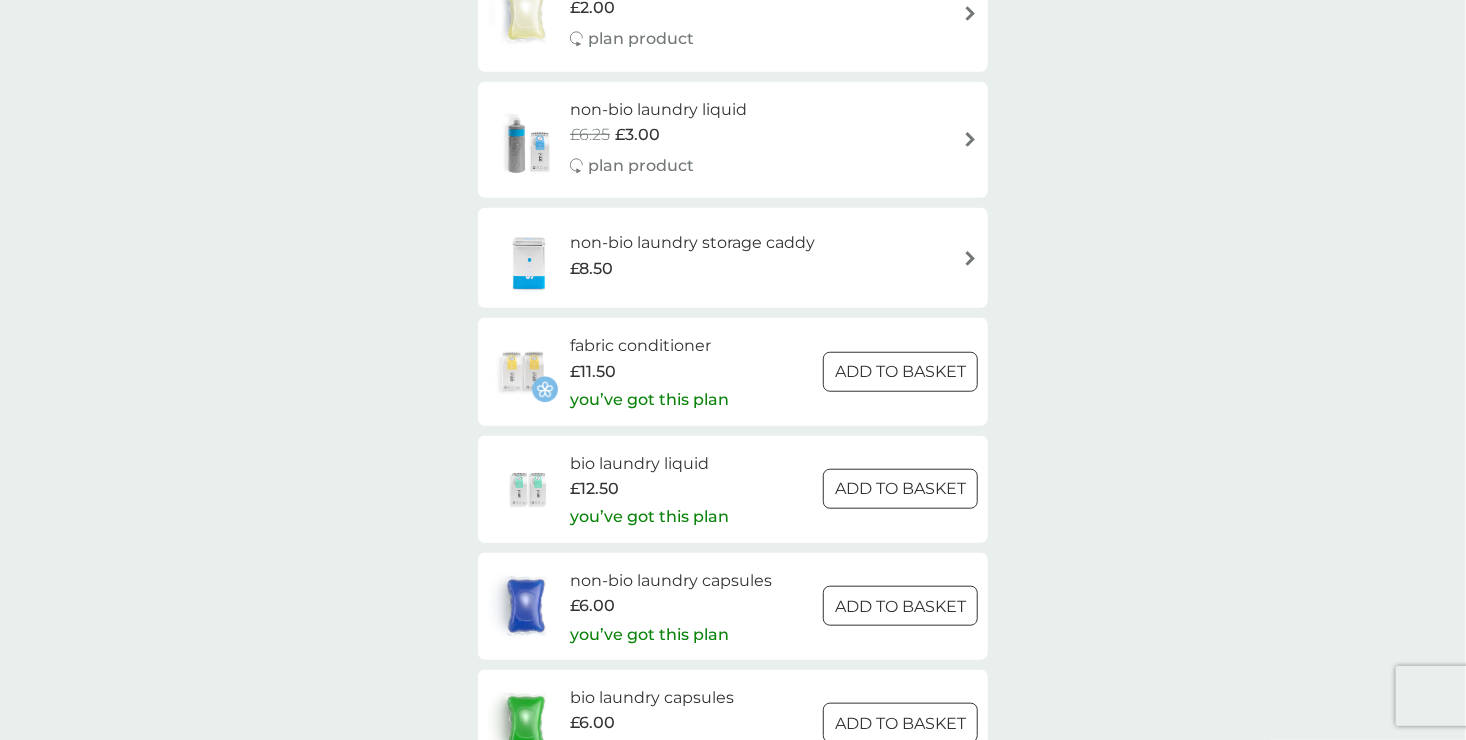 scroll, scrollTop: 0, scrollLeft: 0, axis: both 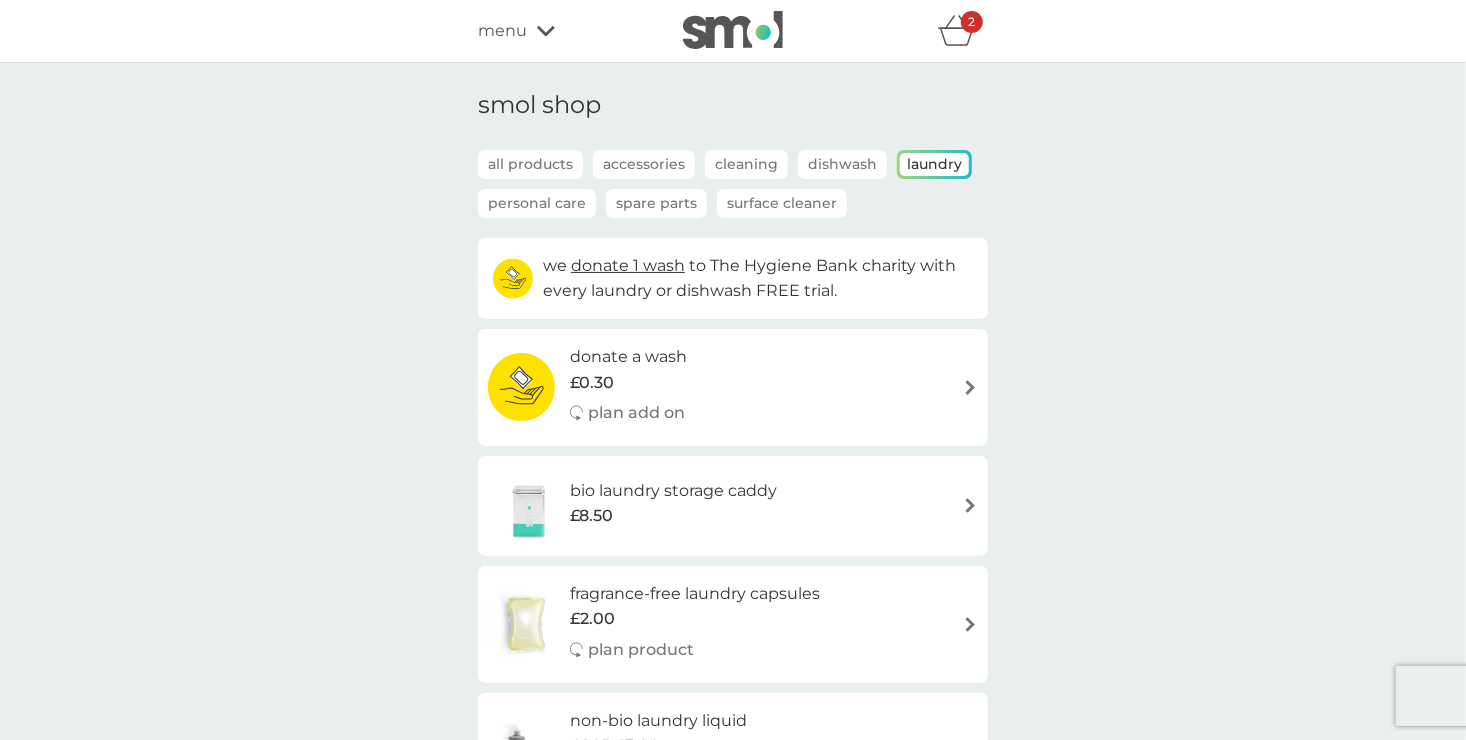 click on "Personal Care" at bounding box center [537, 203] 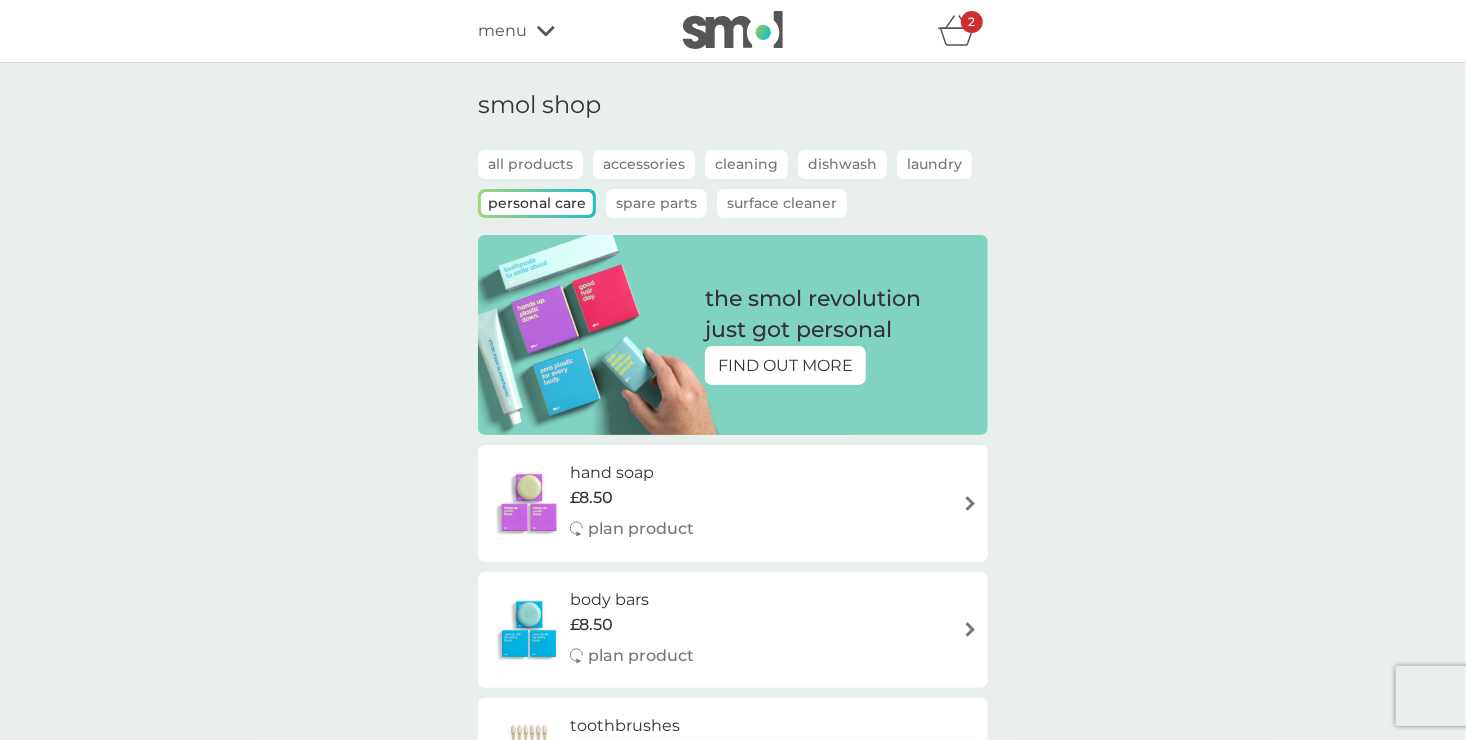 click on "Spare Parts" at bounding box center (656, 203) 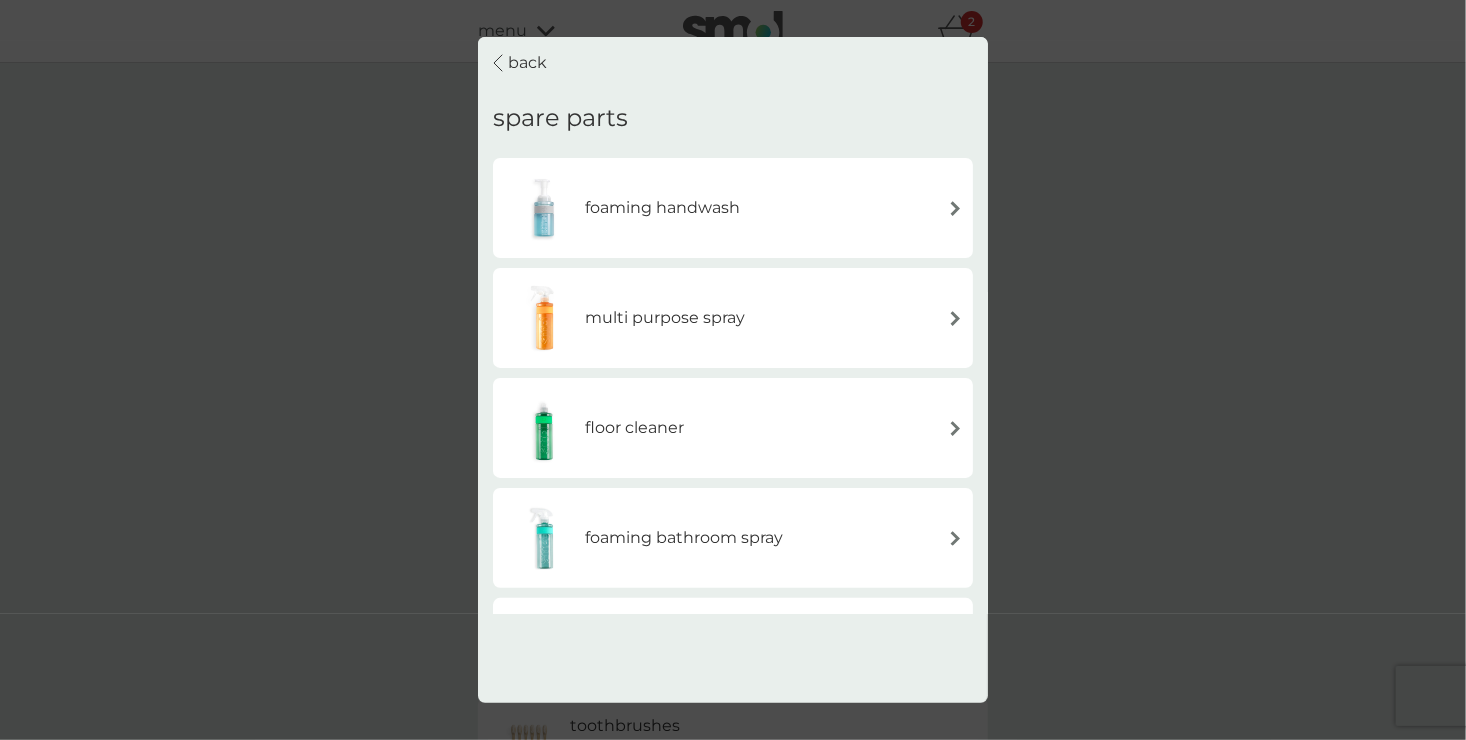 click on "foaming handwash" at bounding box center [733, 208] 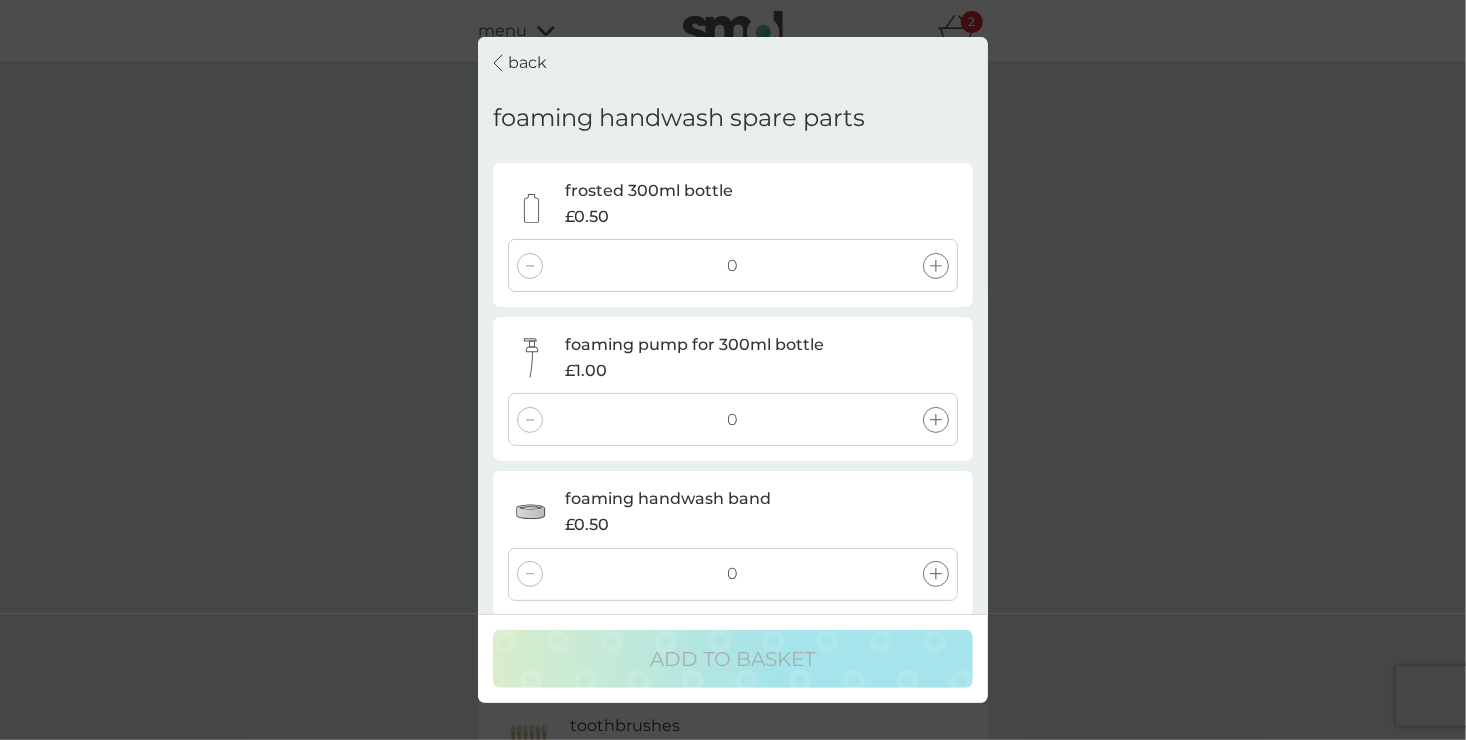 click 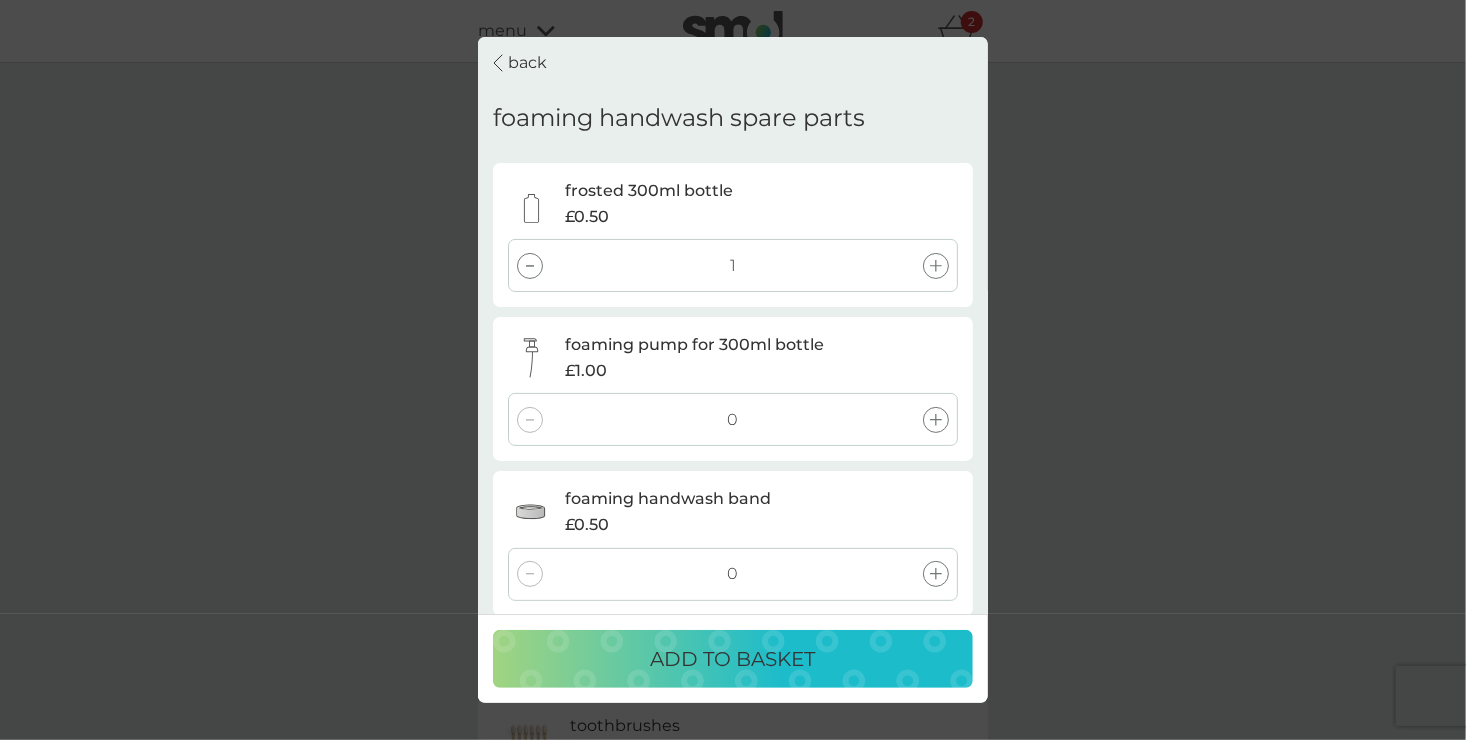 click 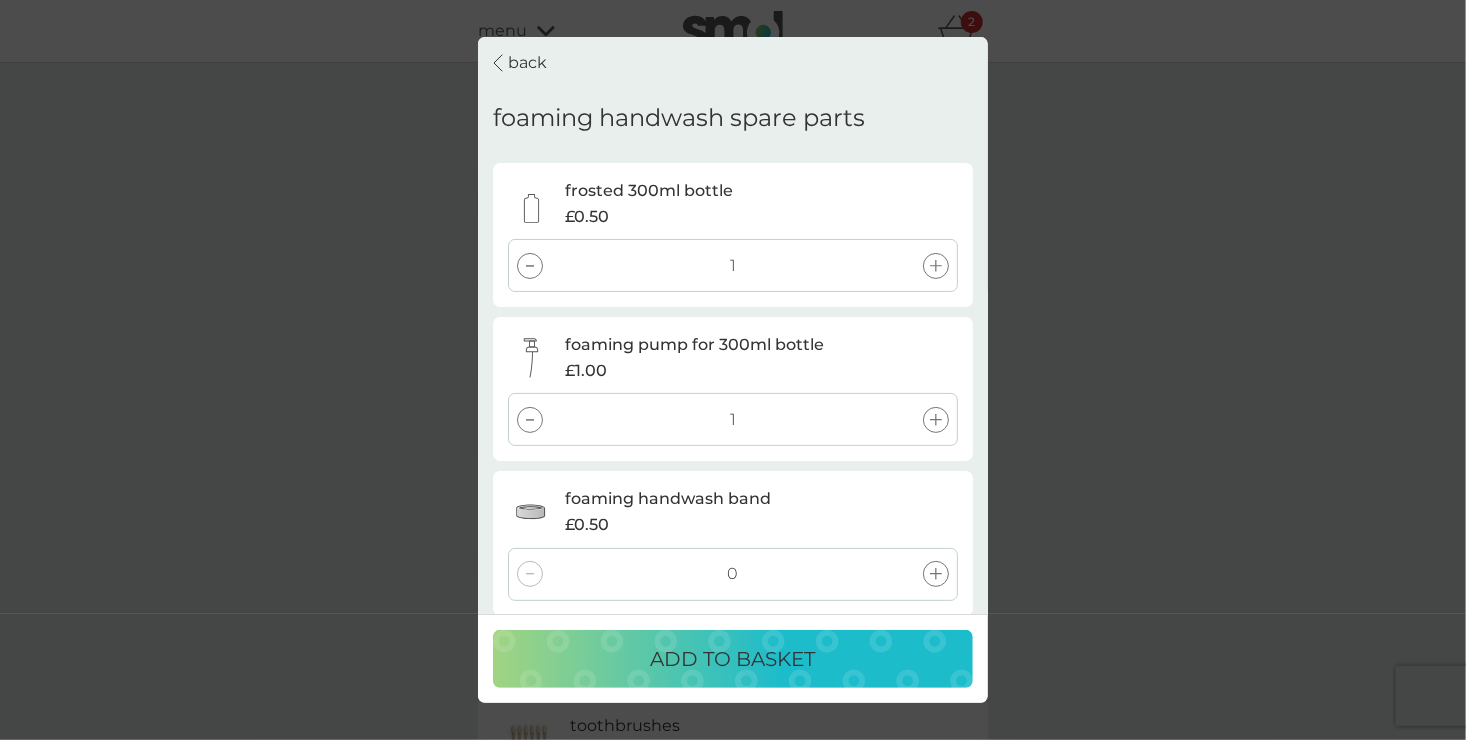 click 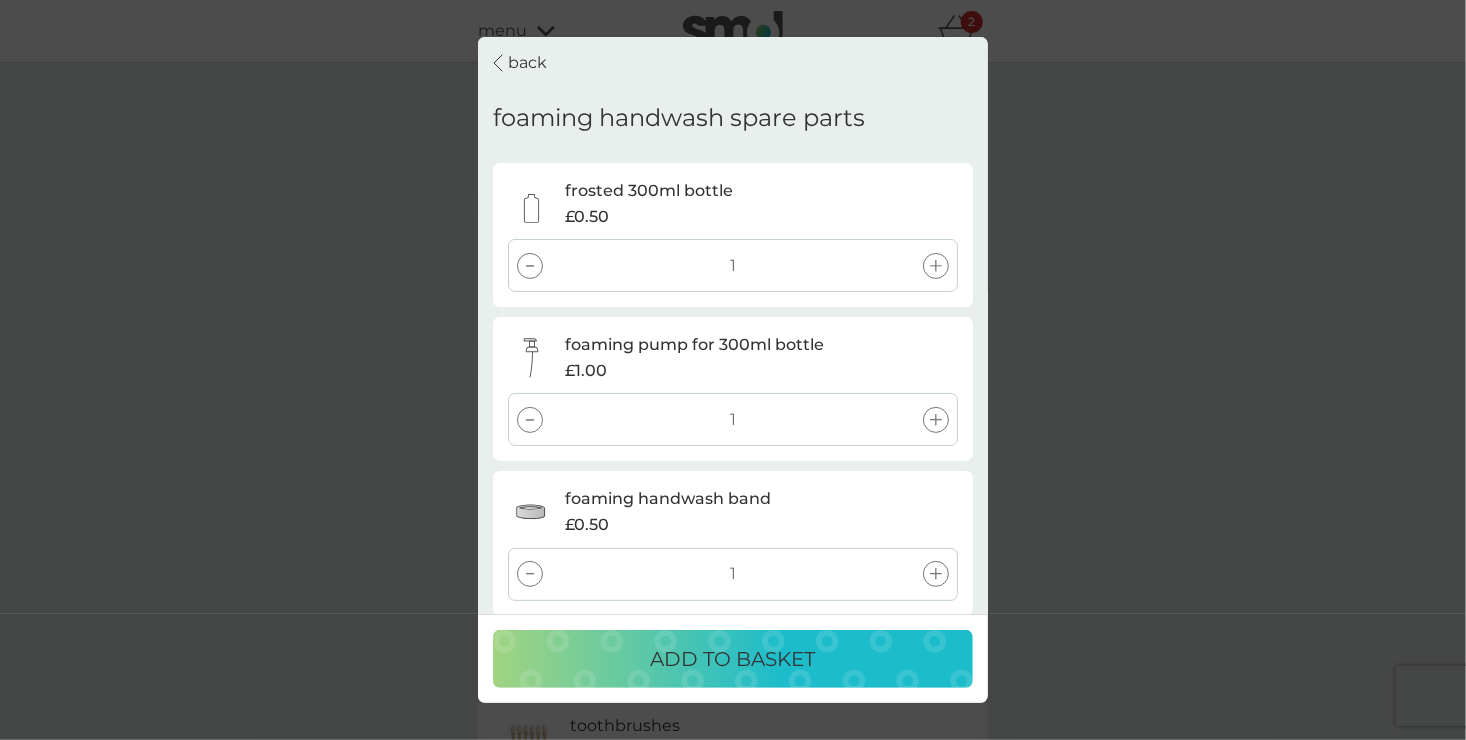 click on "ADD TO BASKET" at bounding box center (733, 659) 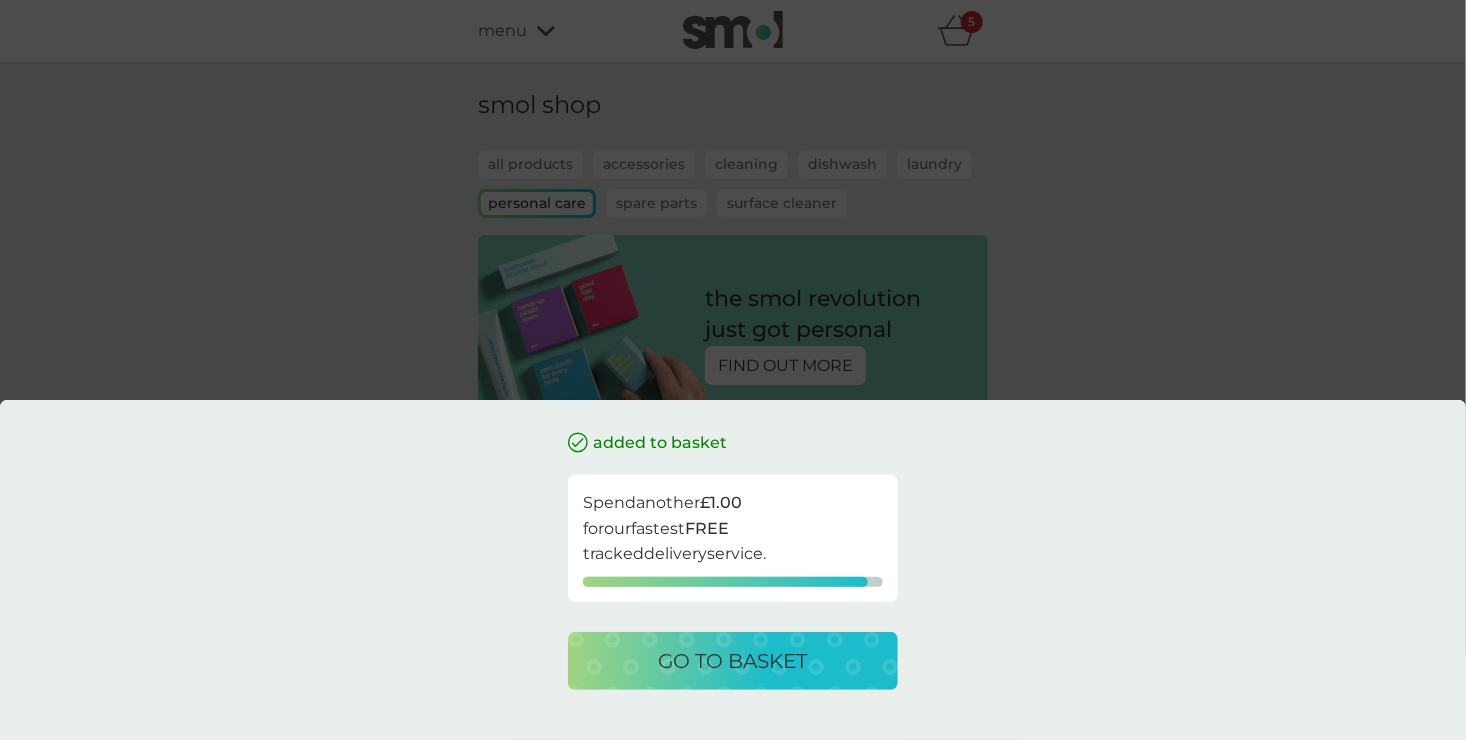click on "go to basket" at bounding box center [733, 661] 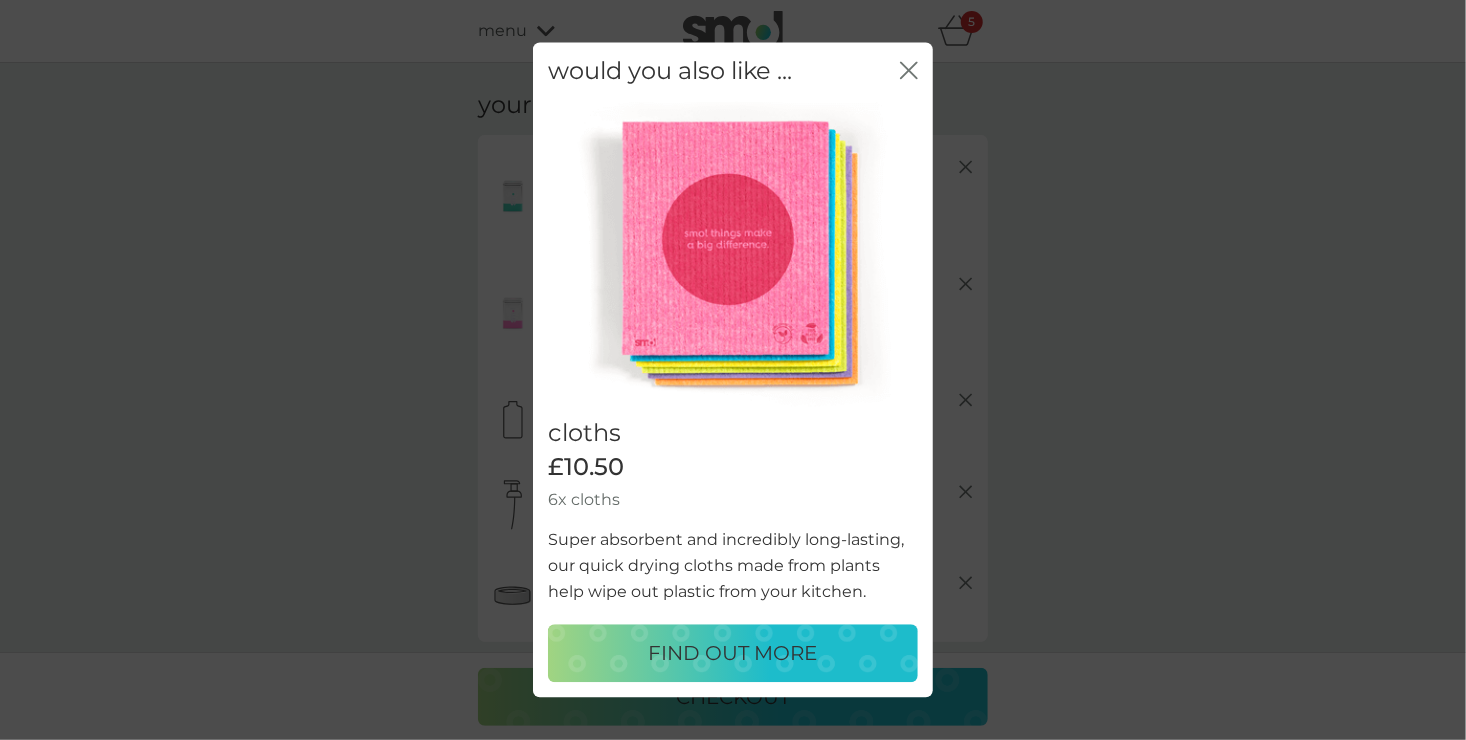 click on "close" 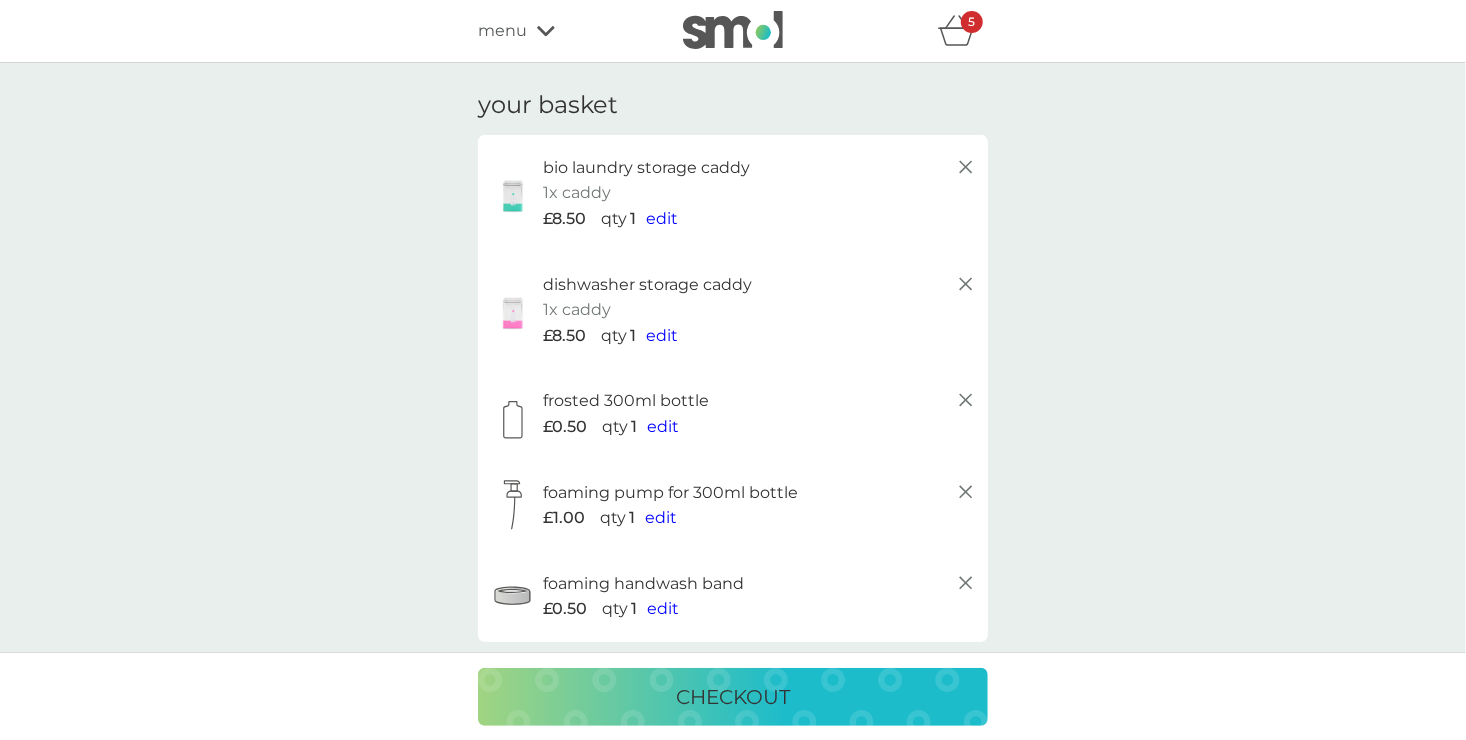 click on "menu" at bounding box center [563, 31] 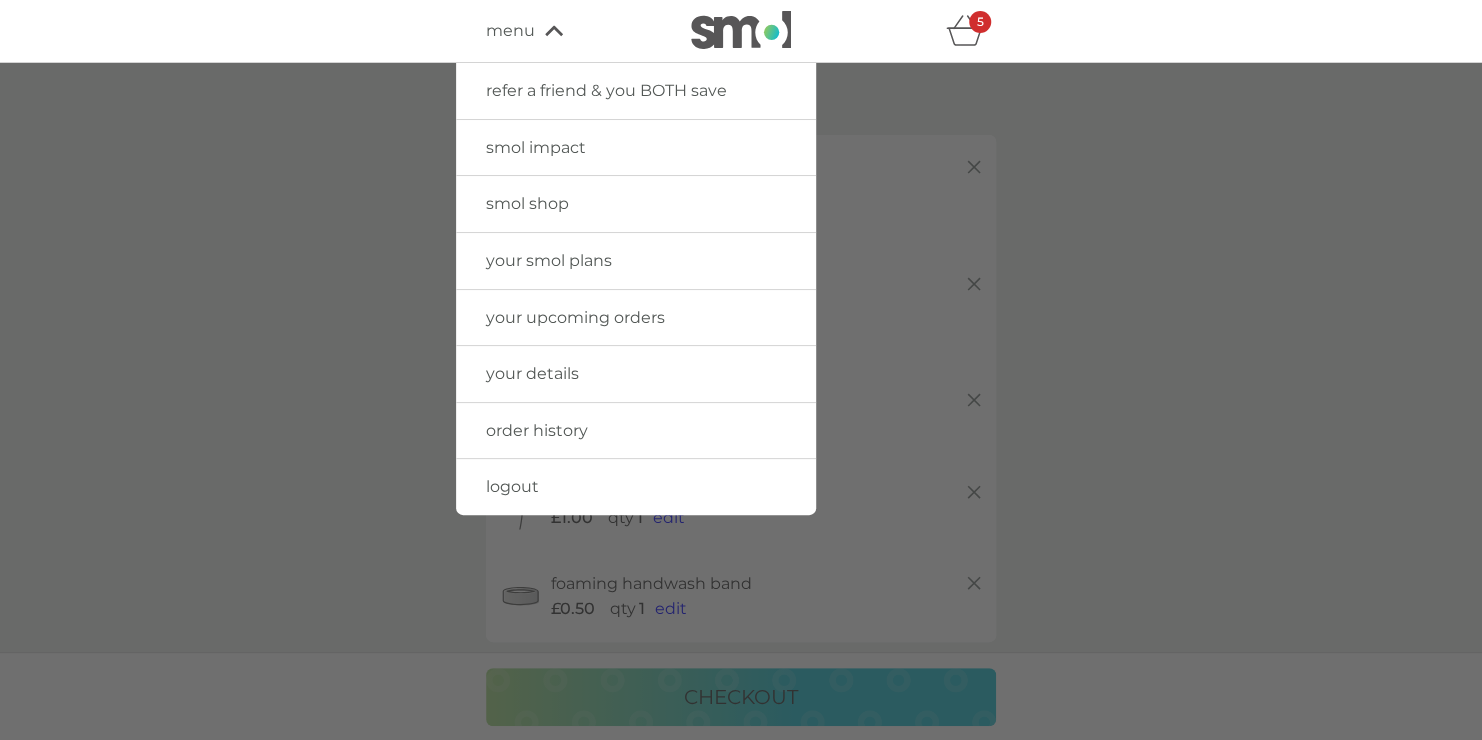 click on "refer a friend & you BOTH save" at bounding box center [606, 90] 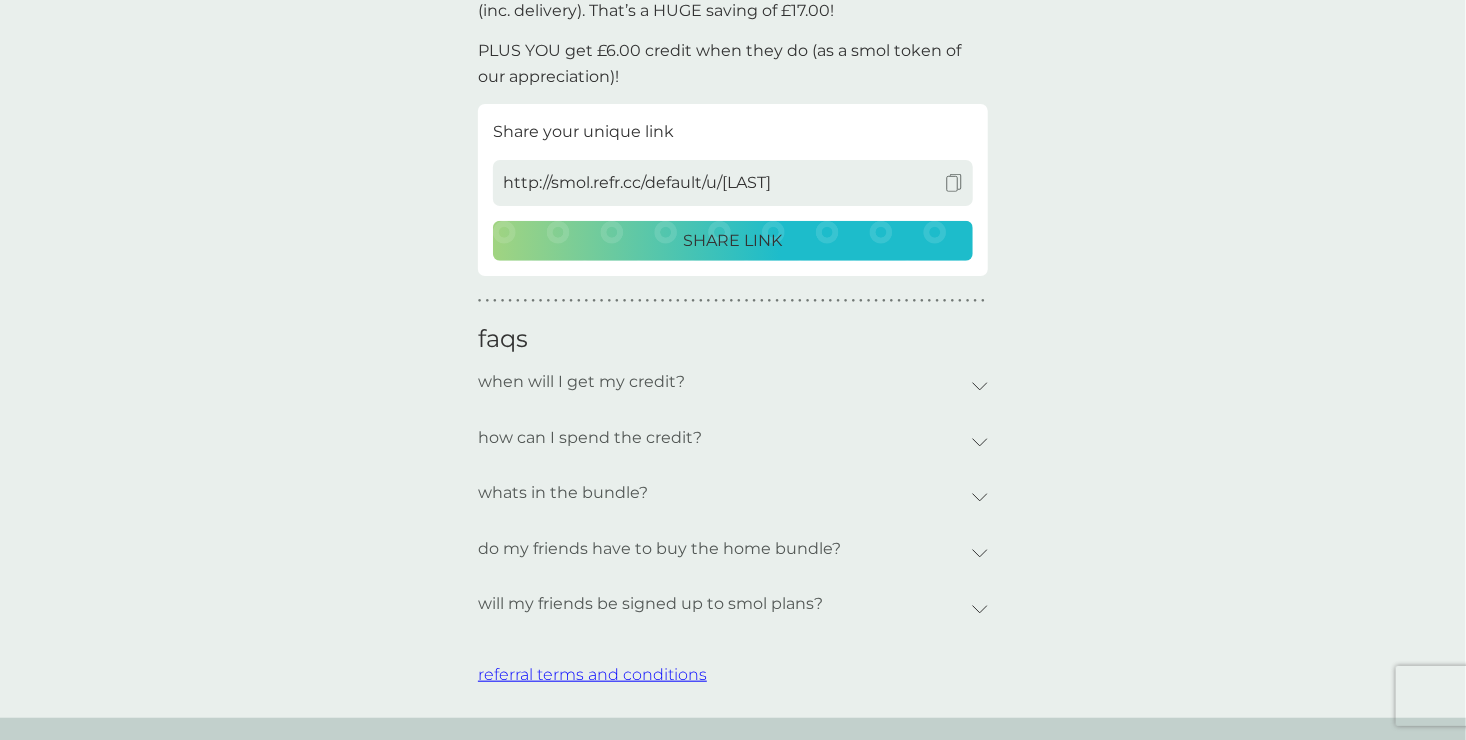 scroll, scrollTop: 524, scrollLeft: 0, axis: vertical 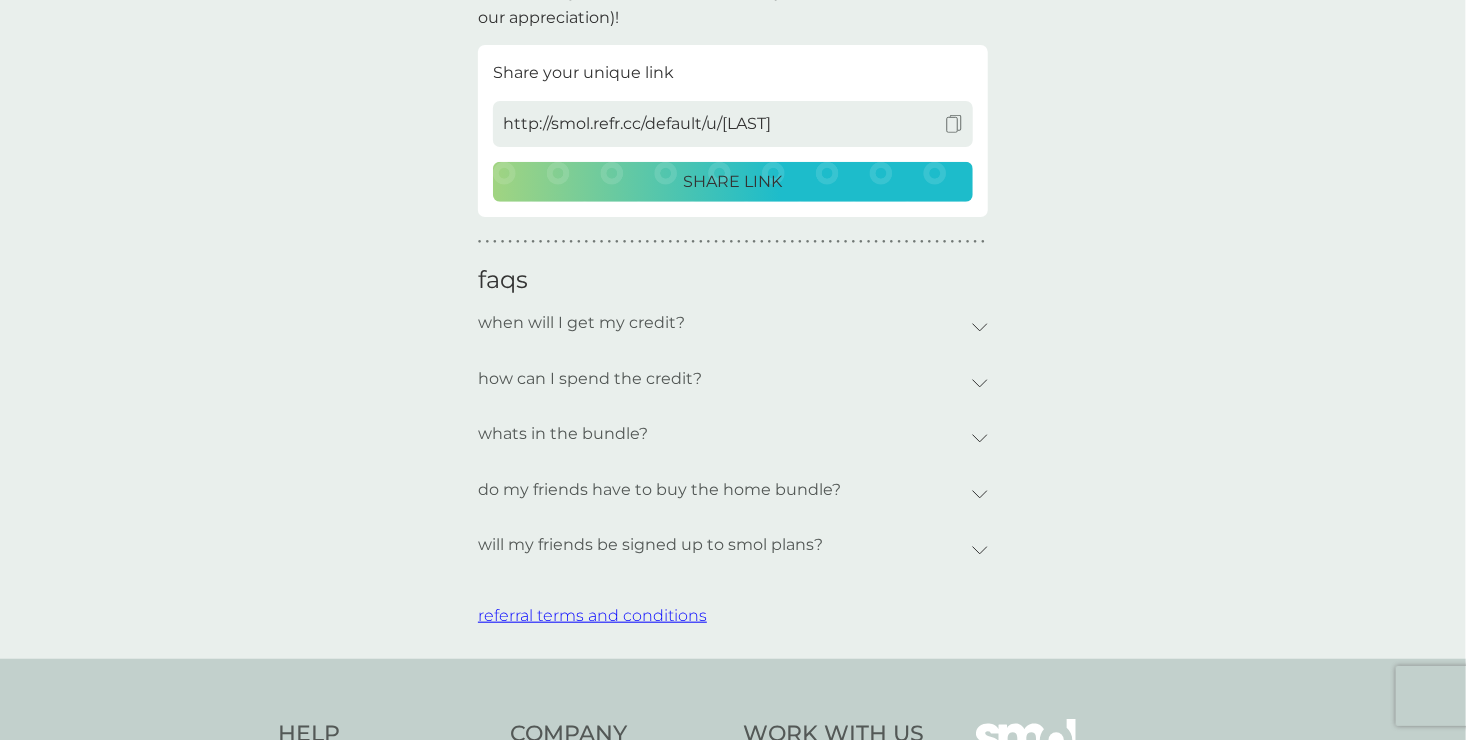 click 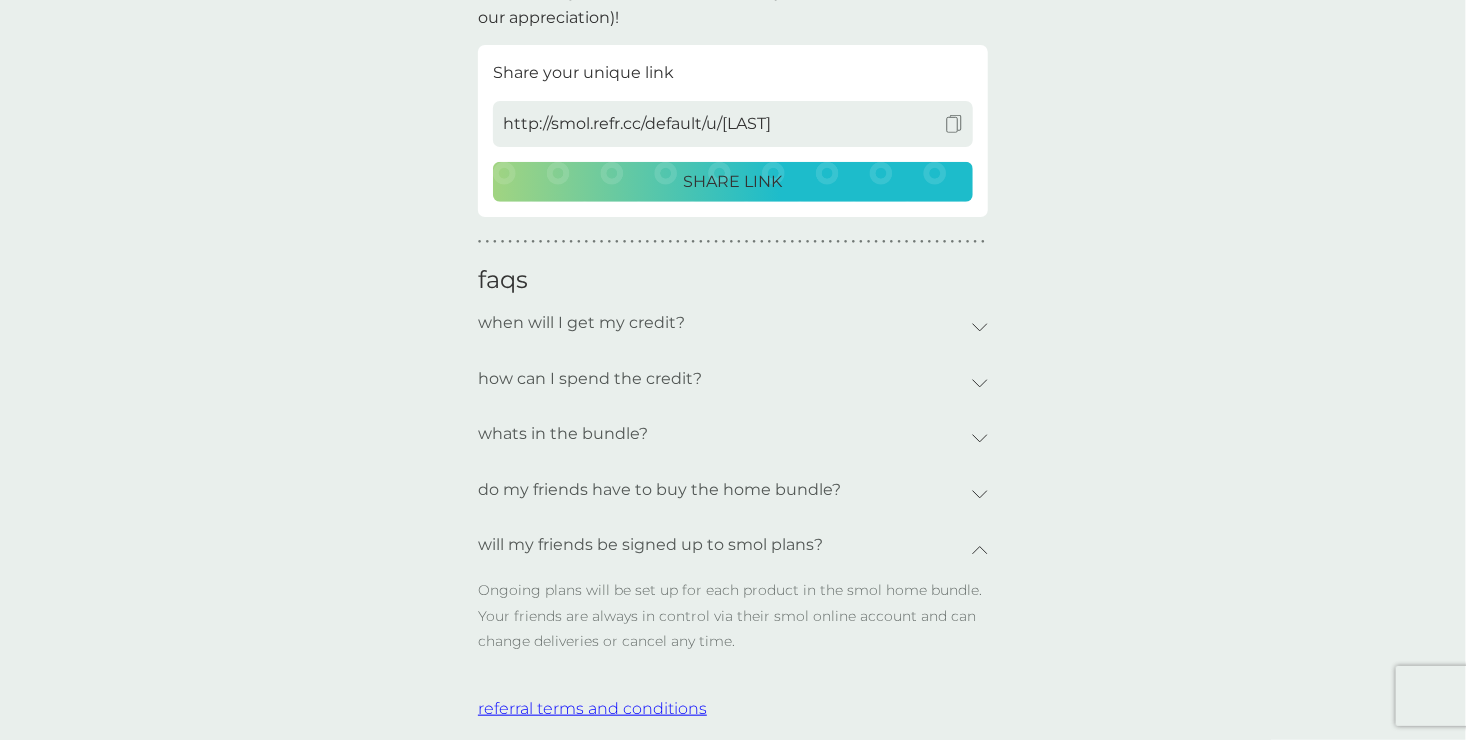 click 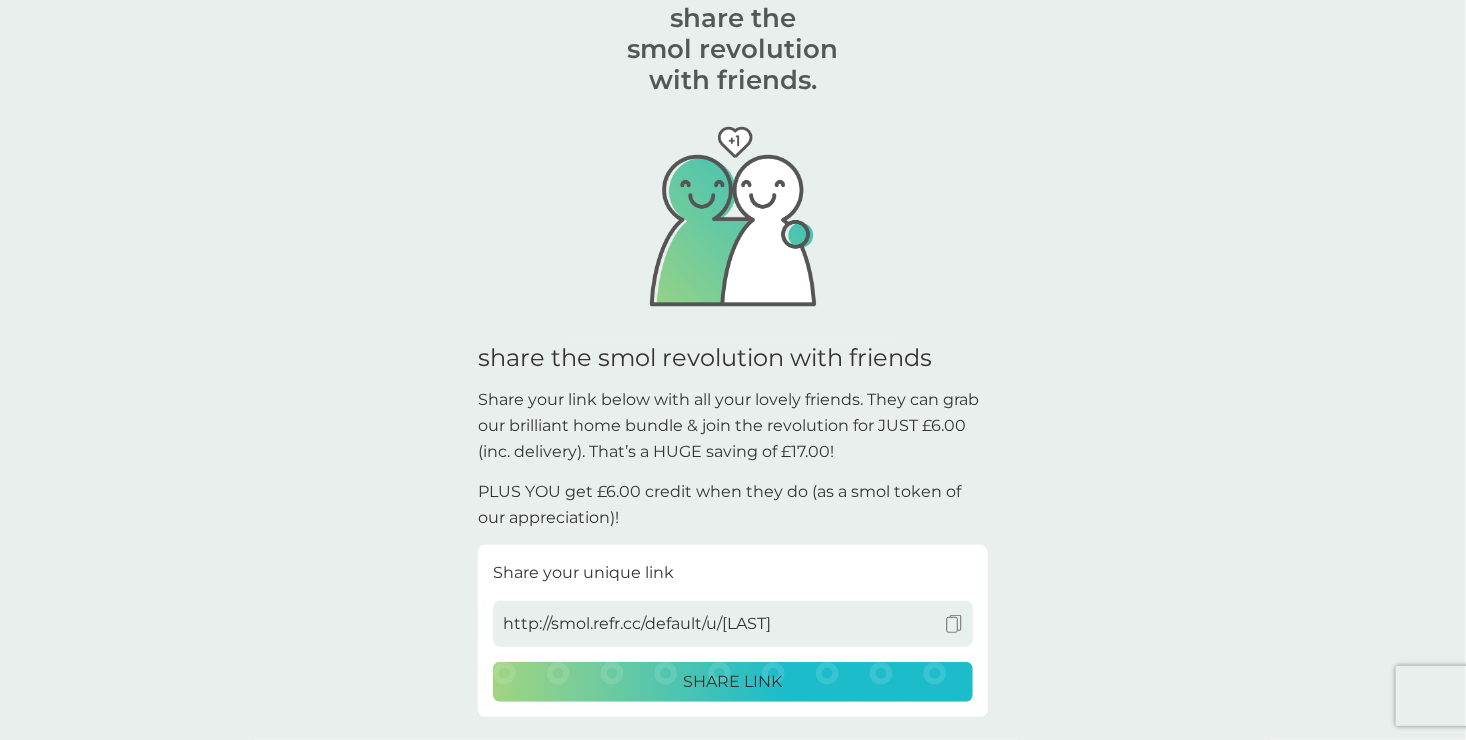 scroll, scrollTop: 0, scrollLeft: 0, axis: both 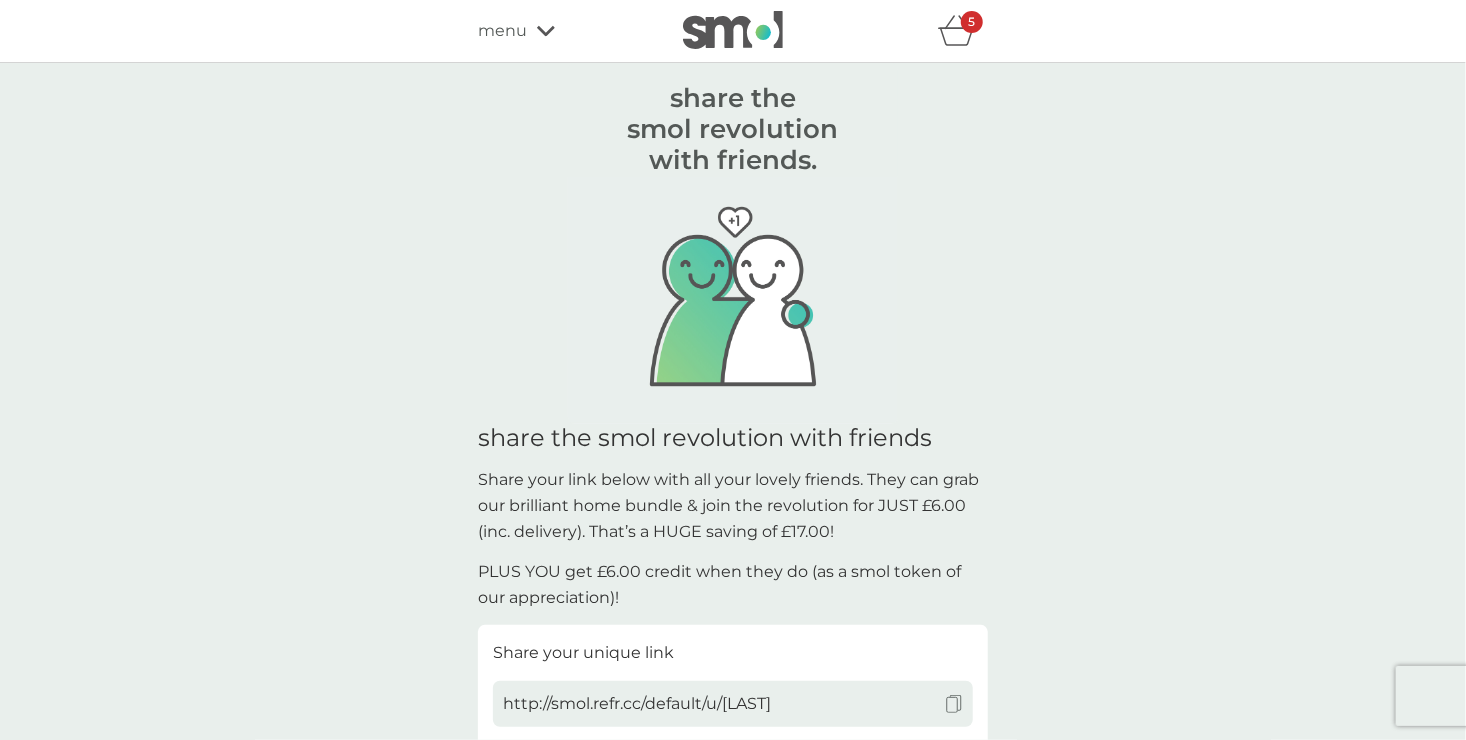 click 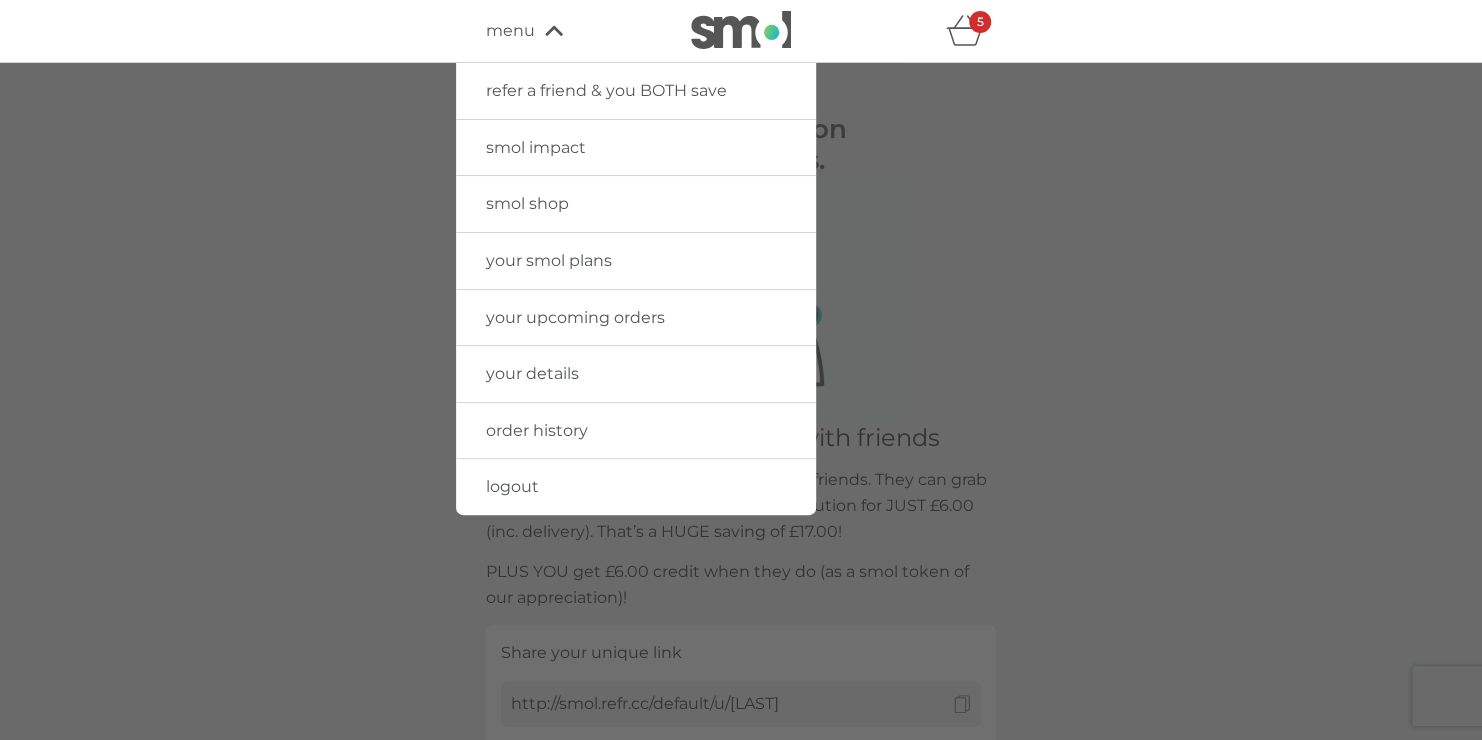 click on "smol shop" at bounding box center (636, 204) 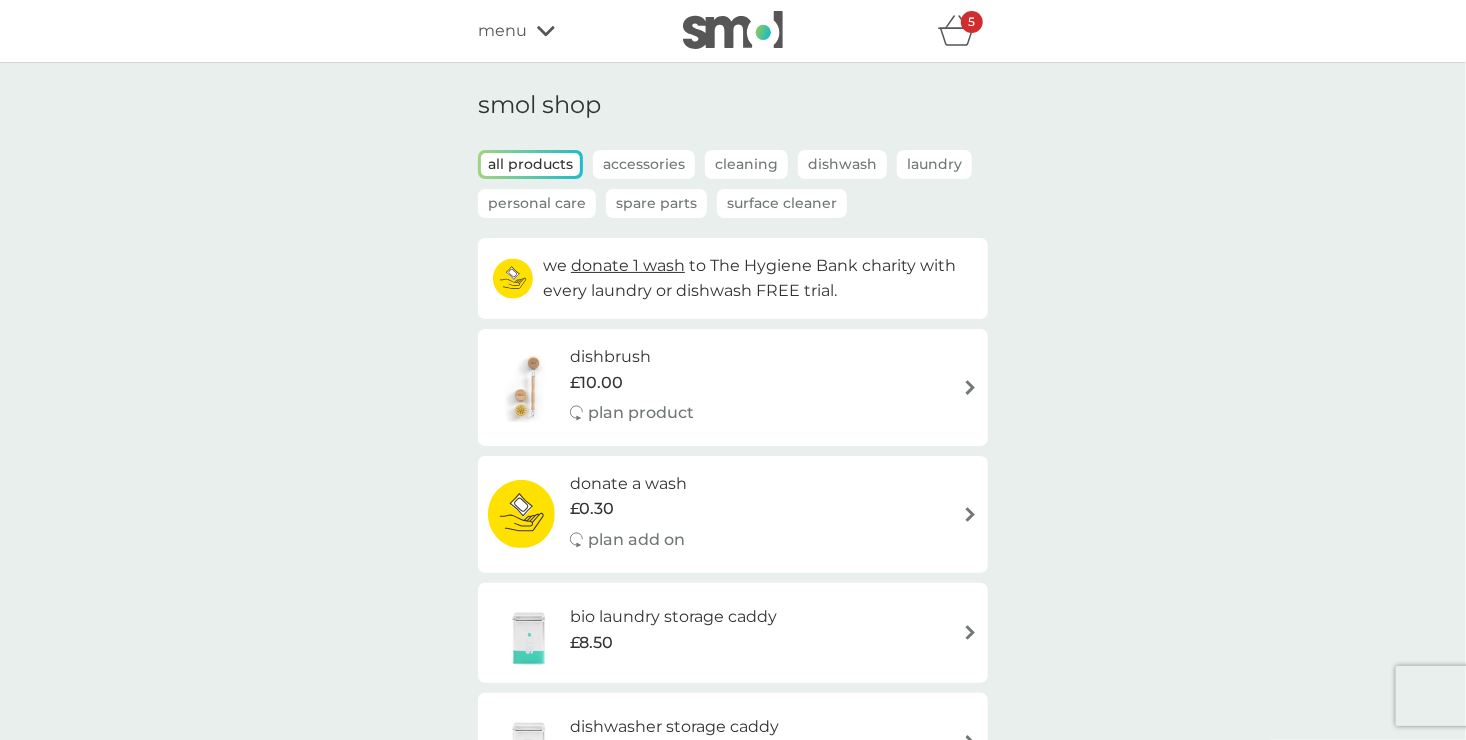 click on "Surface Cleaner" at bounding box center [782, 203] 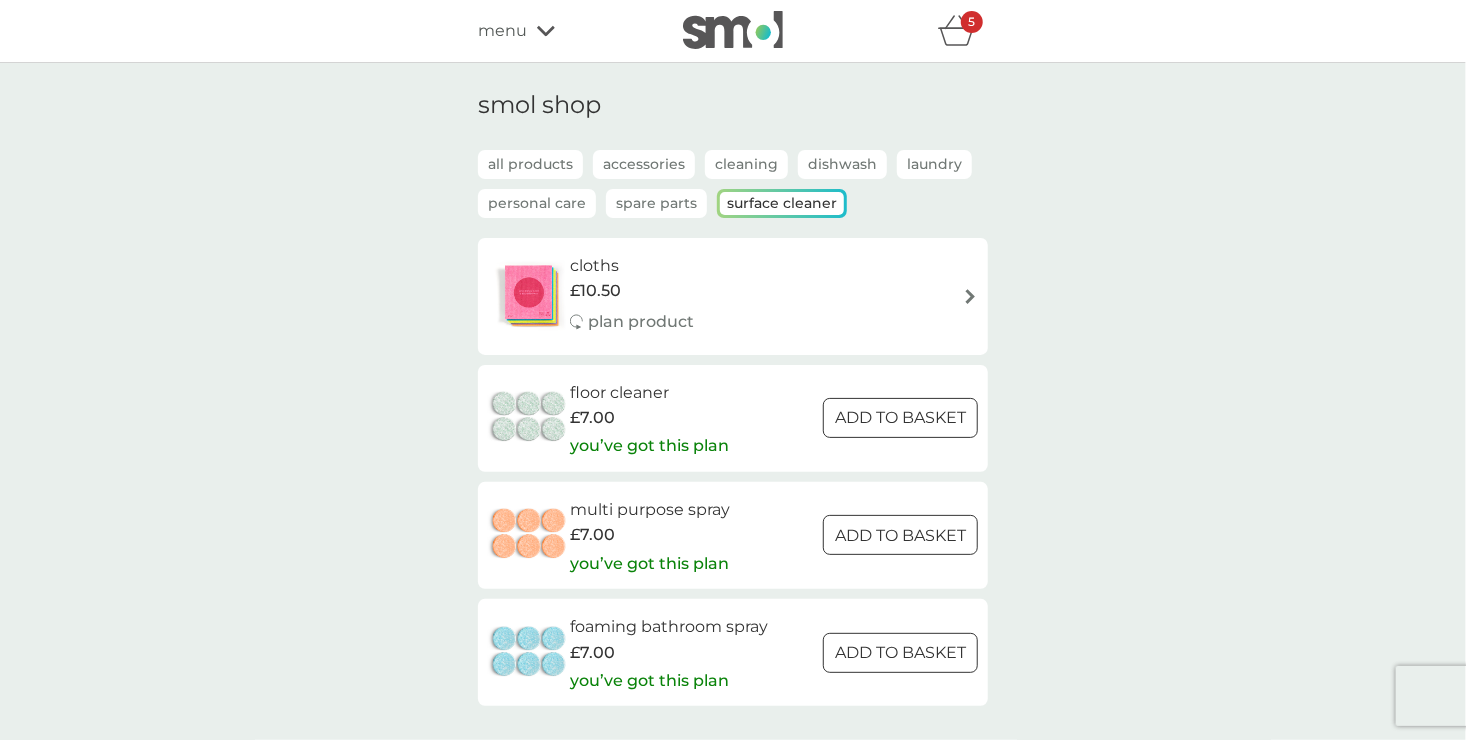 click on "Spare Parts" at bounding box center (656, 203) 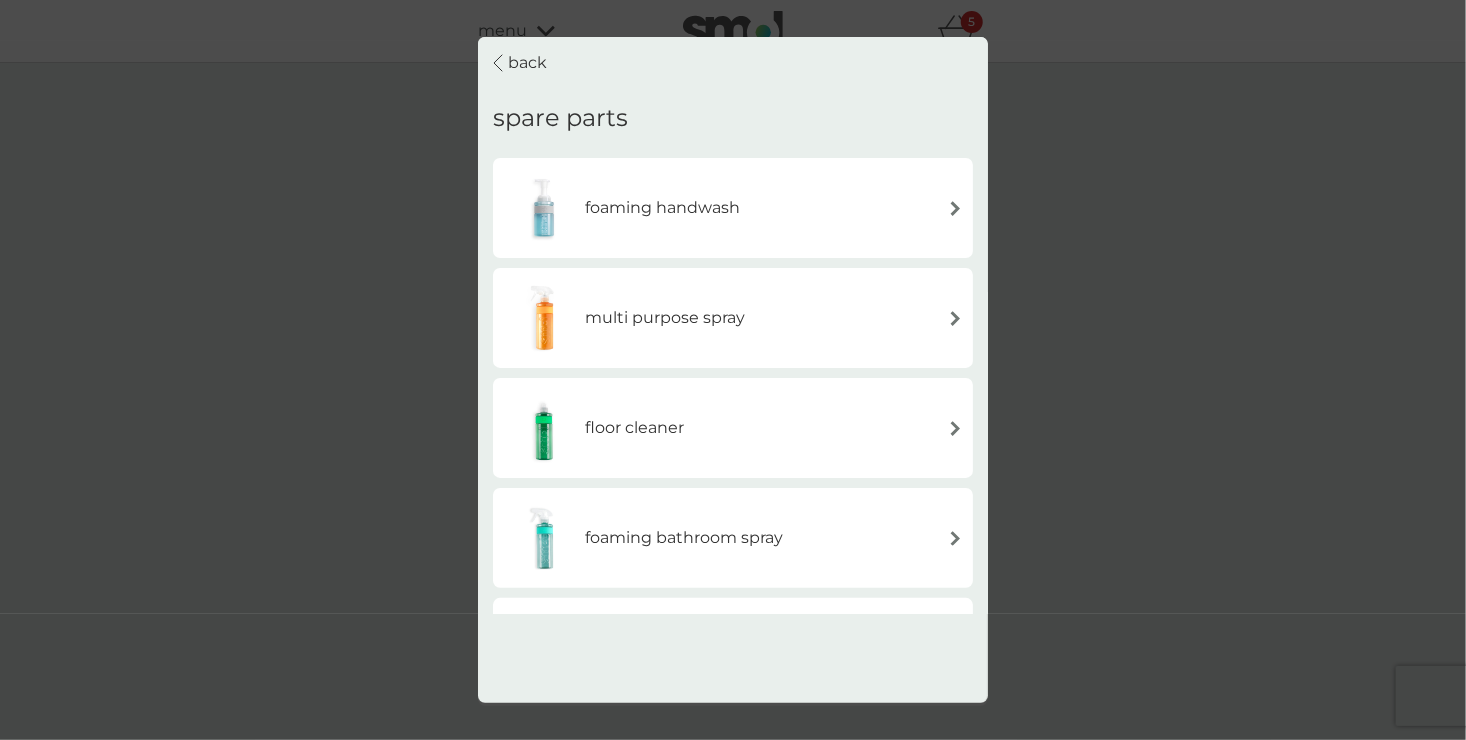 click at bounding box center (955, 538) 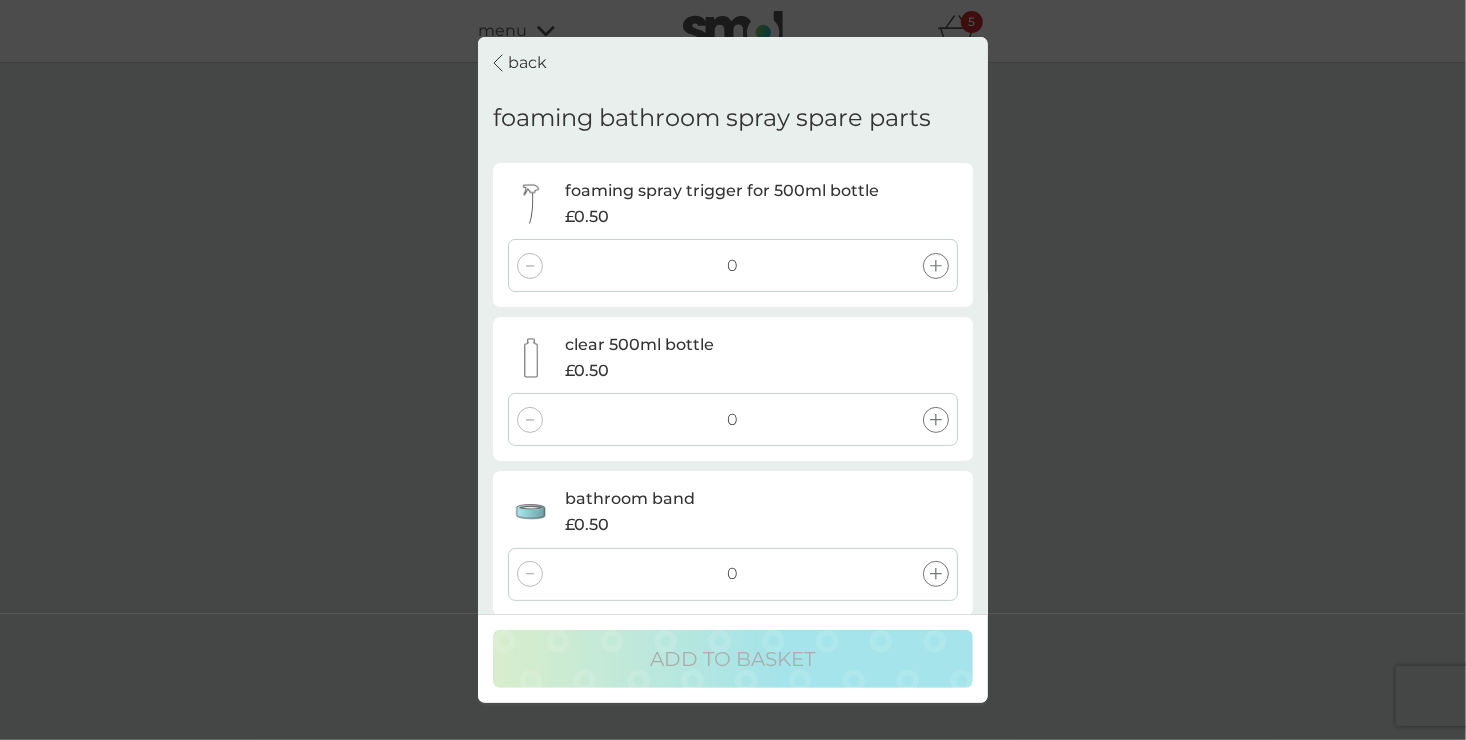 click 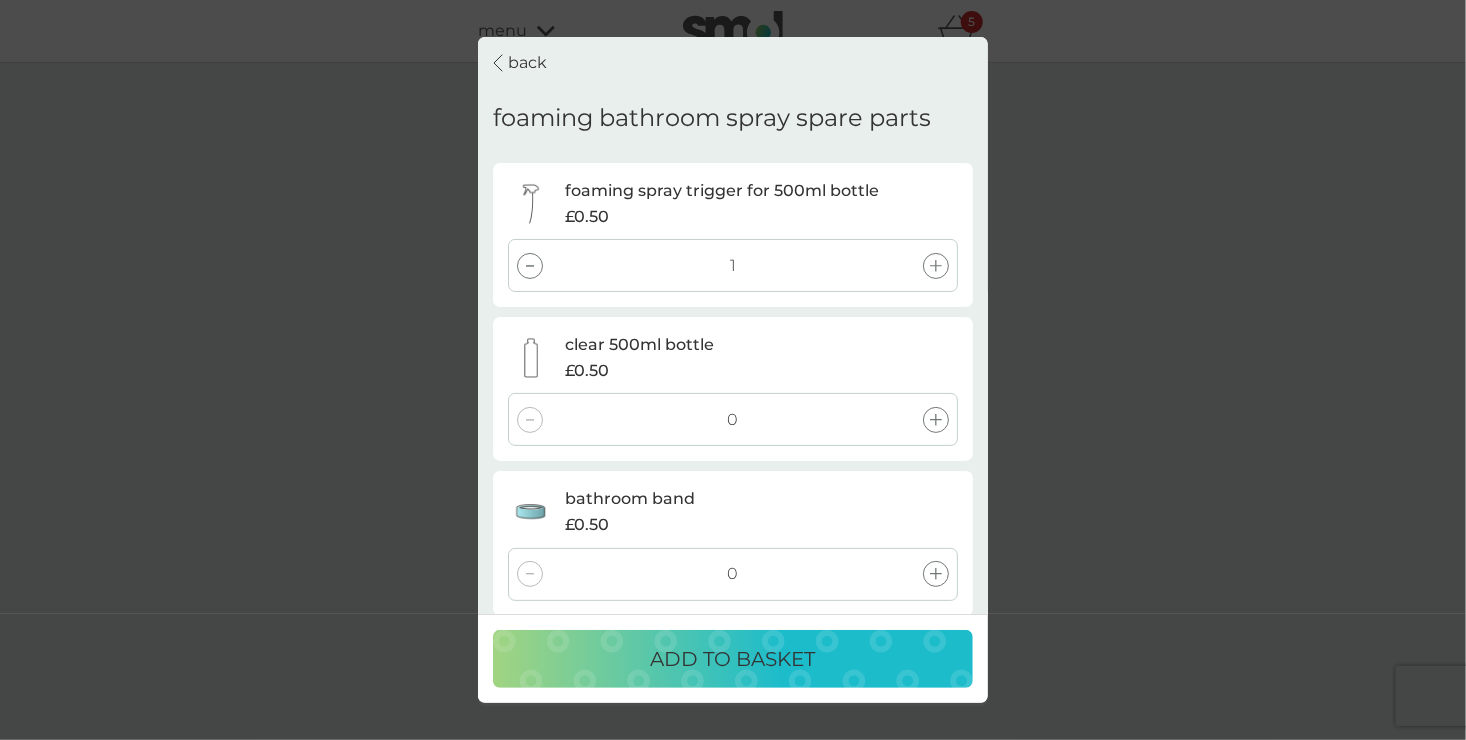 click 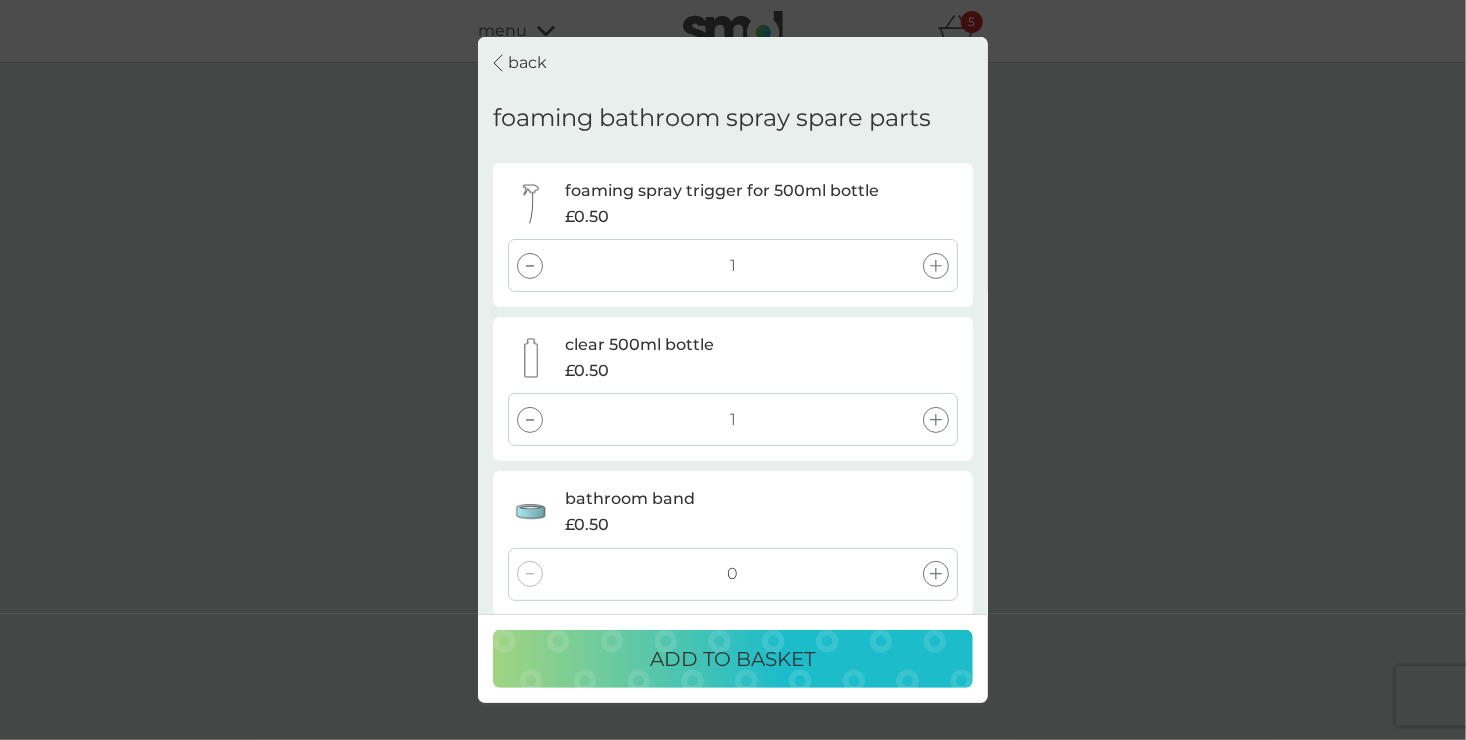 click 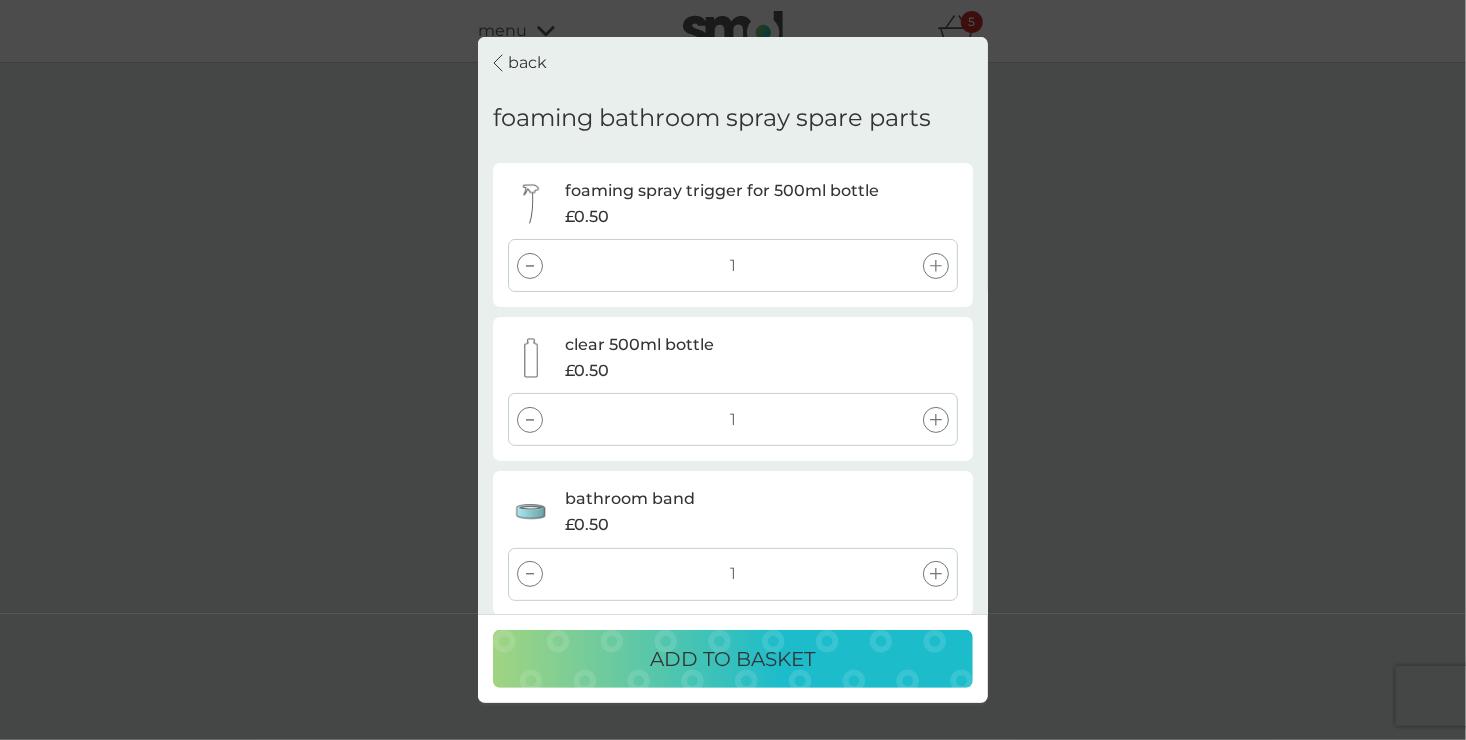 click on "ADD TO BASKET" at bounding box center [733, 659] 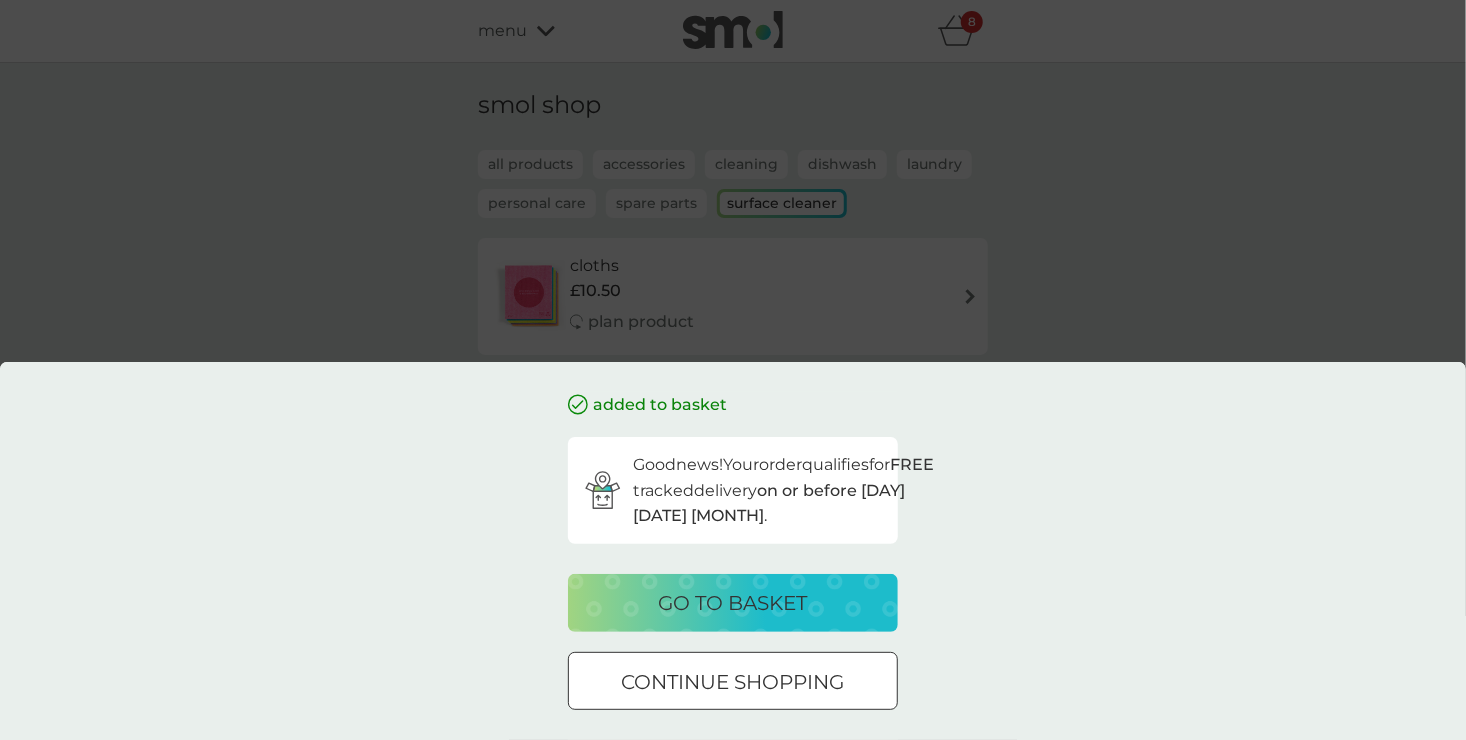 click on "go to basket" at bounding box center [733, 603] 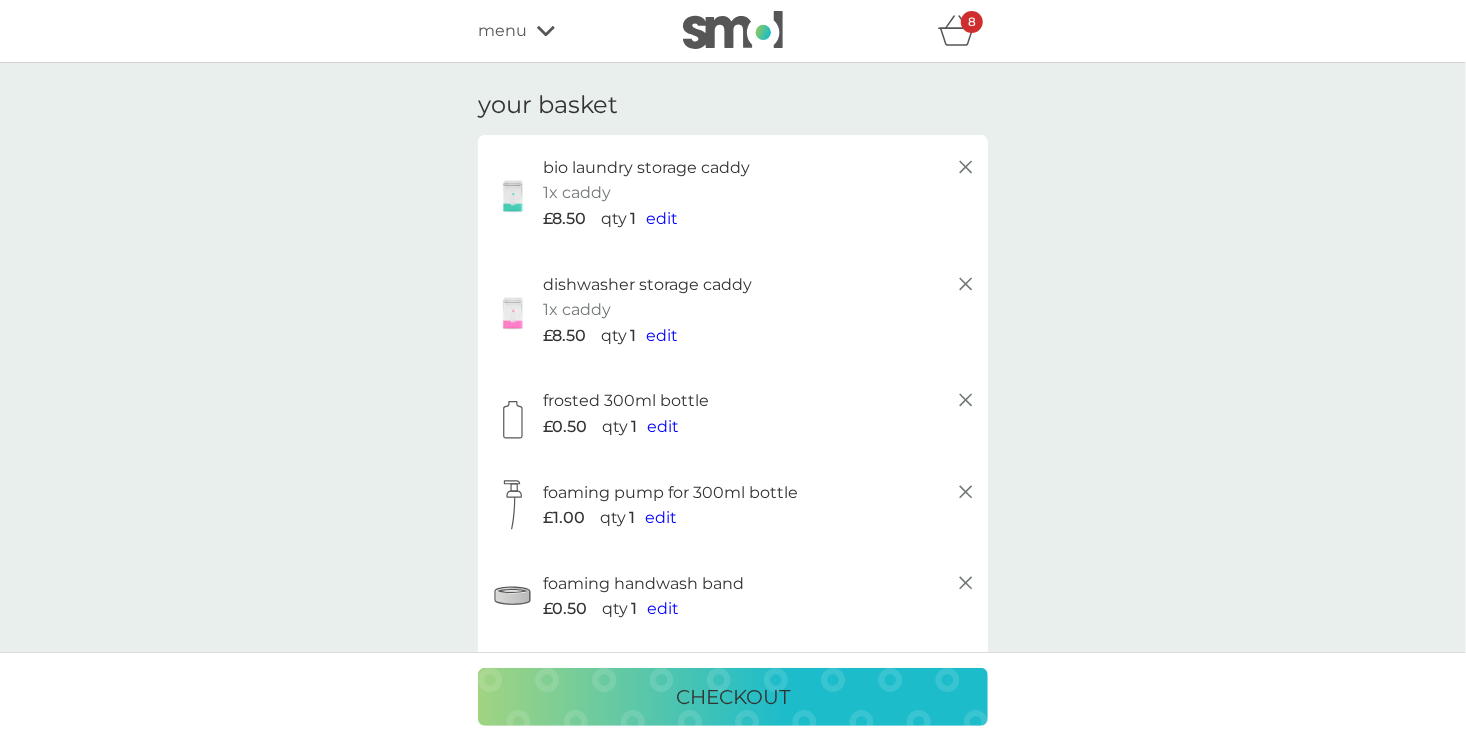 click 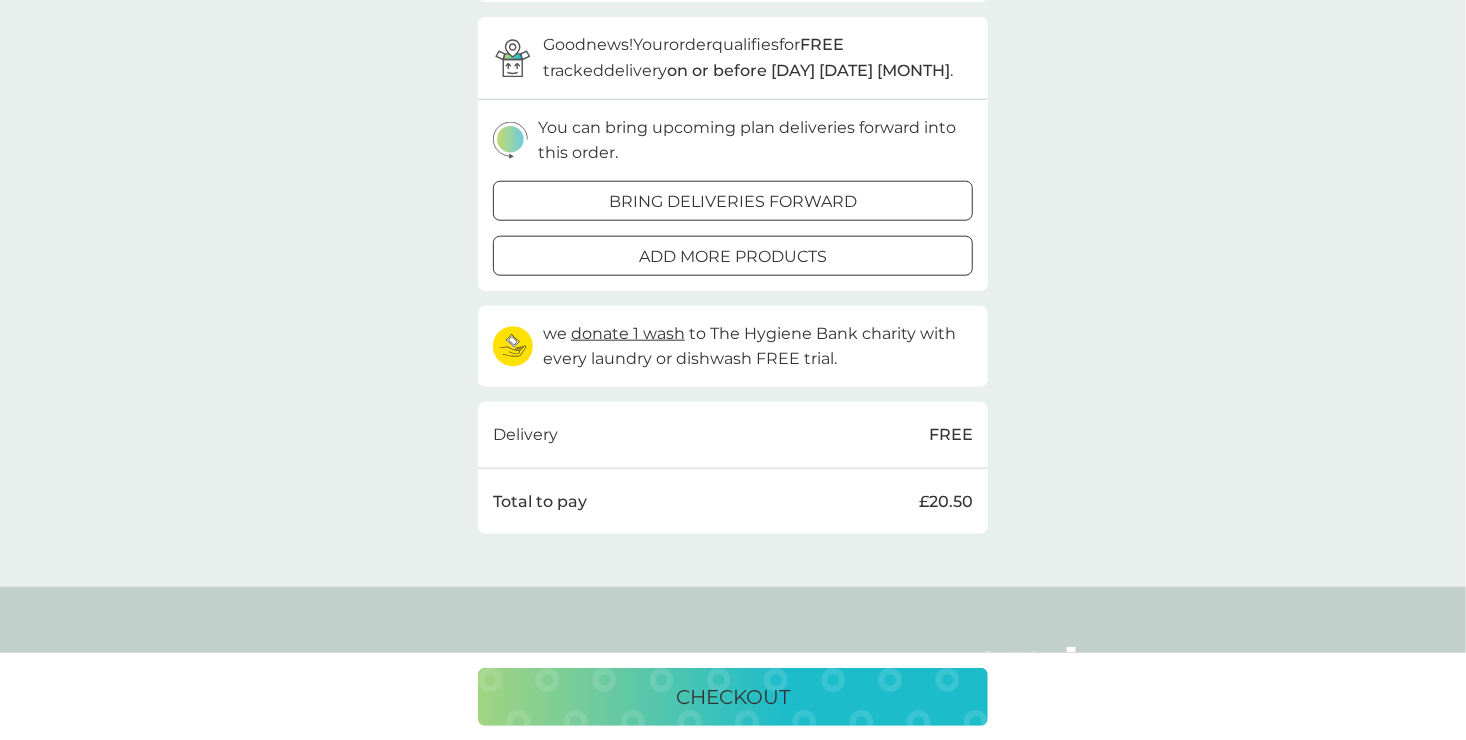 scroll, scrollTop: 922, scrollLeft: 0, axis: vertical 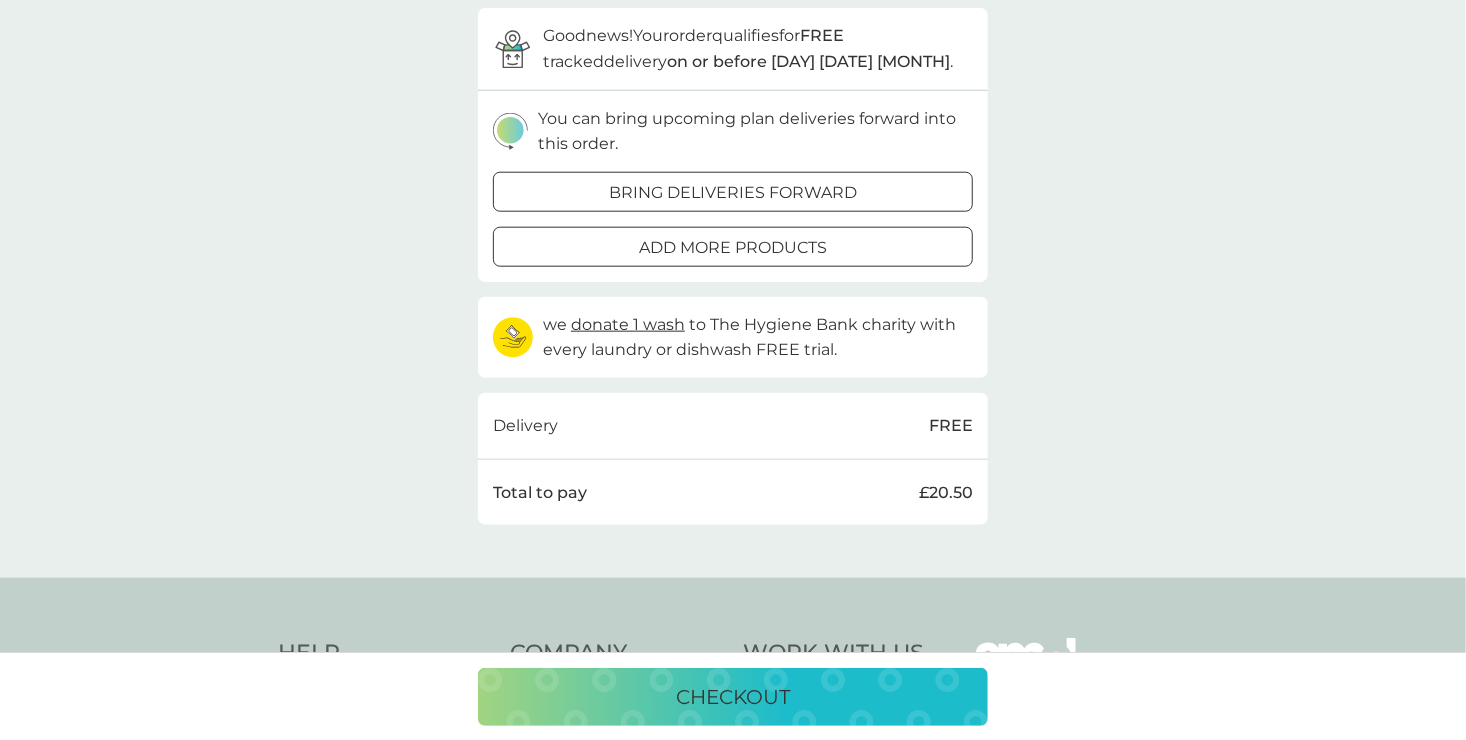 click at bounding box center [733, 1028] 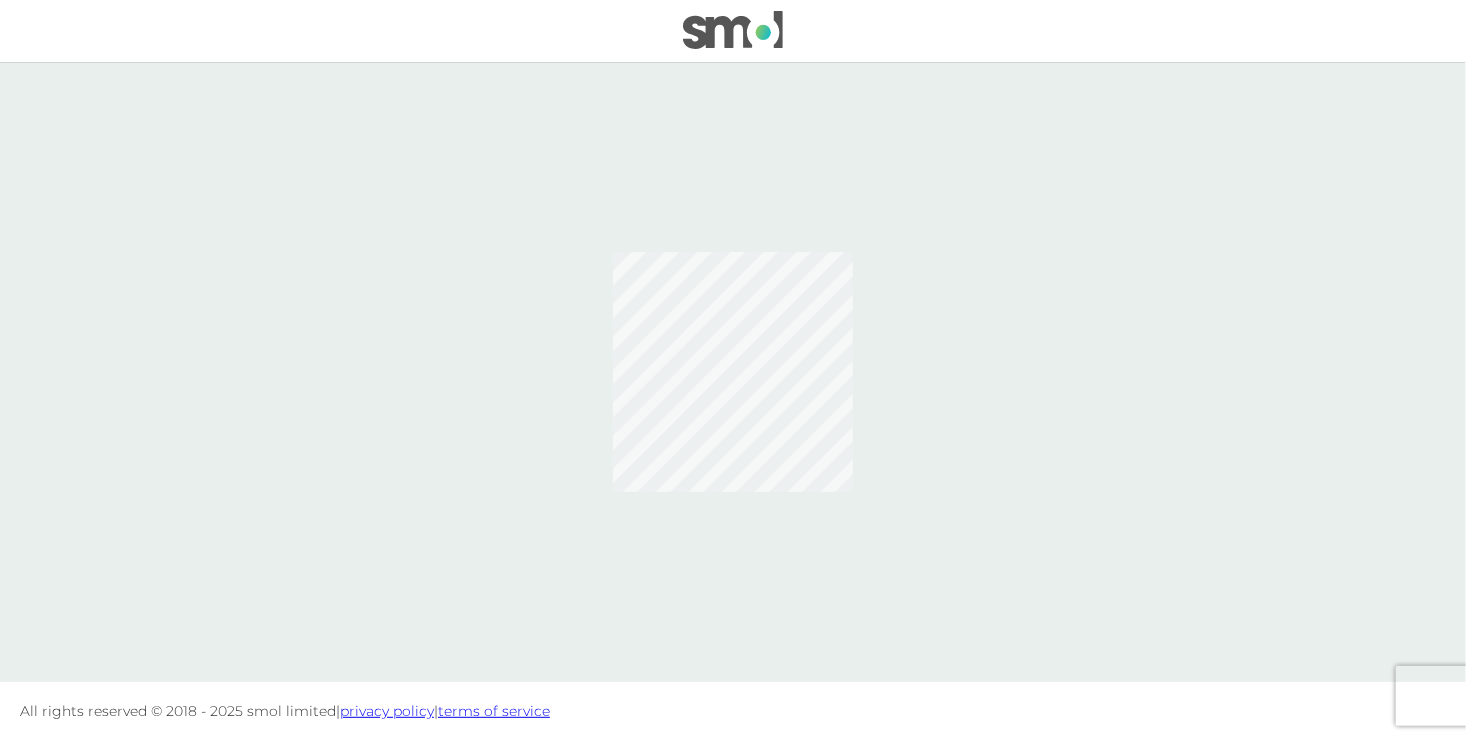 scroll, scrollTop: 0, scrollLeft: 0, axis: both 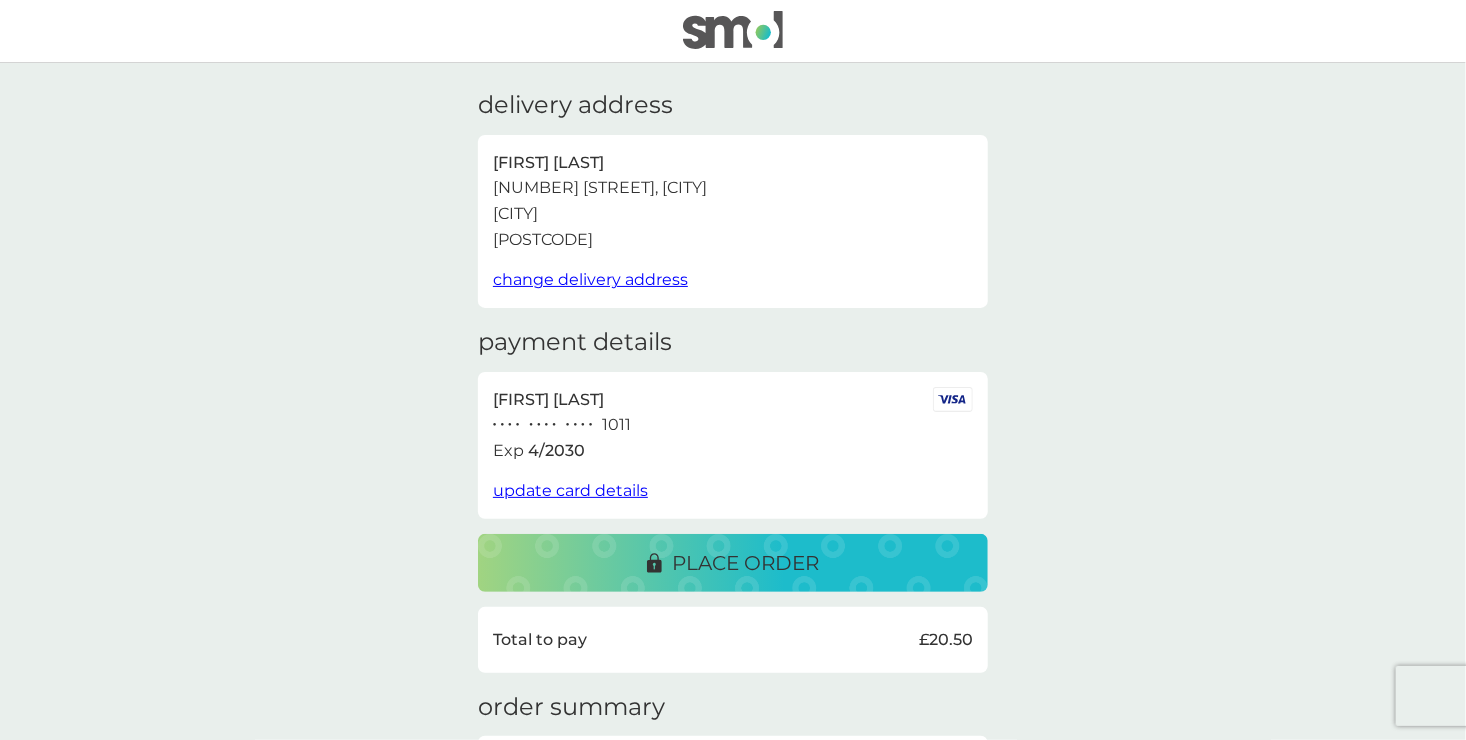 click on "place order" at bounding box center (733, 563) 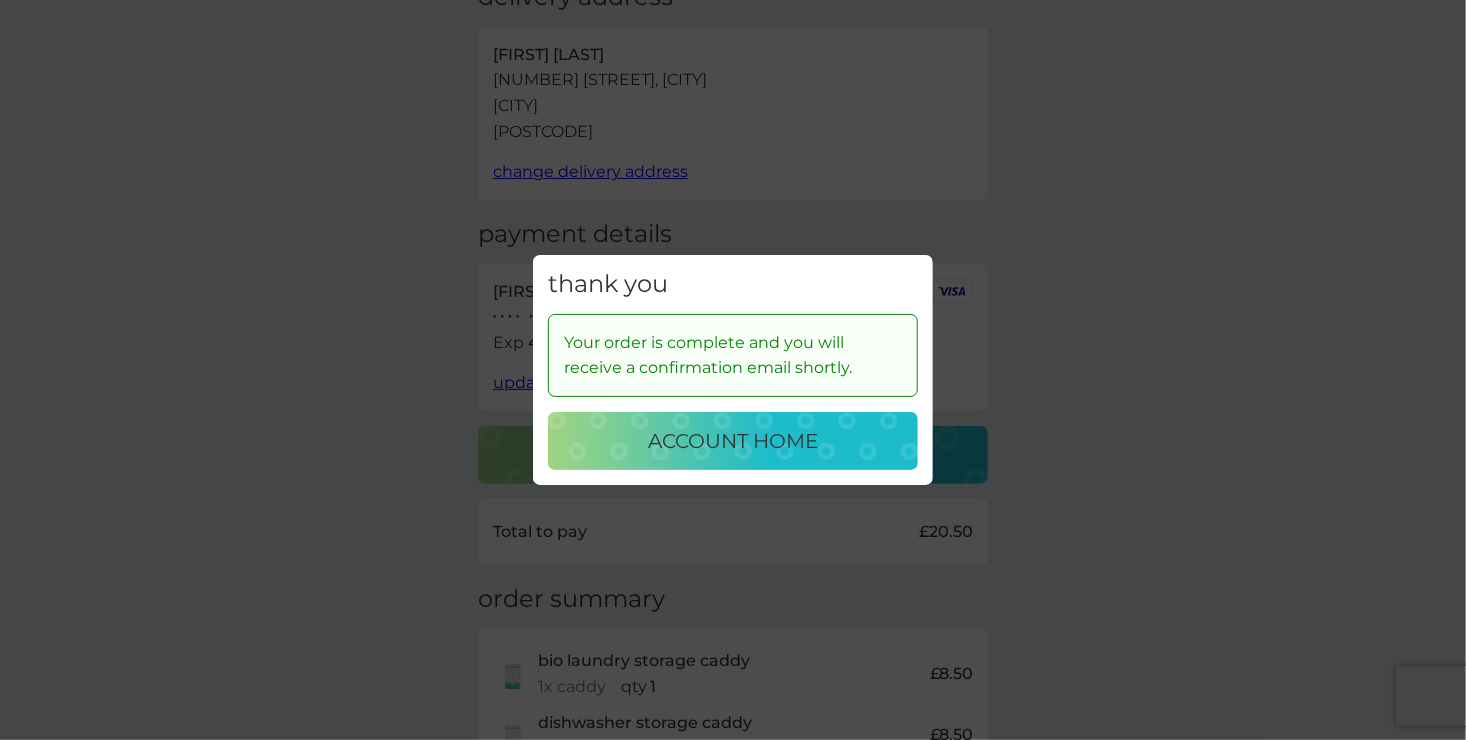 scroll, scrollTop: 110, scrollLeft: 0, axis: vertical 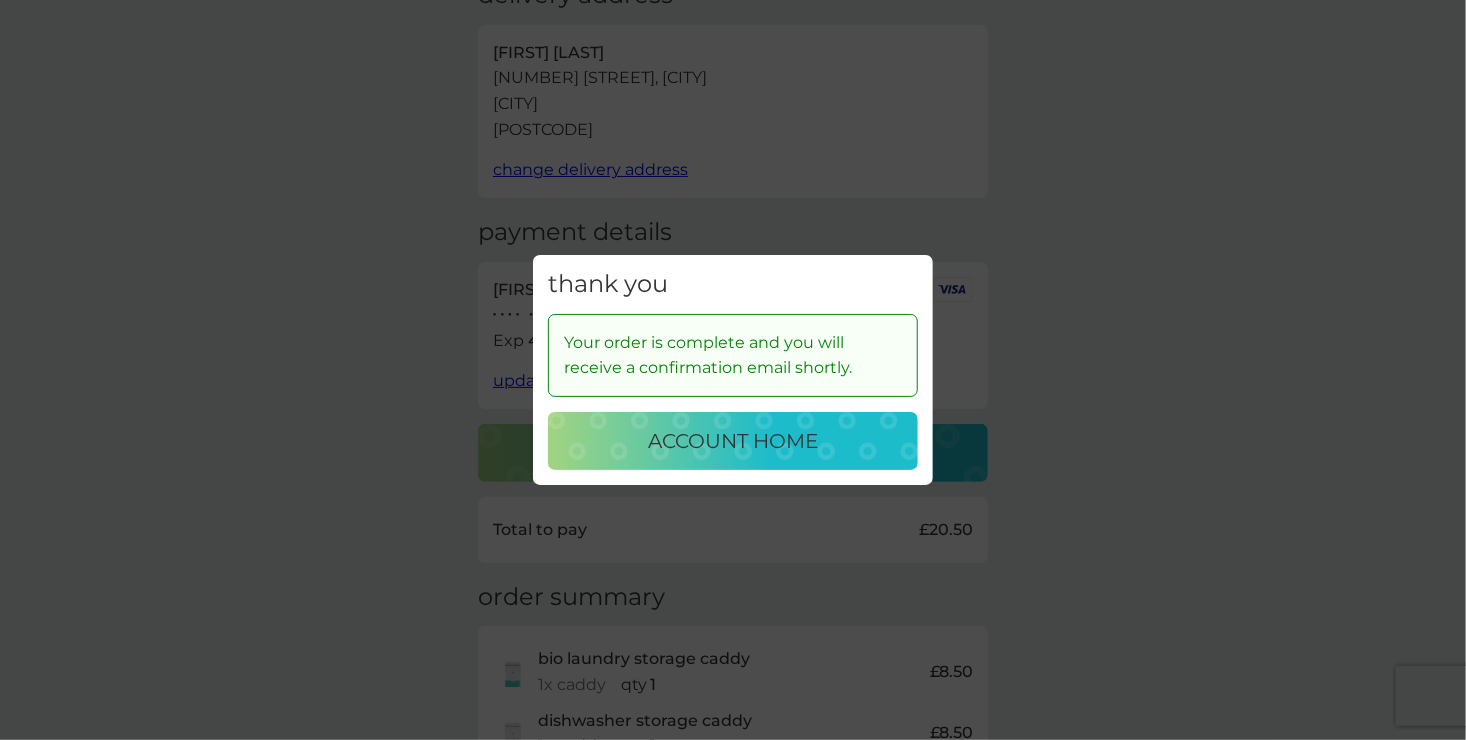 click on "account home" at bounding box center [733, 441] 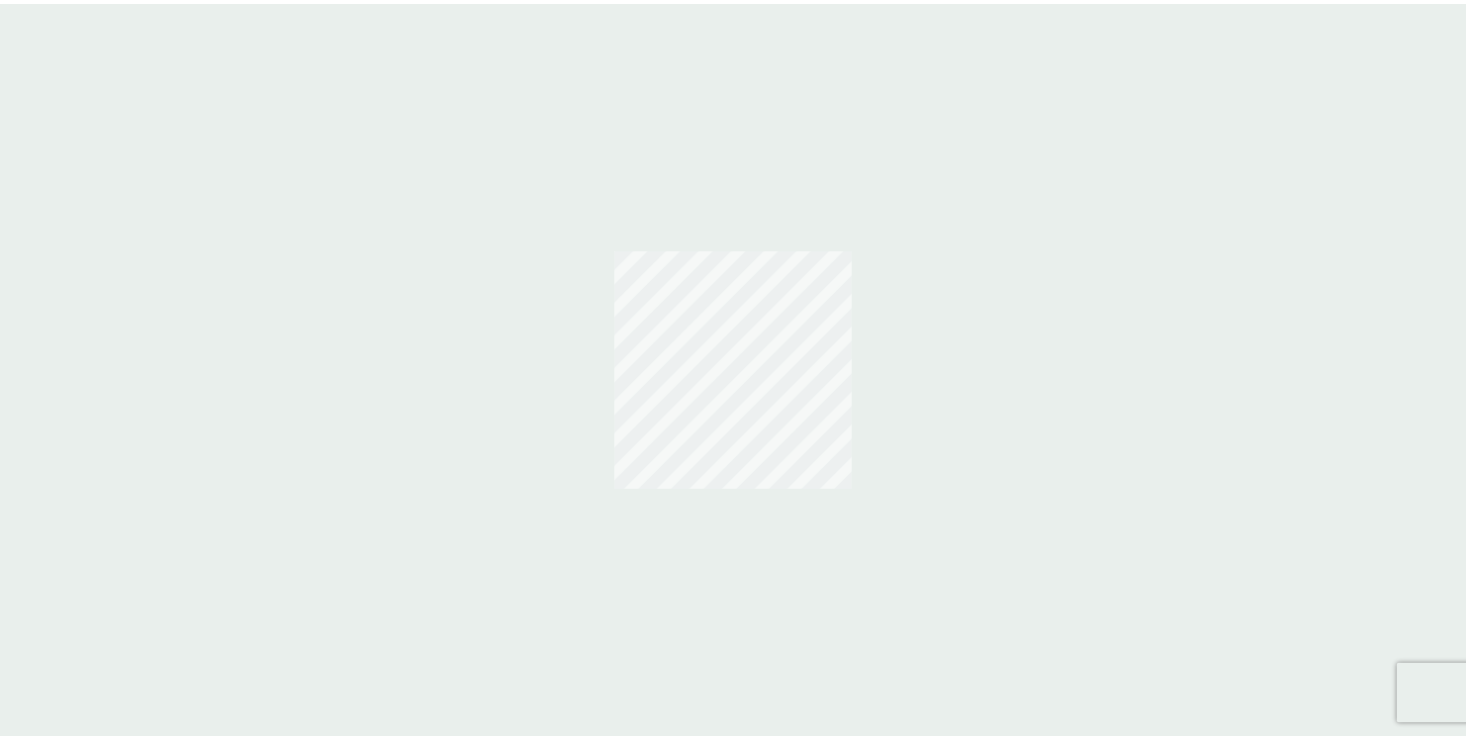scroll, scrollTop: 0, scrollLeft: 0, axis: both 